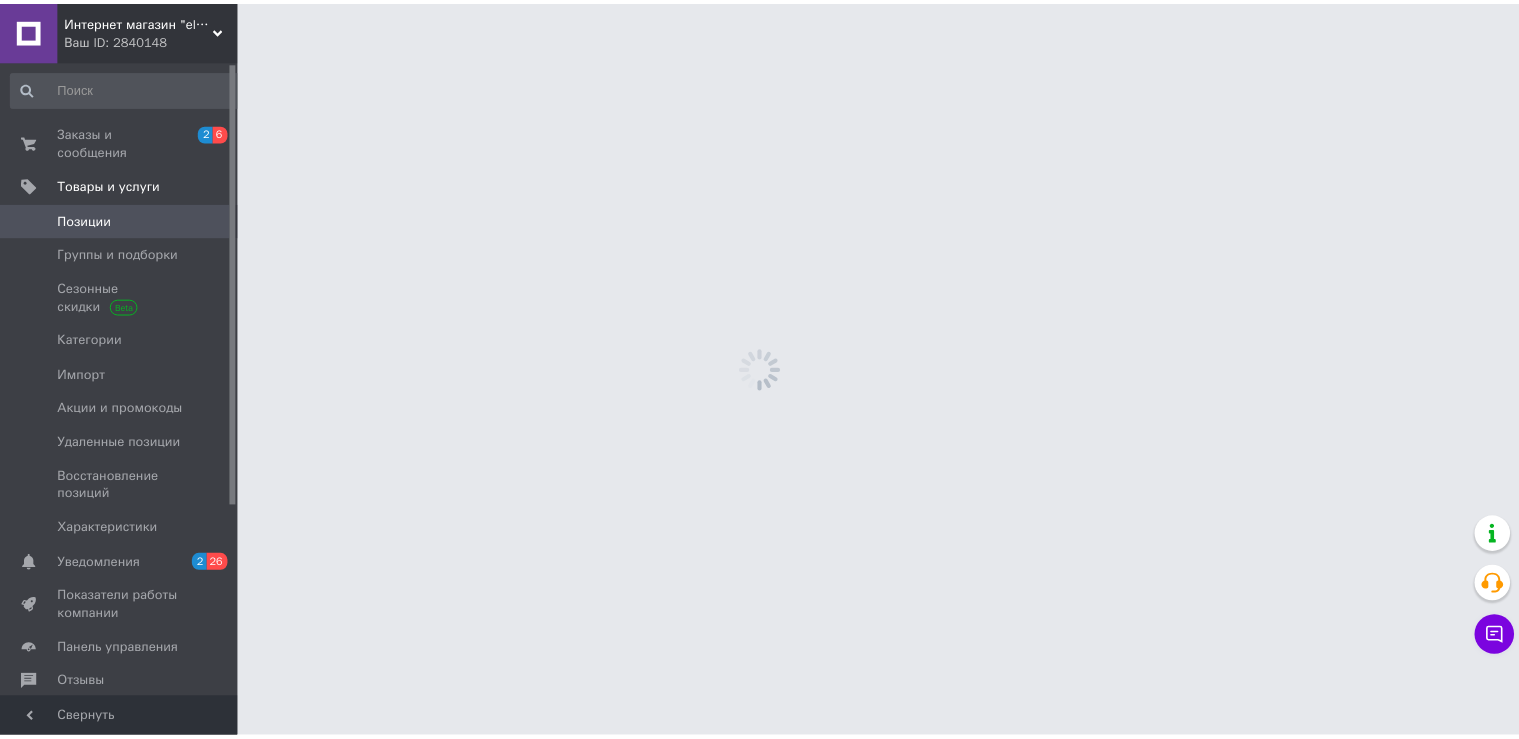scroll, scrollTop: 0, scrollLeft: 0, axis: both 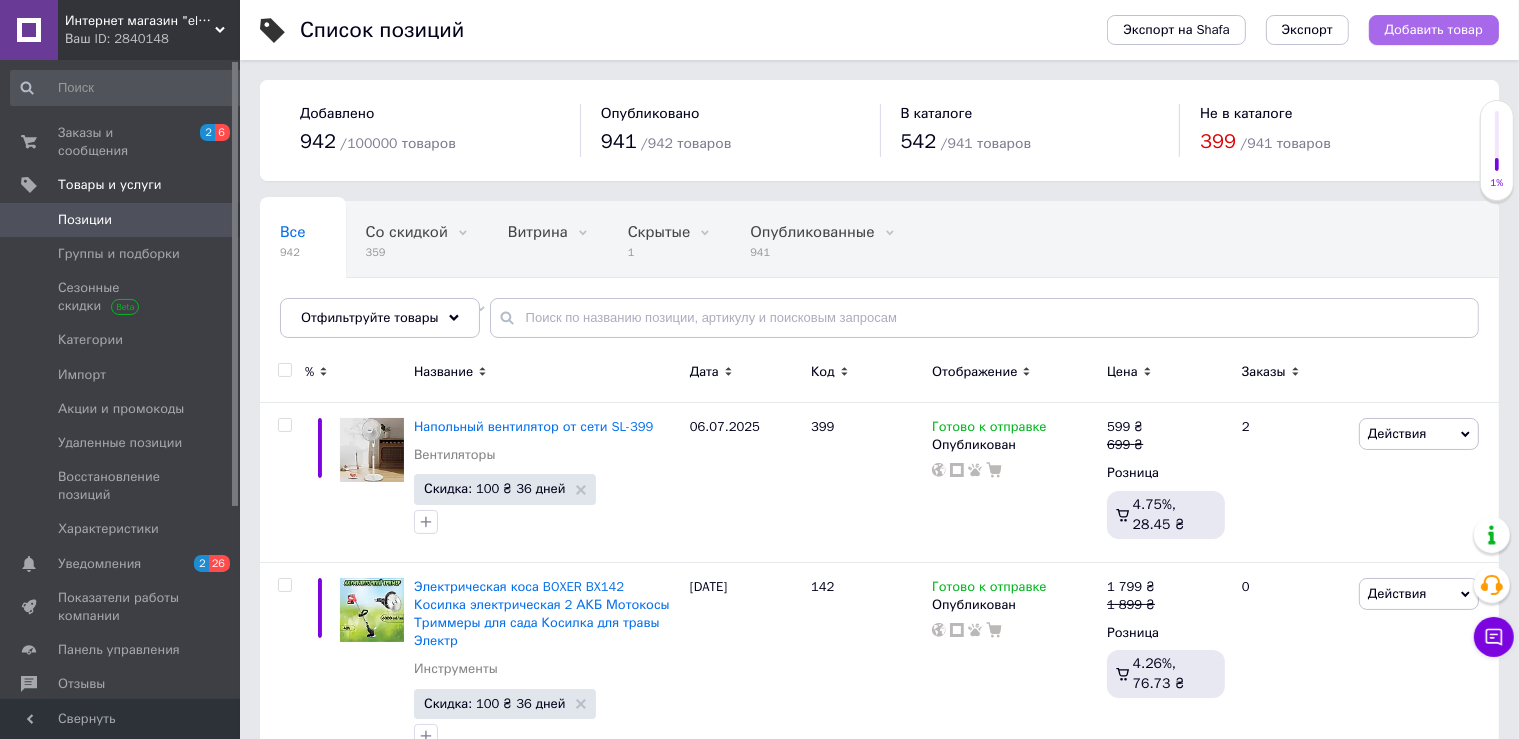 click on "Добавить товар" at bounding box center [1434, 30] 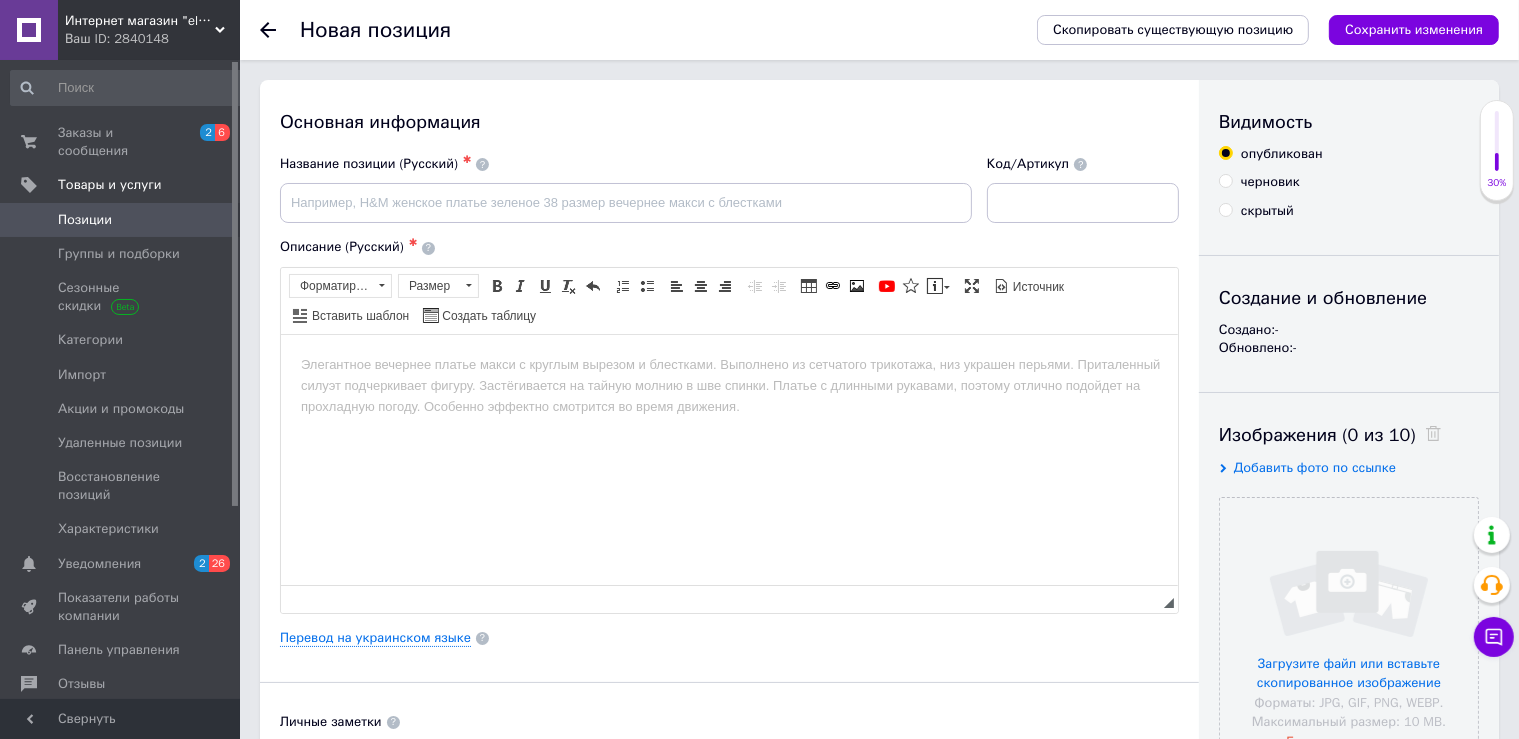 scroll, scrollTop: 0, scrollLeft: 0, axis: both 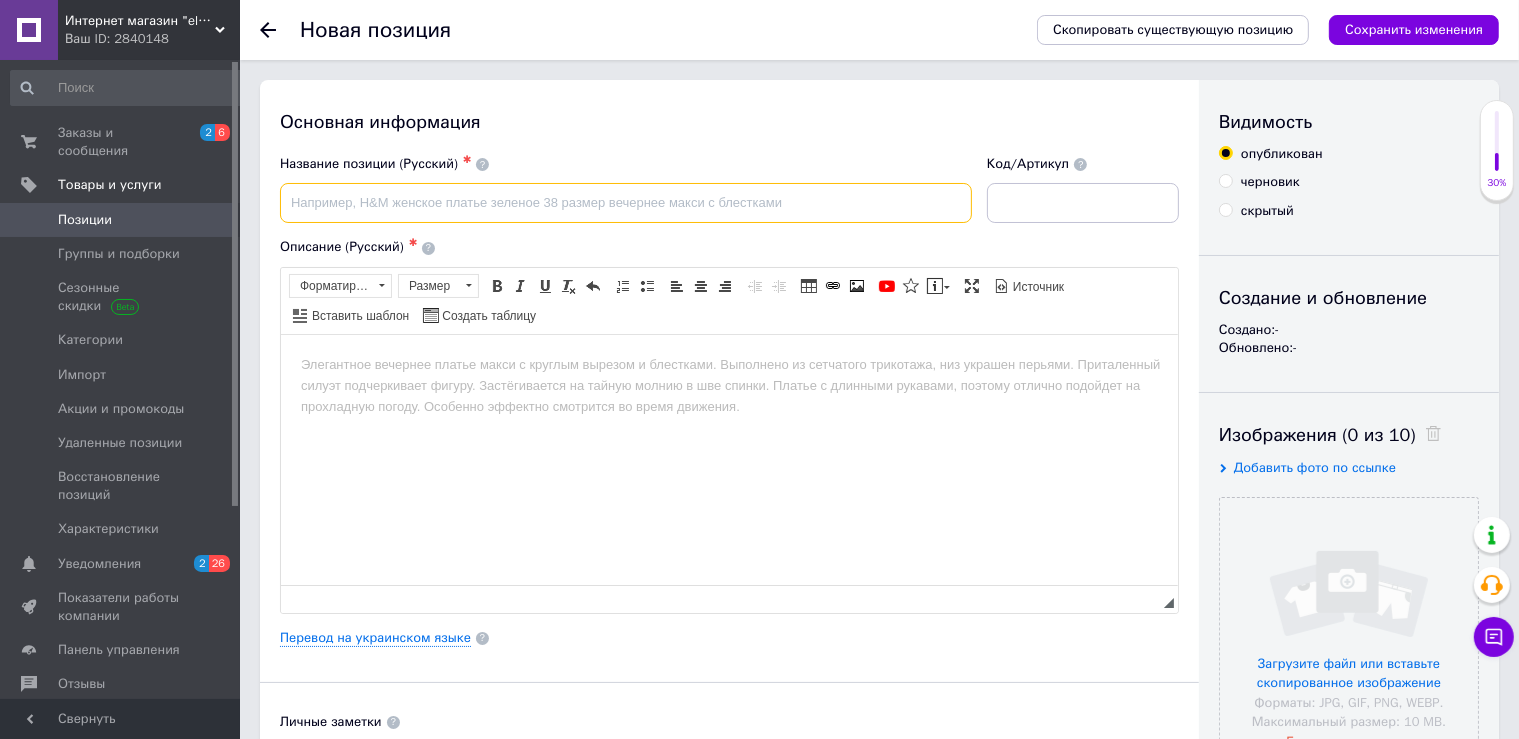 click at bounding box center (626, 203) 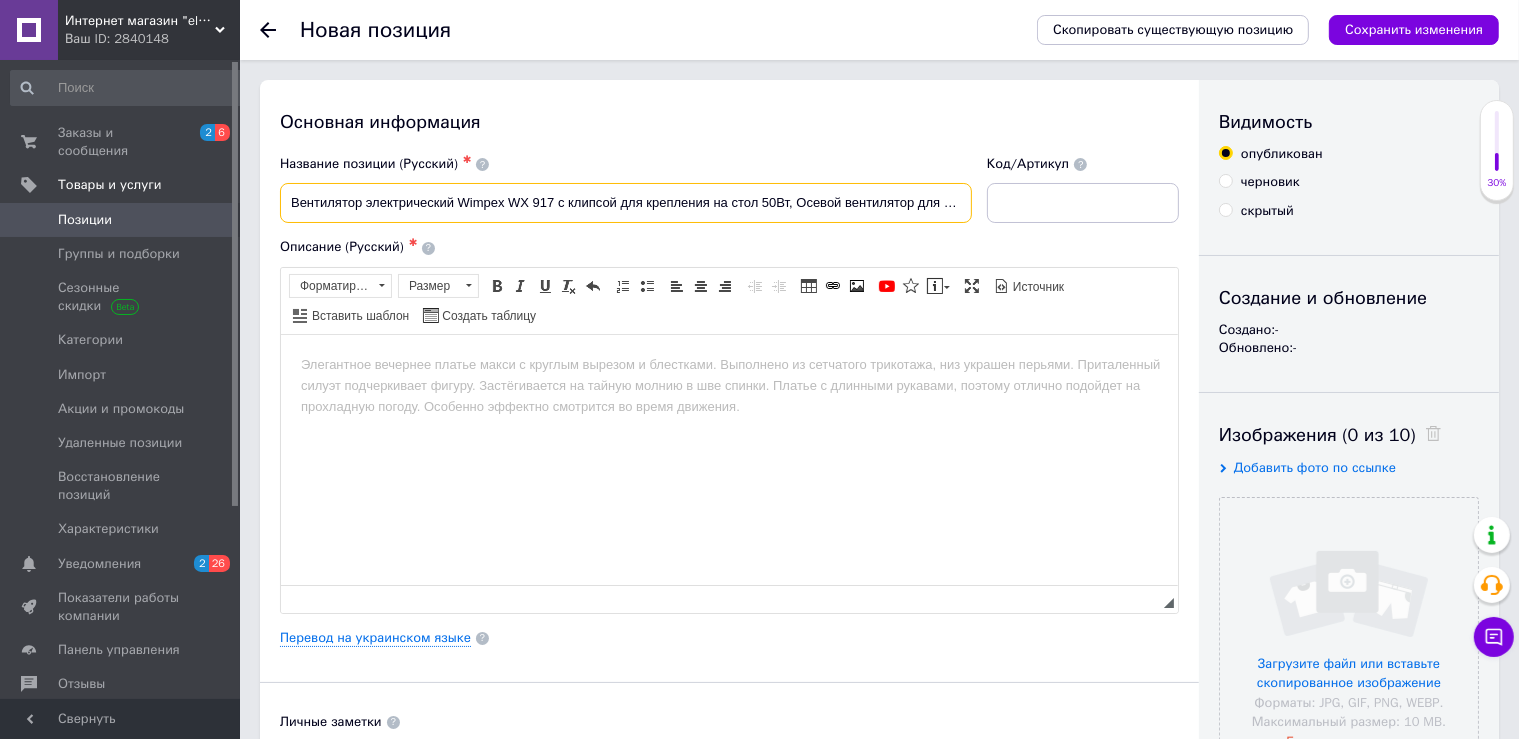 scroll, scrollTop: 0, scrollLeft: 2, axis: horizontal 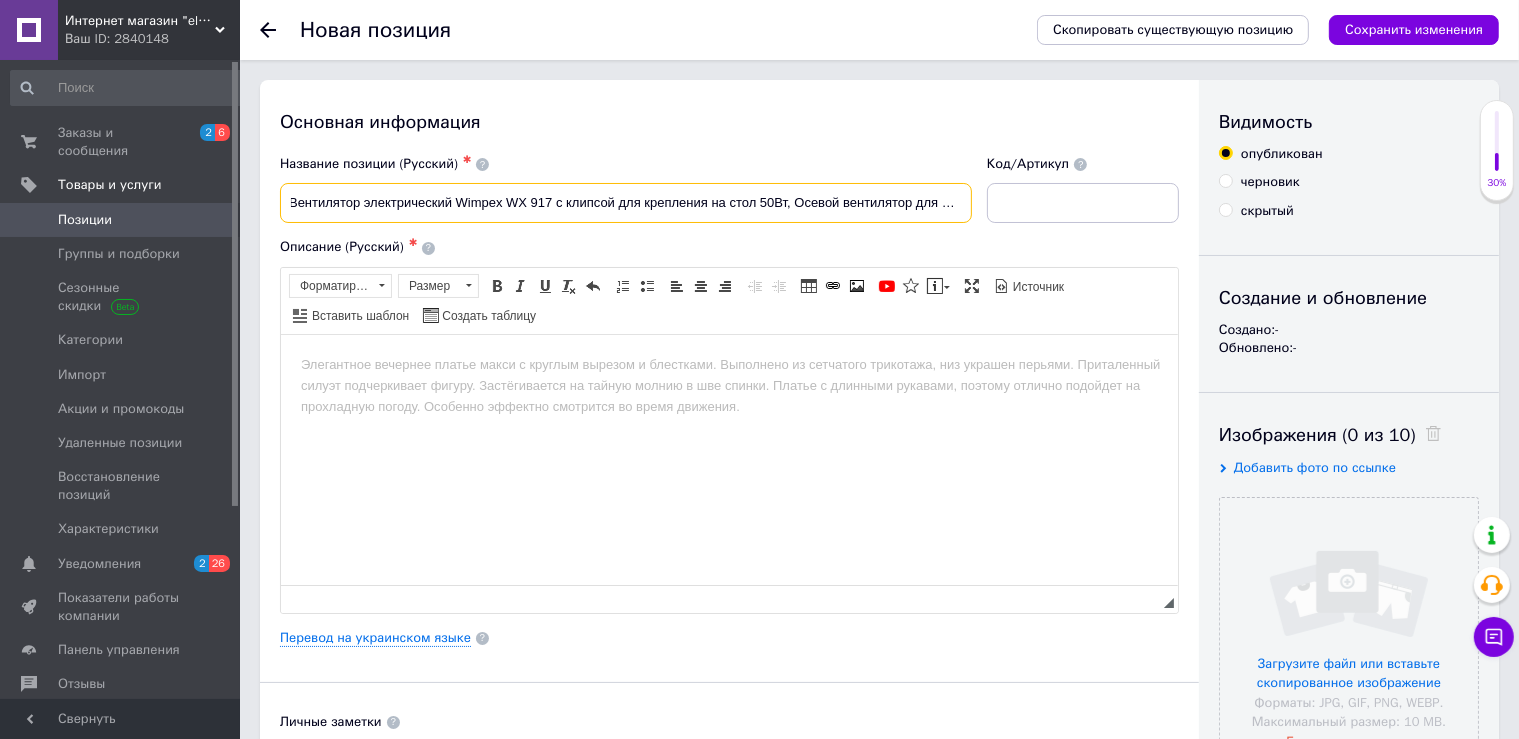 click on "Вентилятор электрический Wimpex WX 917 с клипсой для крепления на стол 50Вт, Осевой вентилятор для дома" at bounding box center (626, 203) 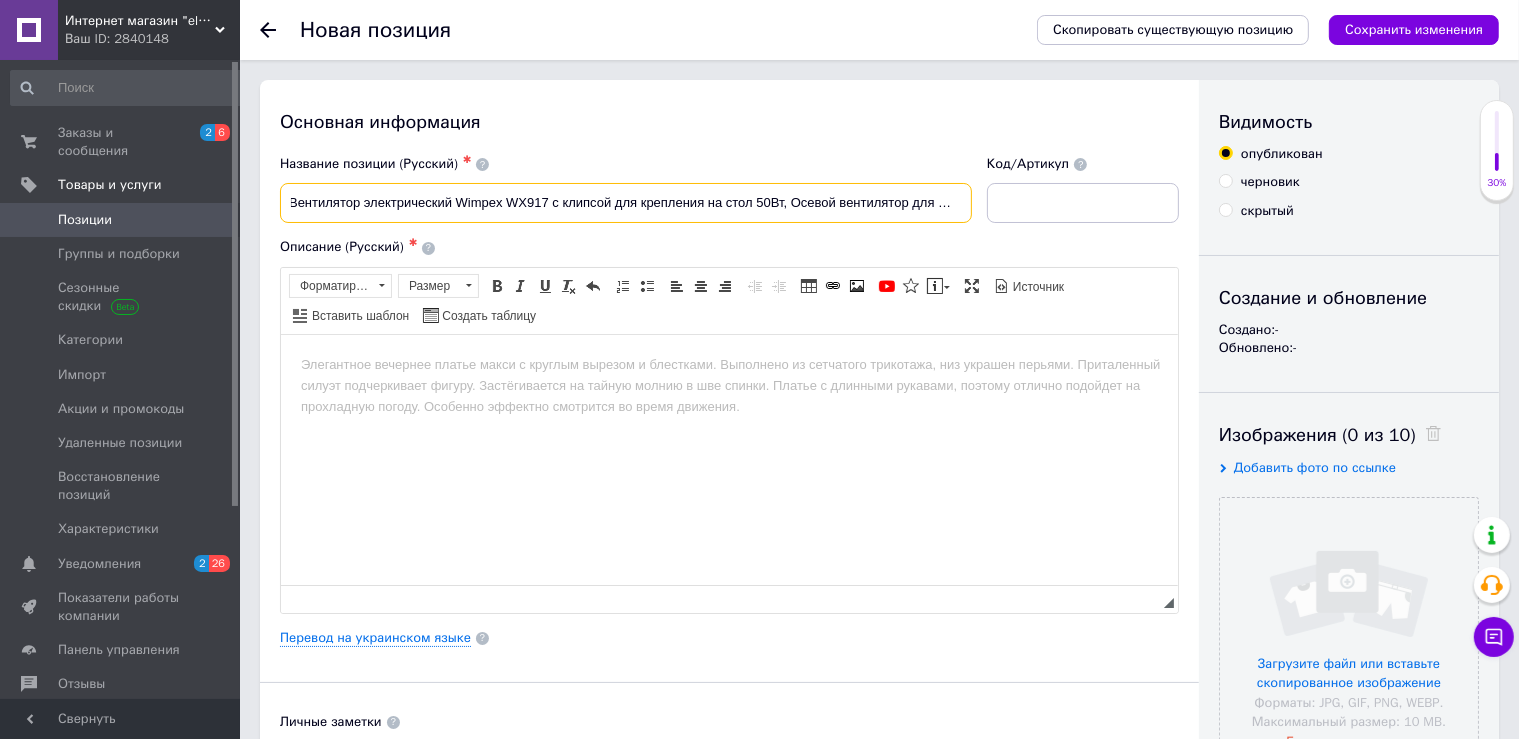 scroll, scrollTop: 0, scrollLeft: 0, axis: both 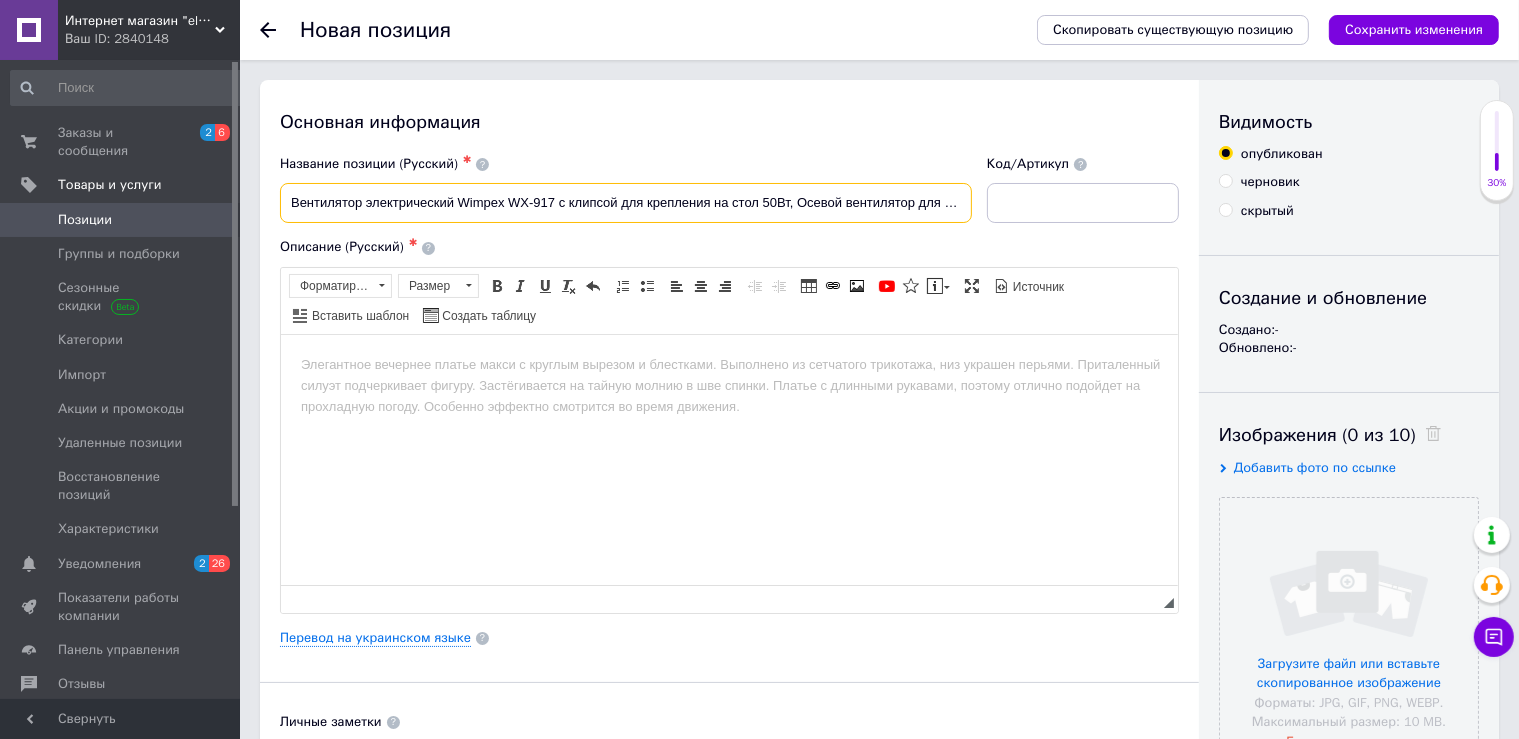 type on "Вентилятор электрический Wimpex WX-917 с клипсой для крепления на стол 50Вт, Осевой вентилятор для дома" 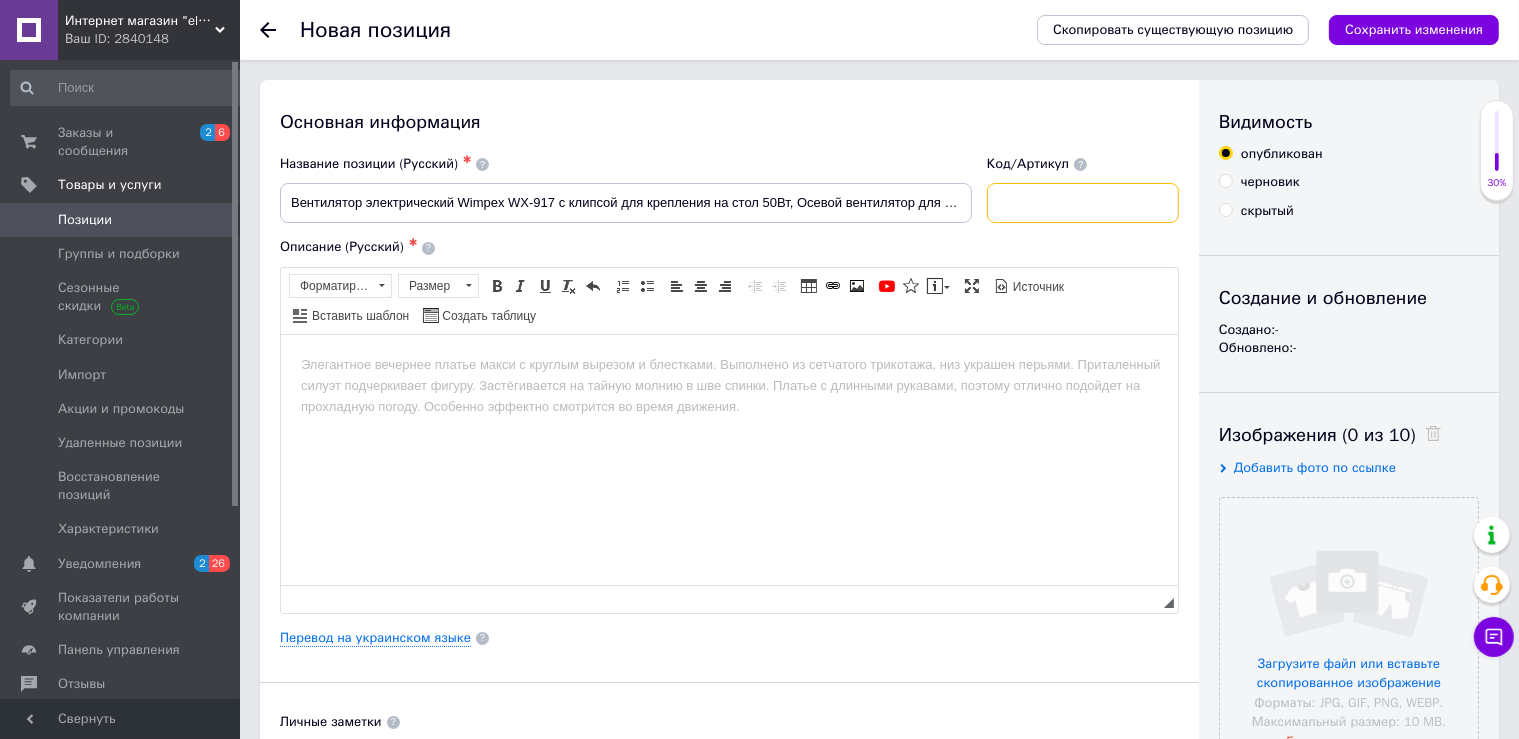 click at bounding box center (1083, 203) 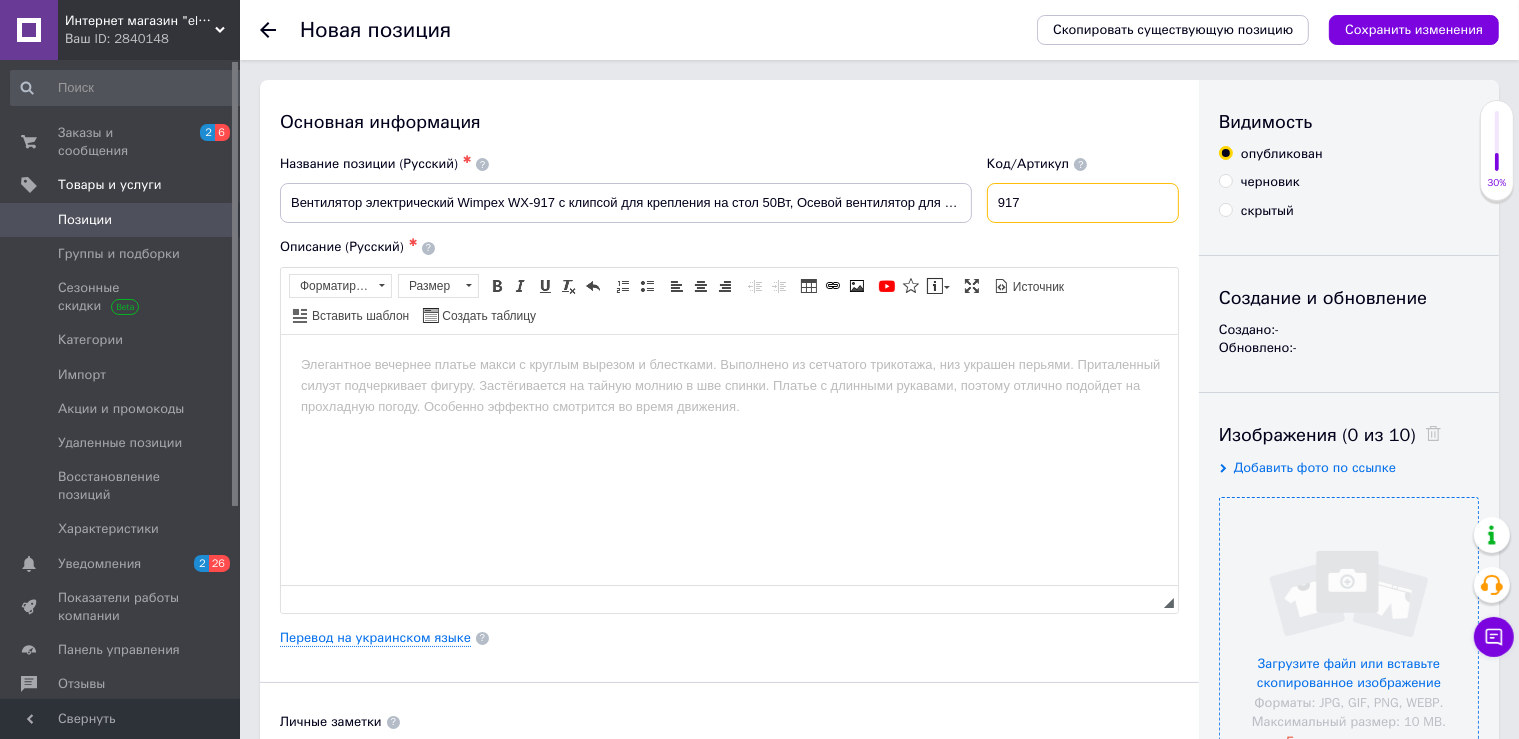 type on "917" 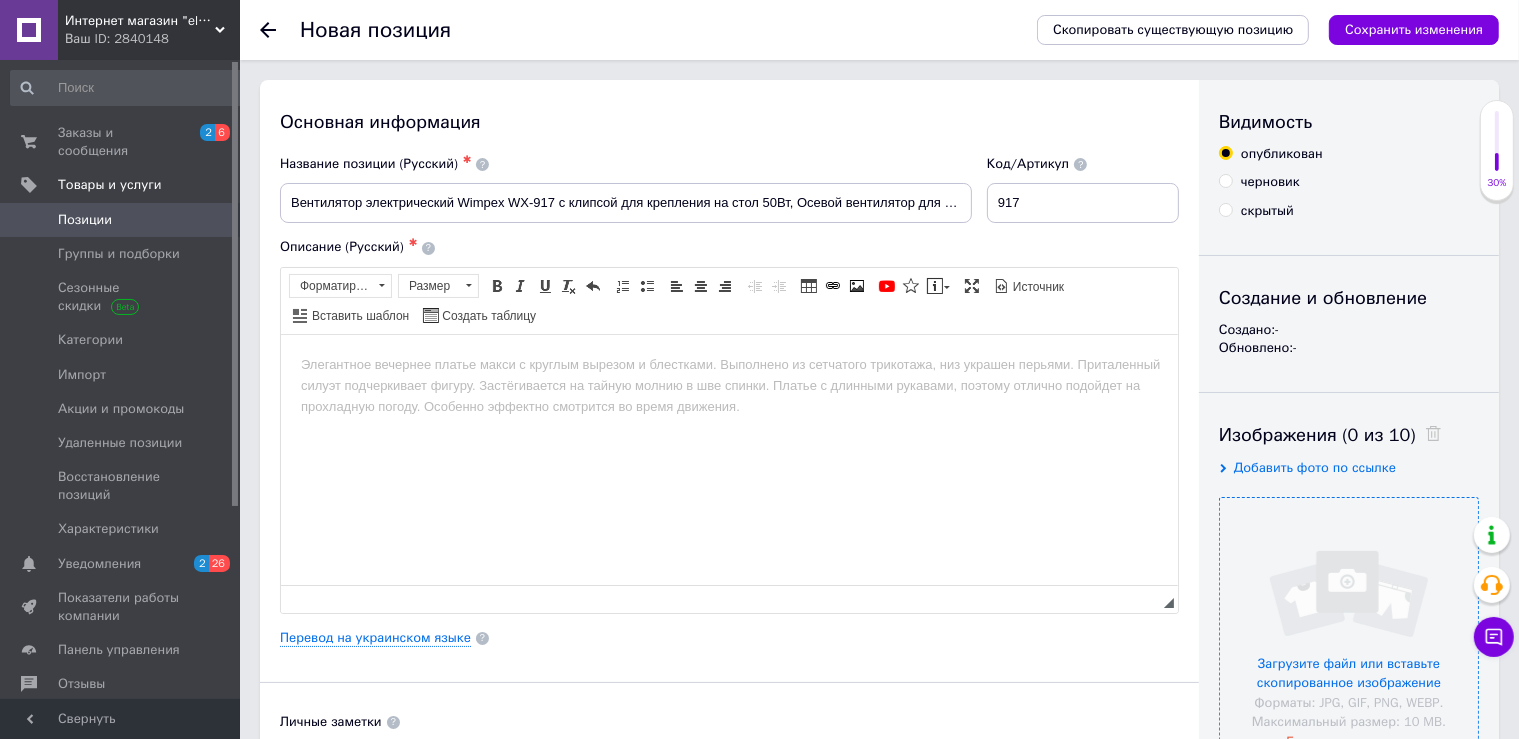 click at bounding box center (1349, 627) 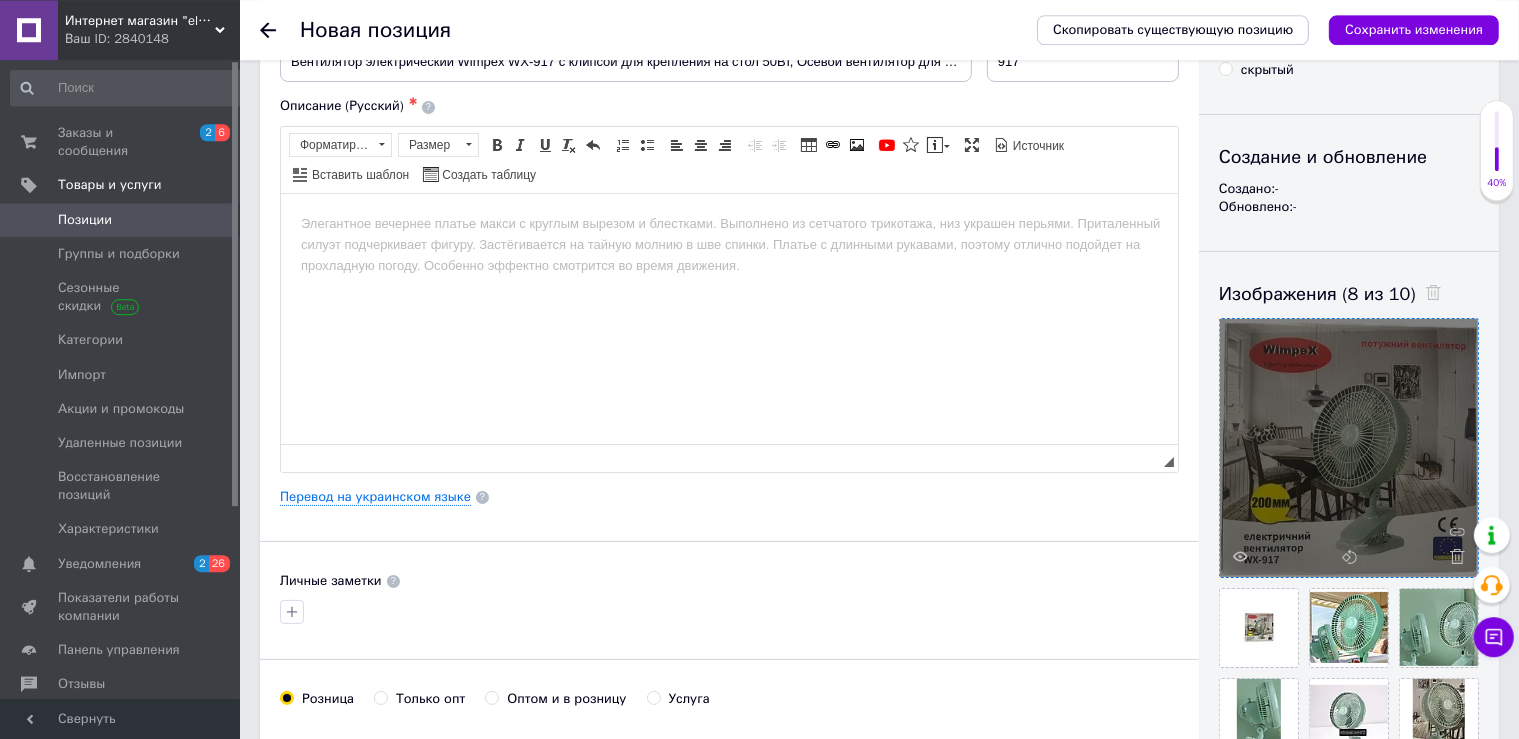scroll, scrollTop: 280, scrollLeft: 0, axis: vertical 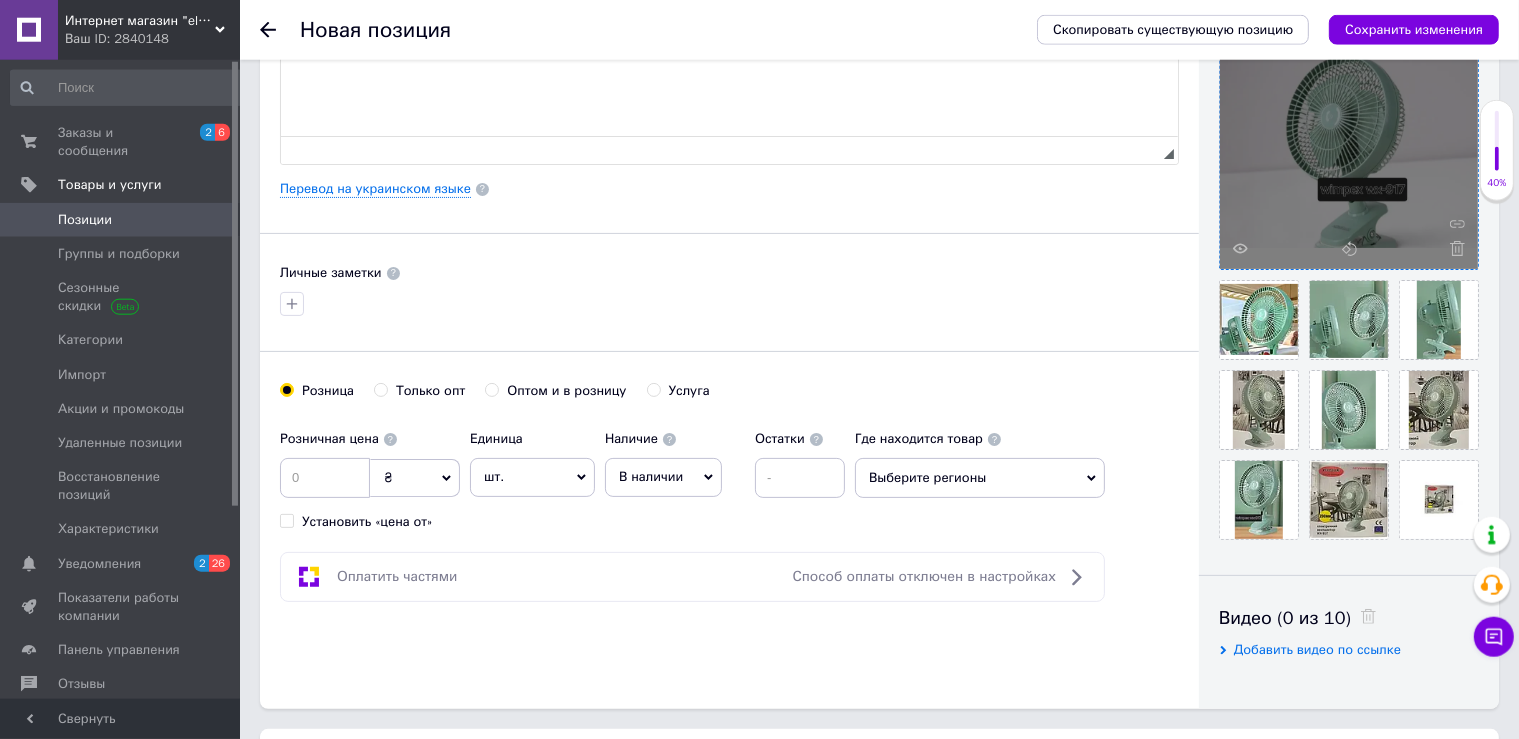 click on "В наличии" at bounding box center (651, 476) 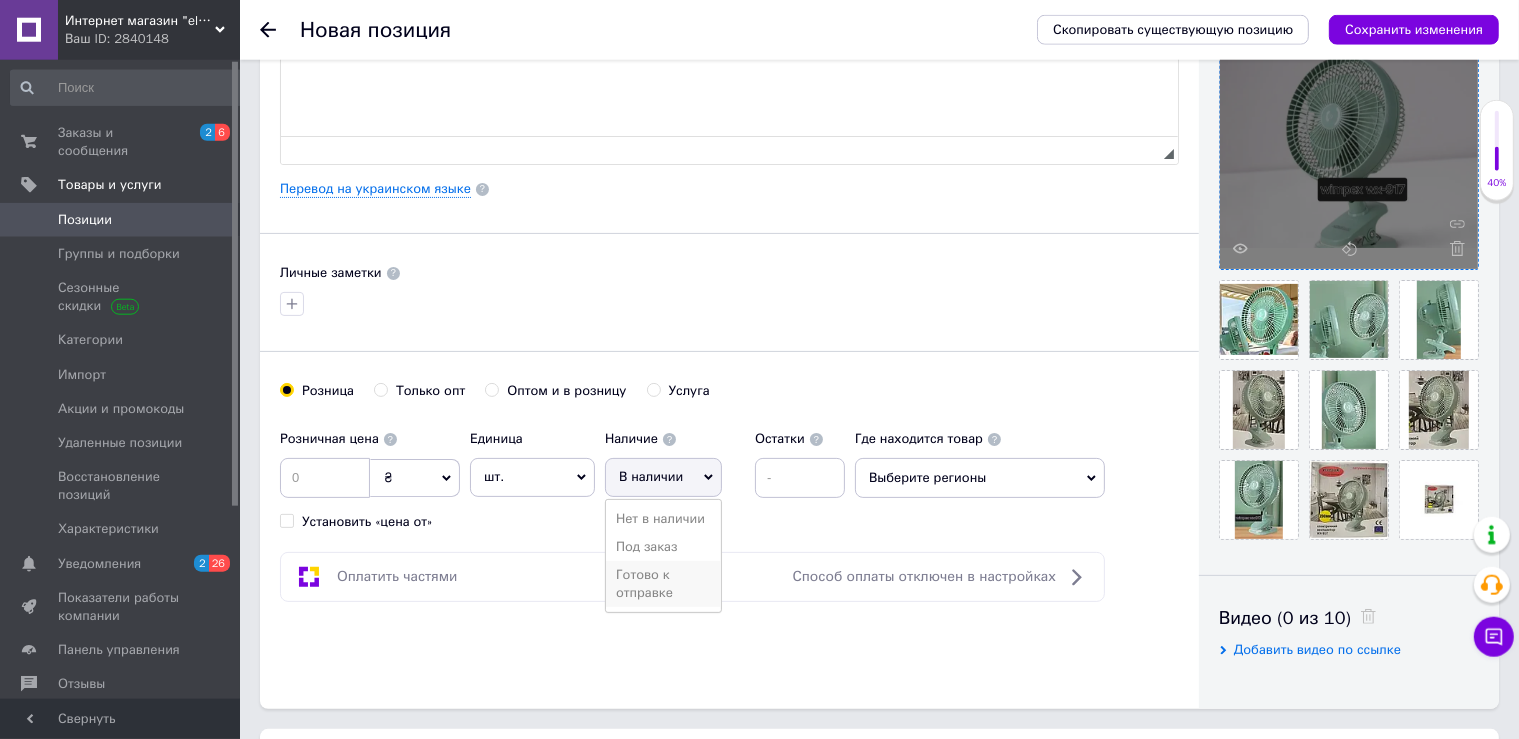 click on "Готово к отправке" at bounding box center (663, 584) 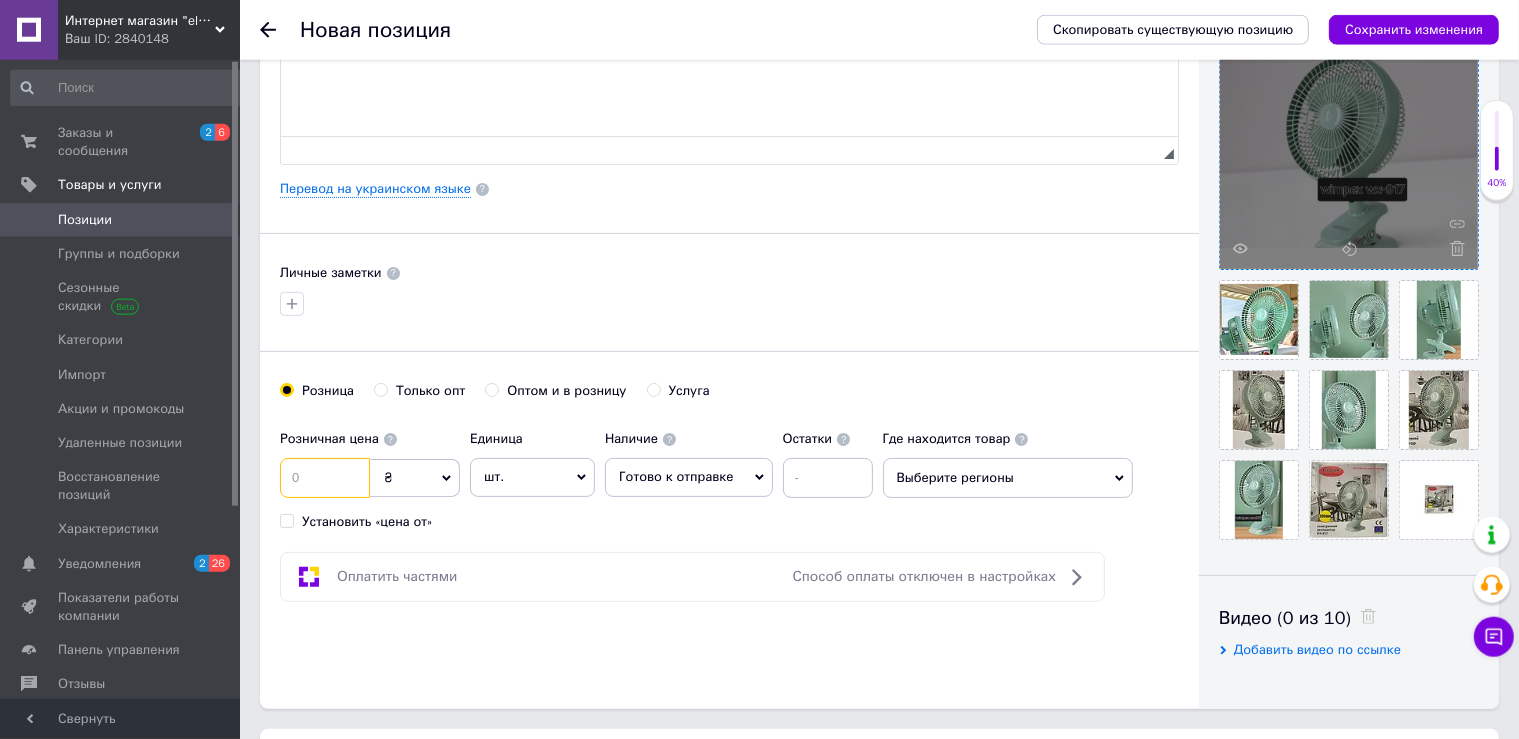 click at bounding box center (325, 478) 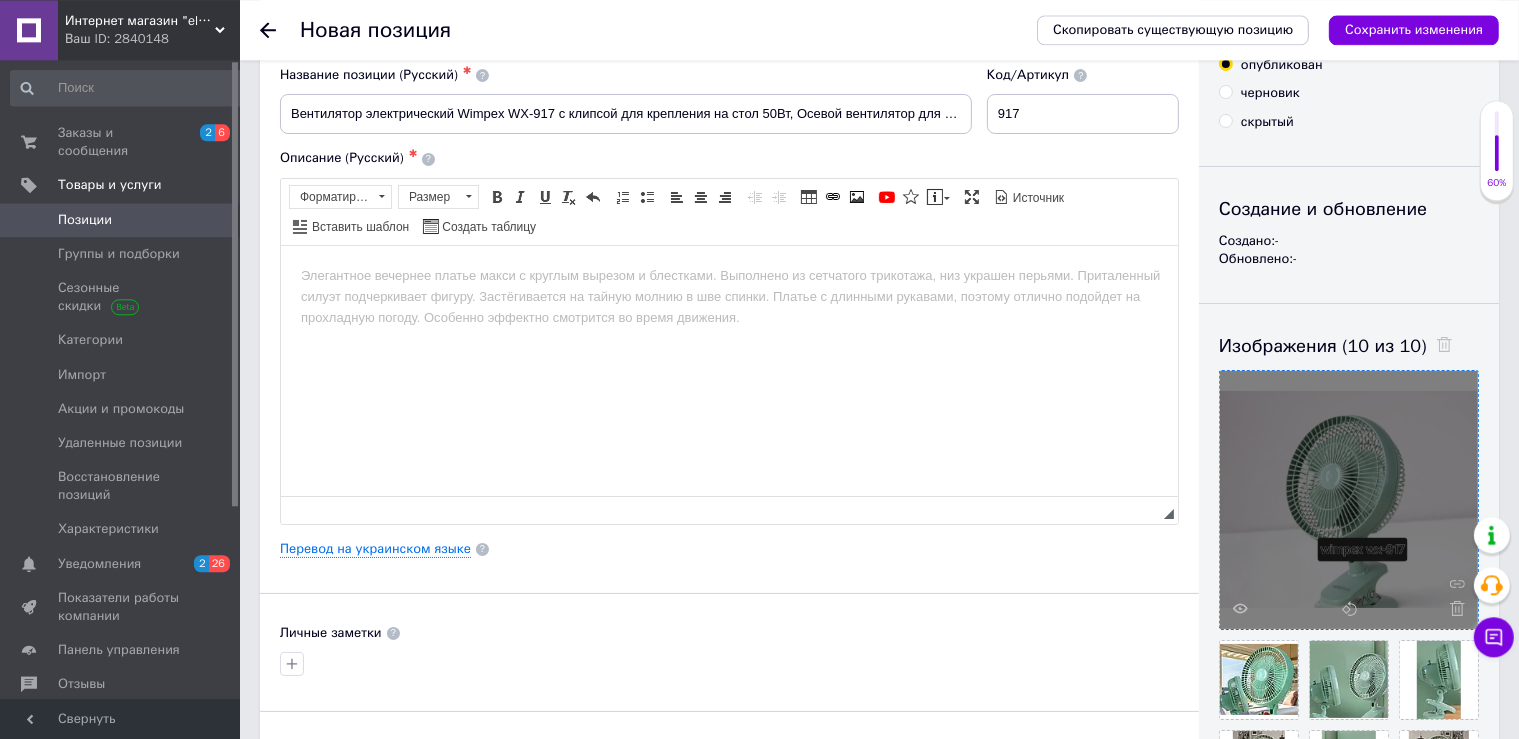 scroll, scrollTop: 0, scrollLeft: 0, axis: both 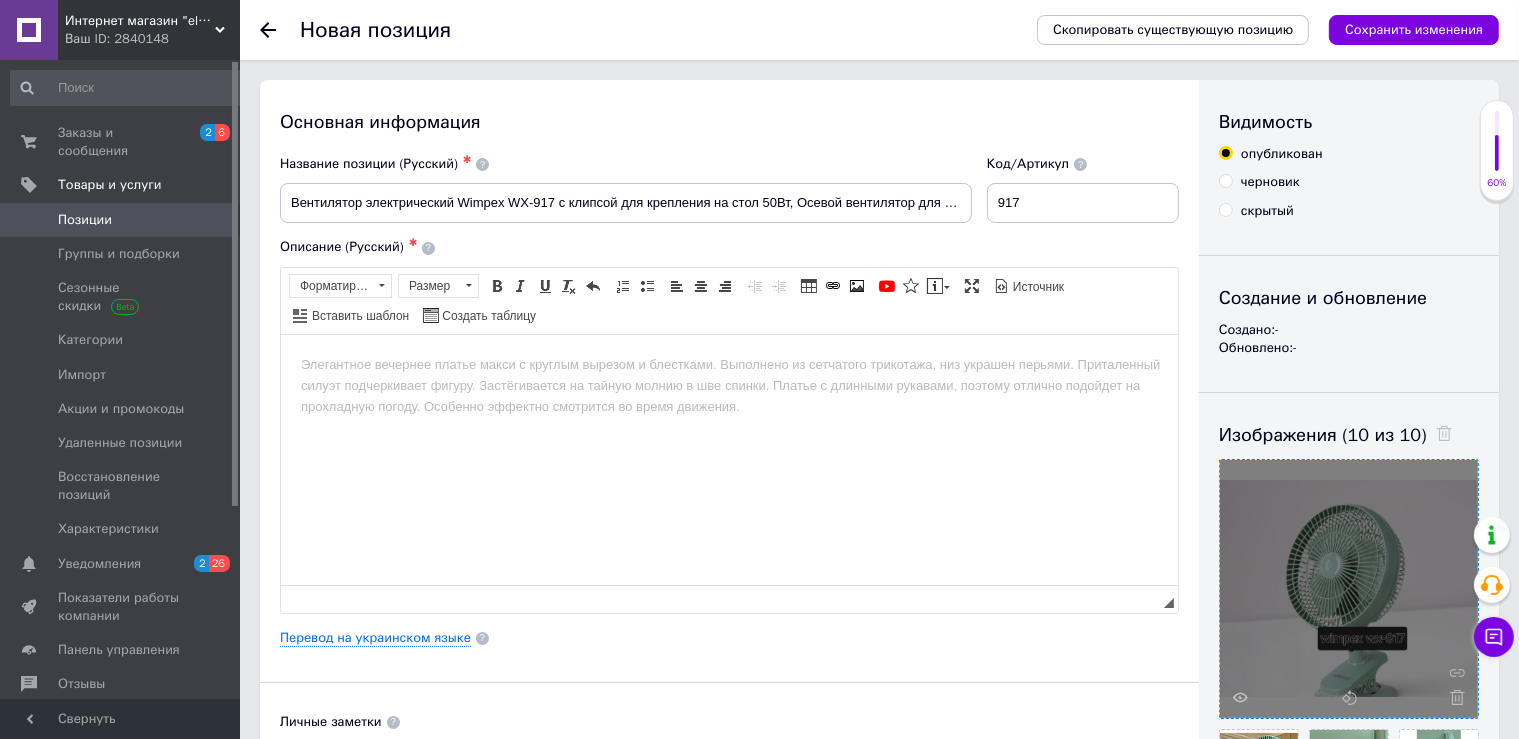 type on "495" 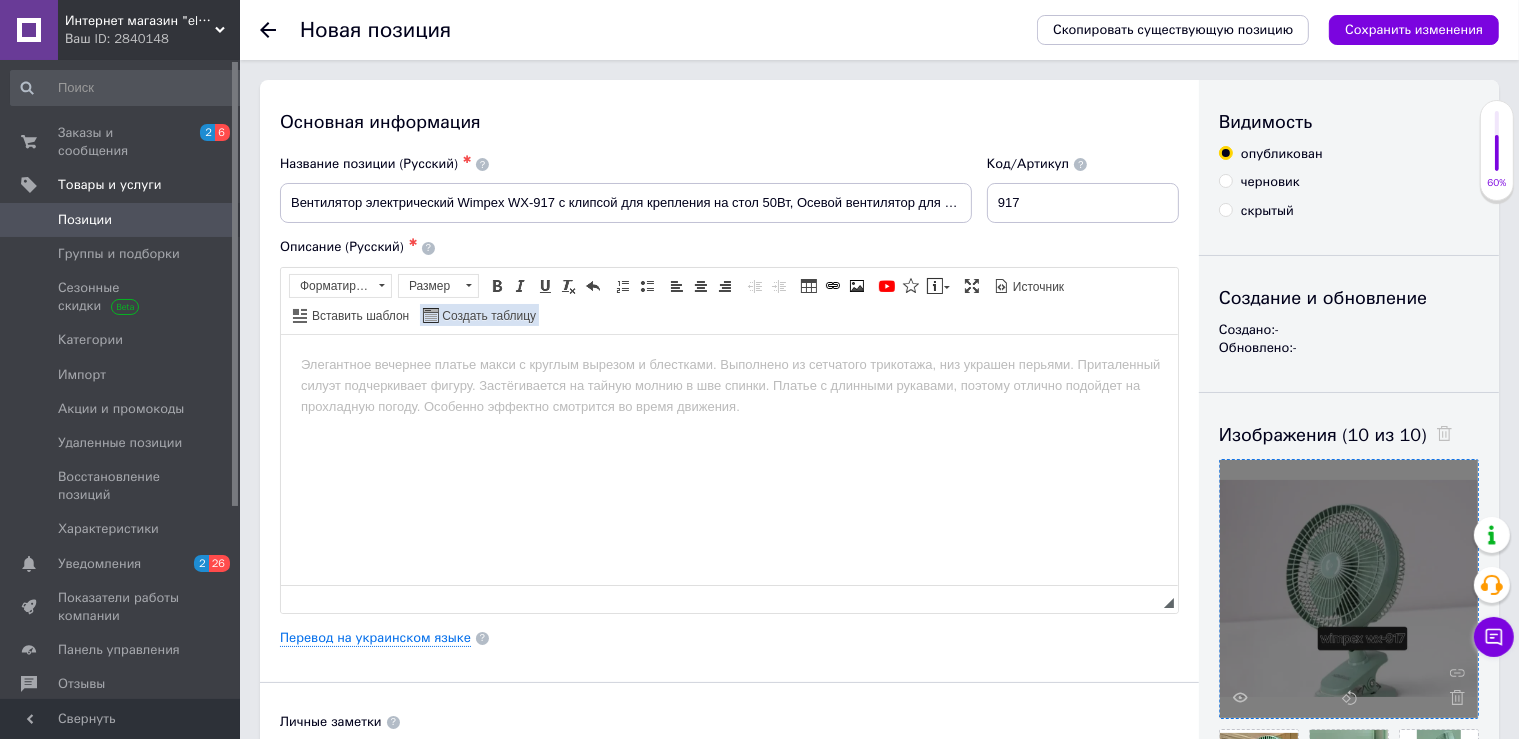 click on "Создать таблицу" at bounding box center [487, 316] 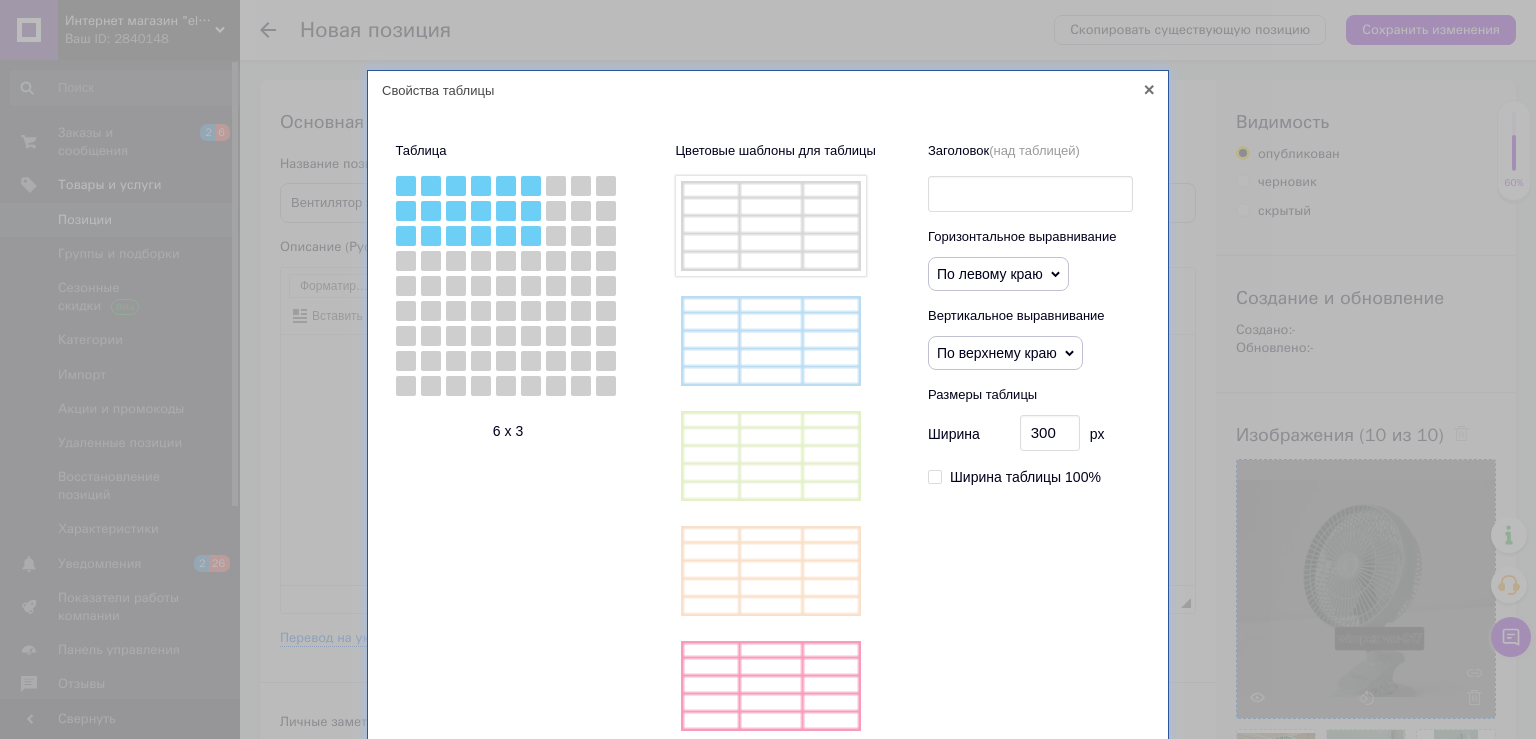 click 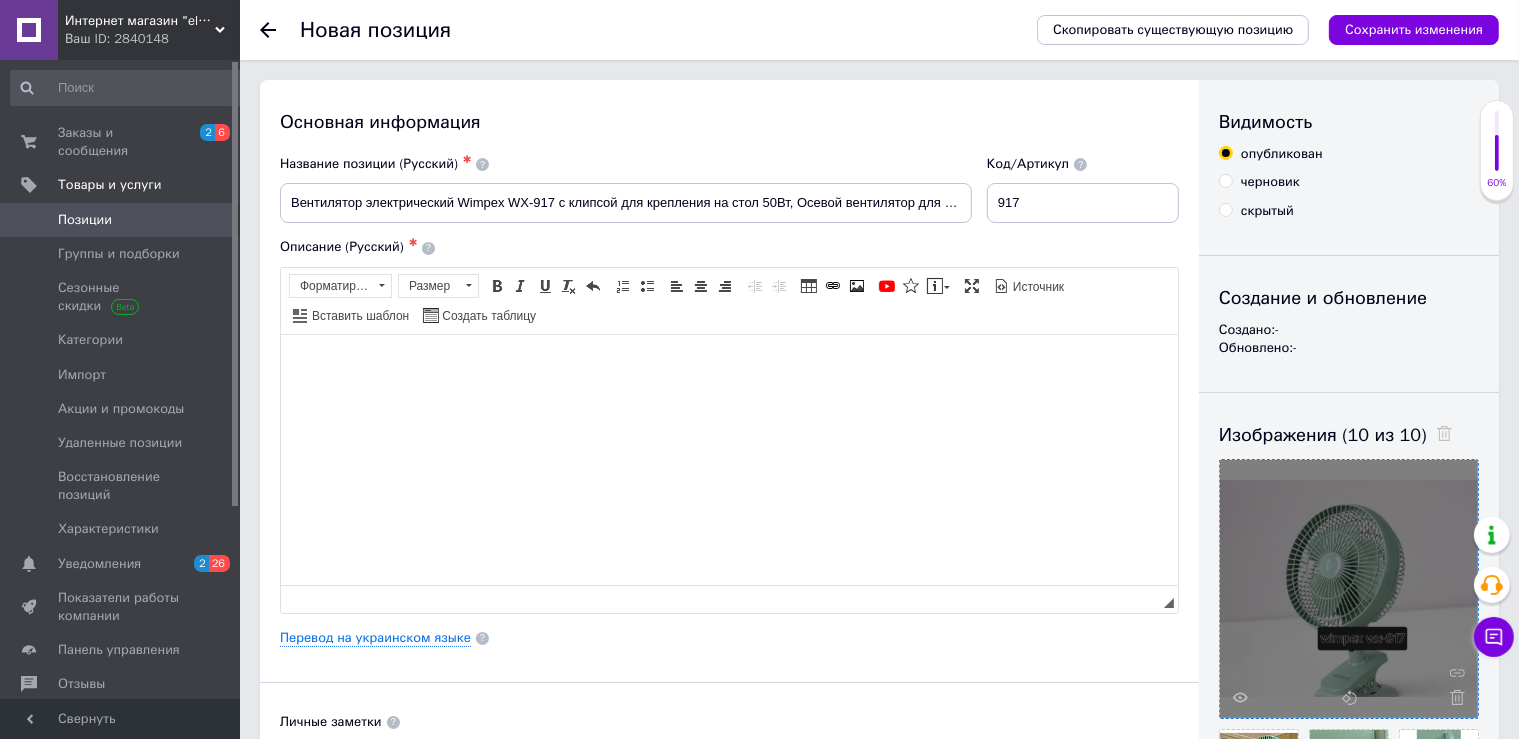 click at bounding box center (728, 459) 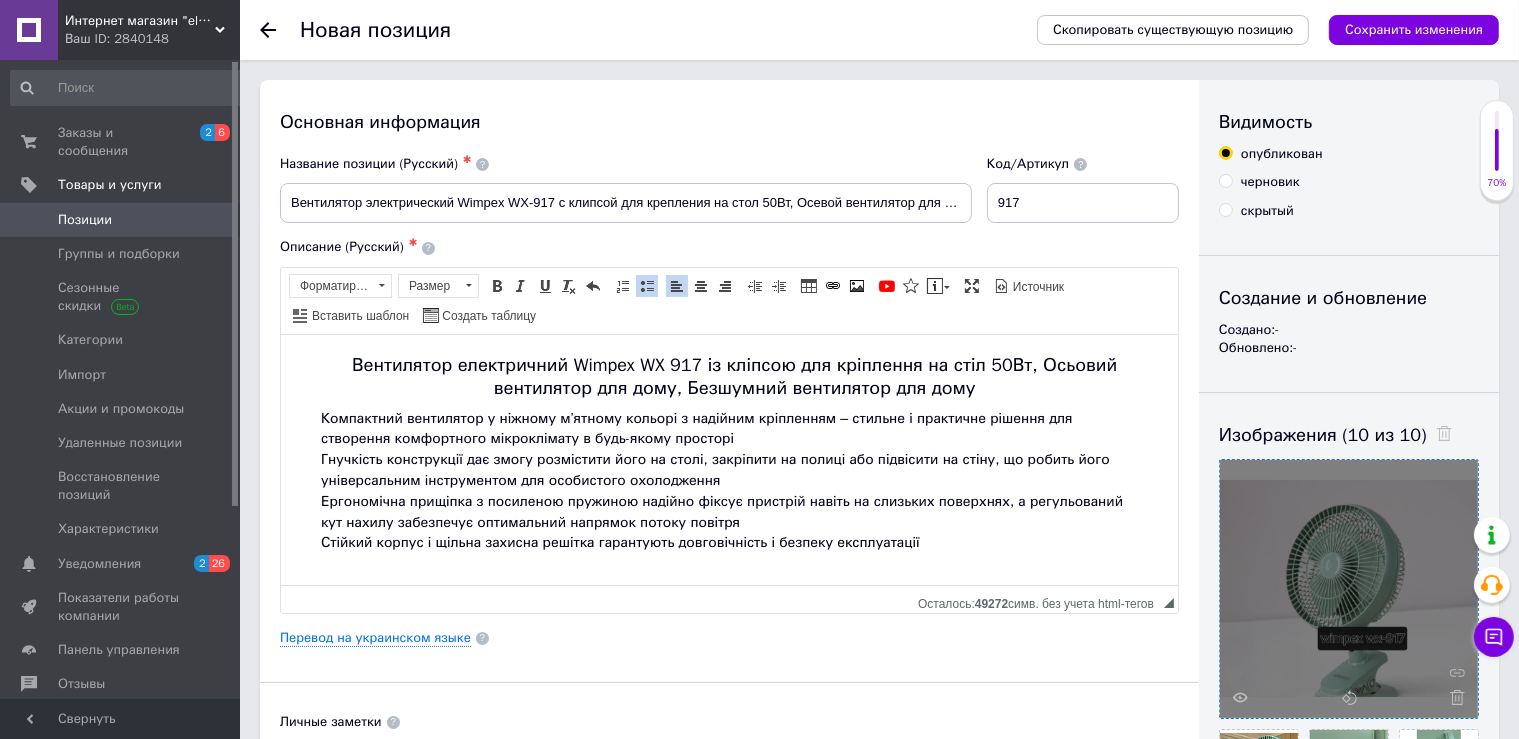 click on "Вентилятор електричний Wimpex WX 917 із кліпсою для кріплення на стіл 50Вт, Осьовий вентилятор для дому, Безшумний вентилятор для дому" at bounding box center (734, 377) 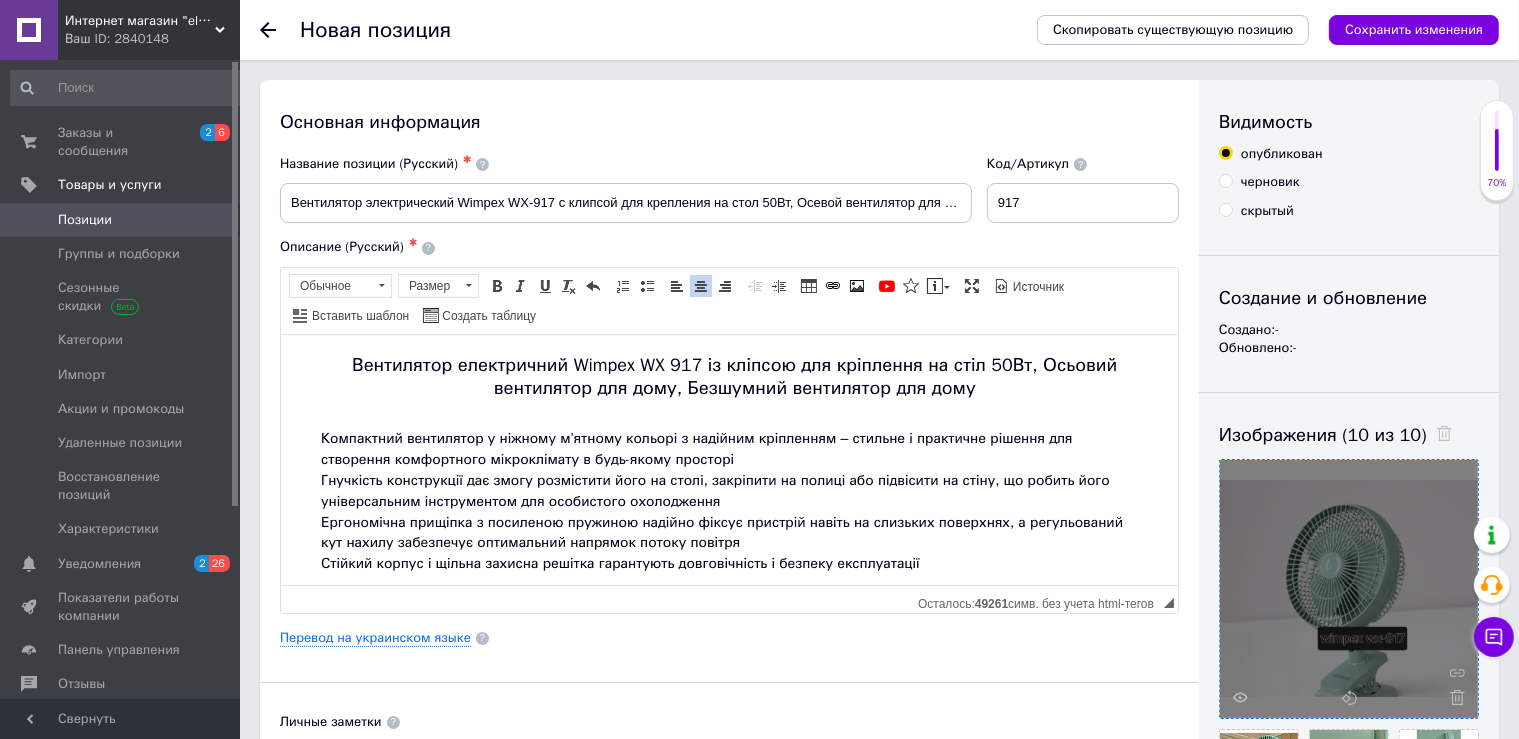scroll, scrollTop: 28, scrollLeft: 0, axis: vertical 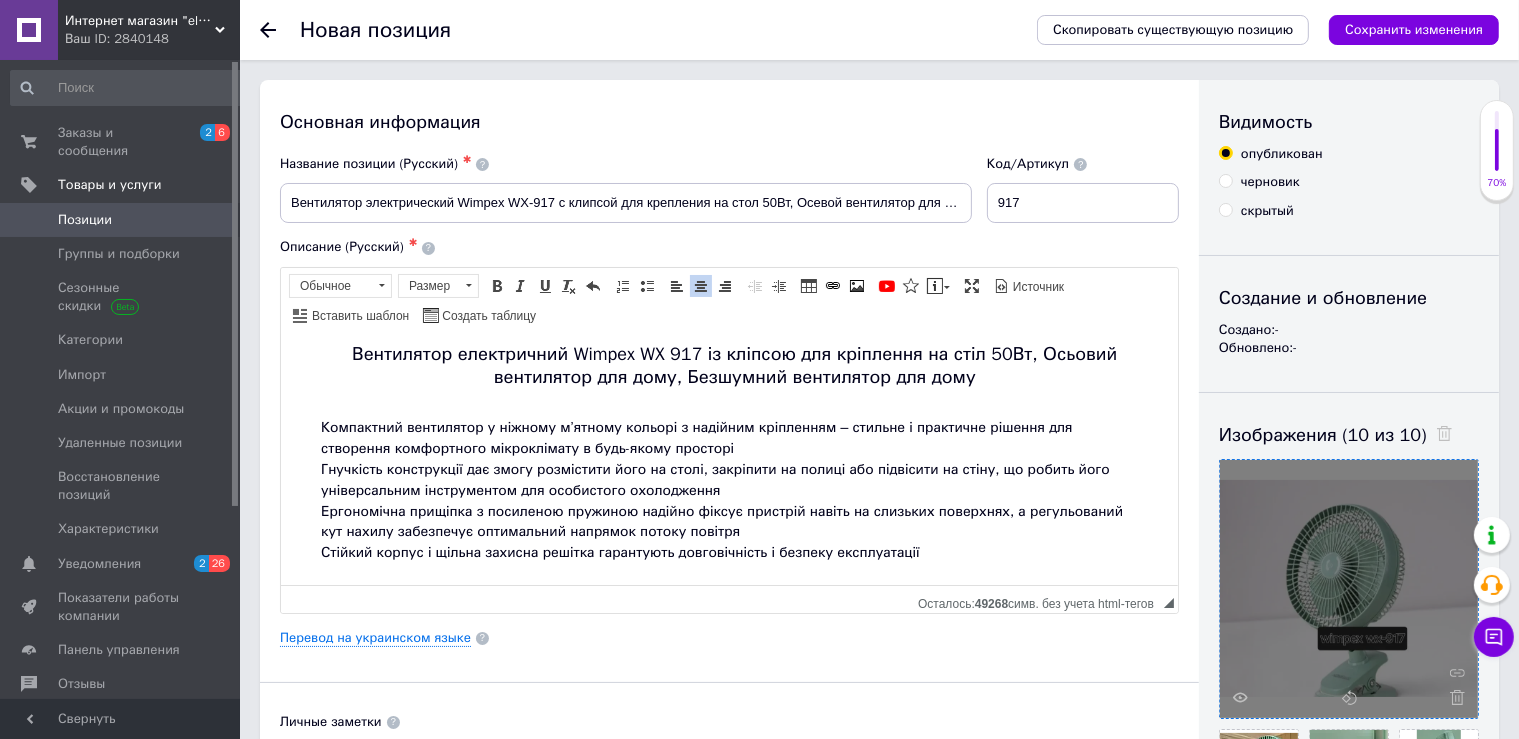 click at bounding box center [728, 573] 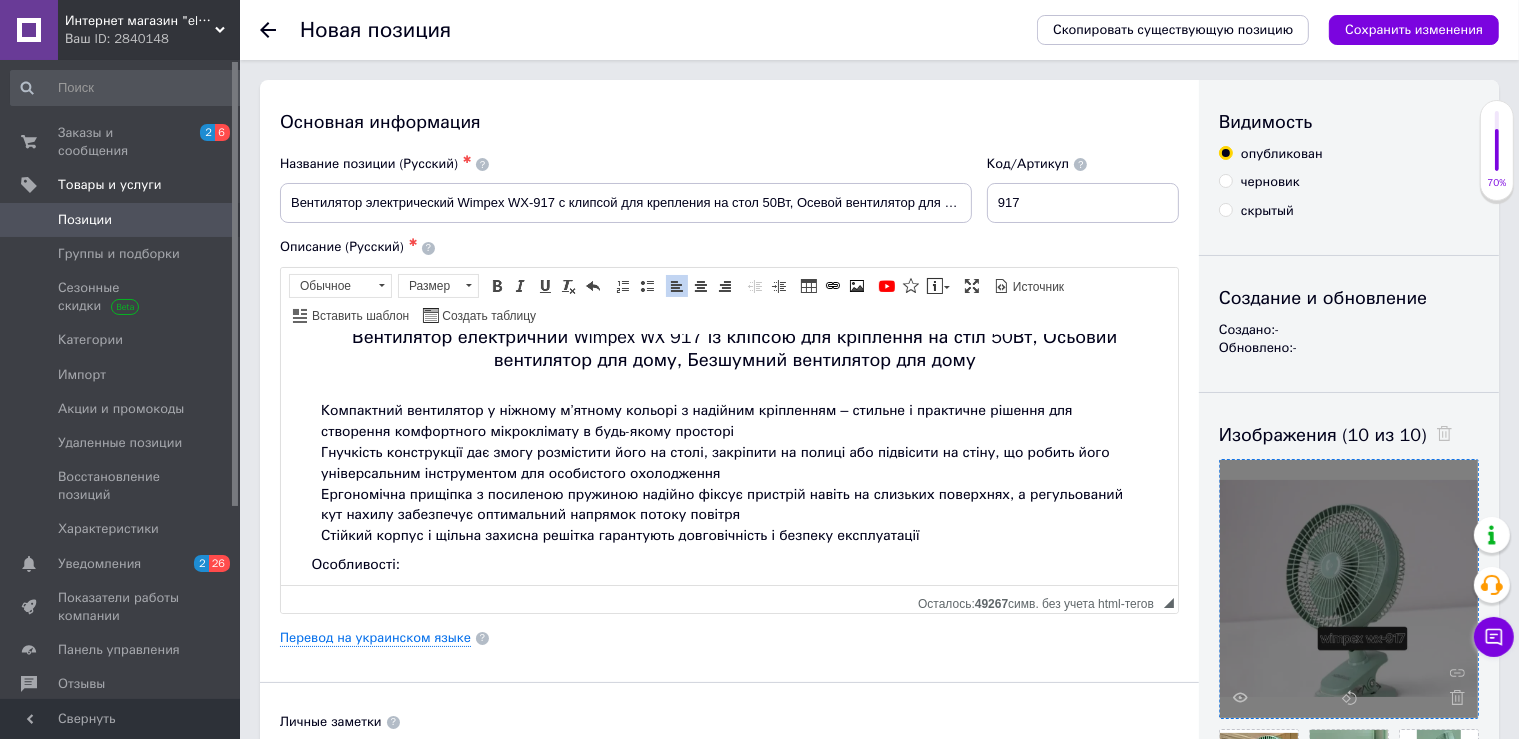 scroll, scrollTop: 231, scrollLeft: 0, axis: vertical 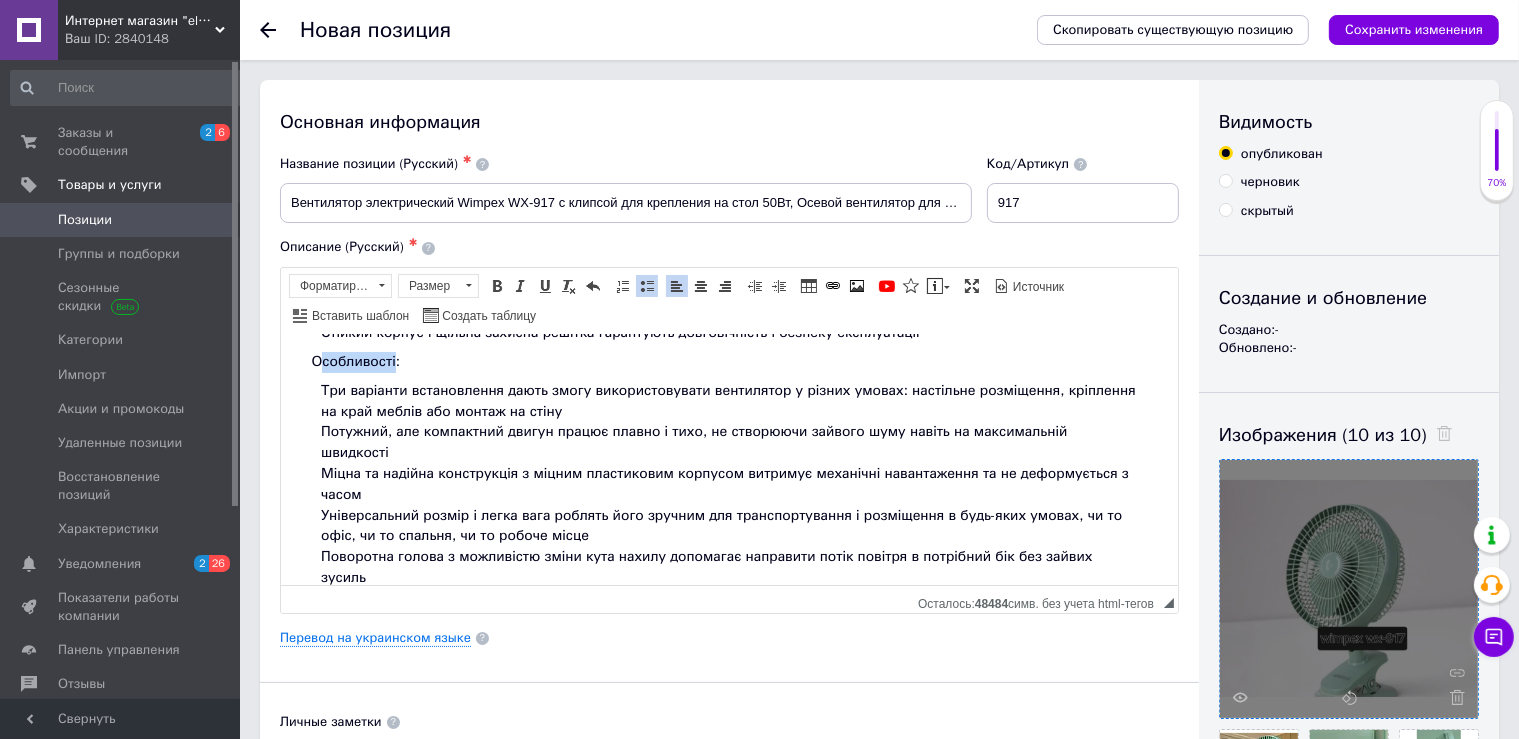 drag, startPoint x: 392, startPoint y: 354, endPoint x: 320, endPoint y: 358, distance: 72.11102 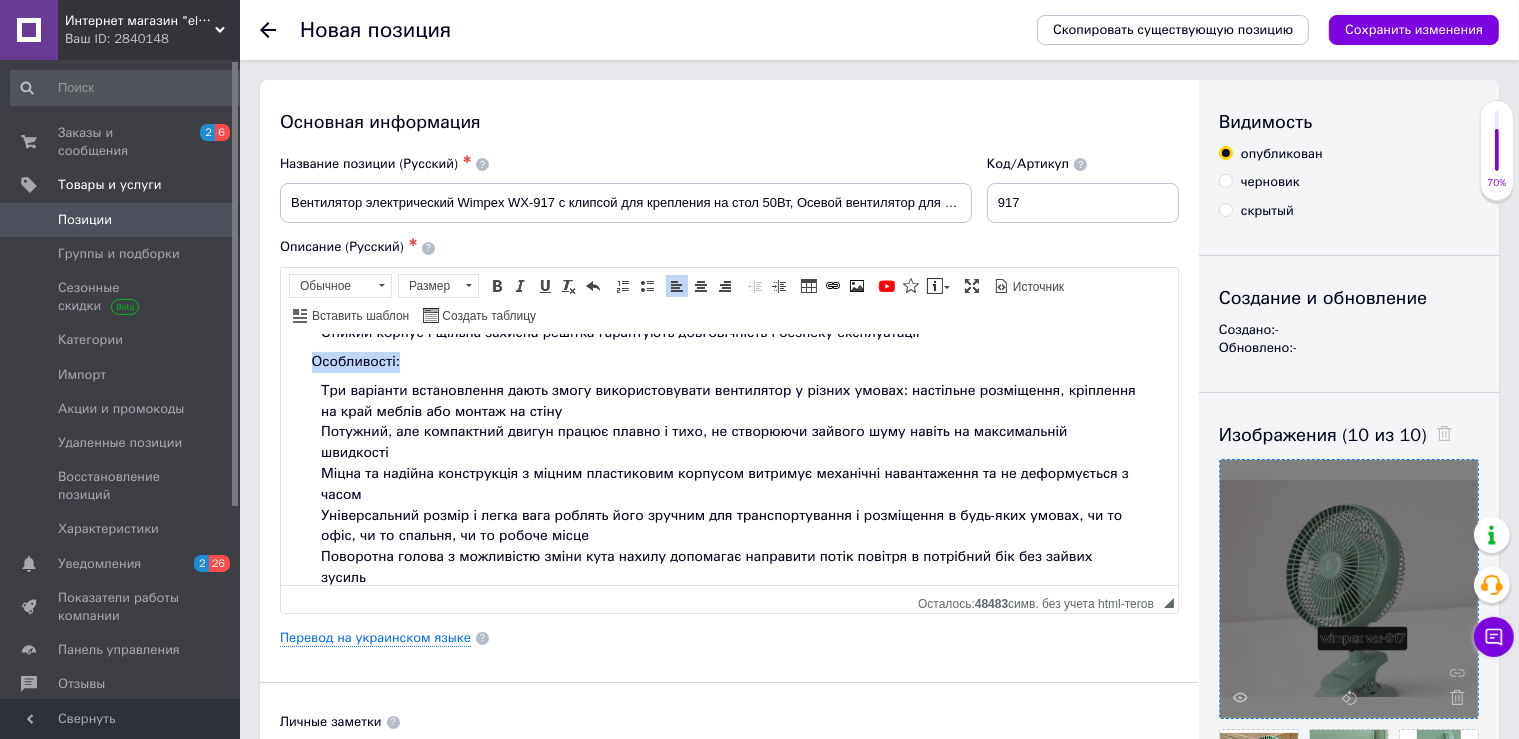 drag, startPoint x: 303, startPoint y: 357, endPoint x: 409, endPoint y: 357, distance: 106 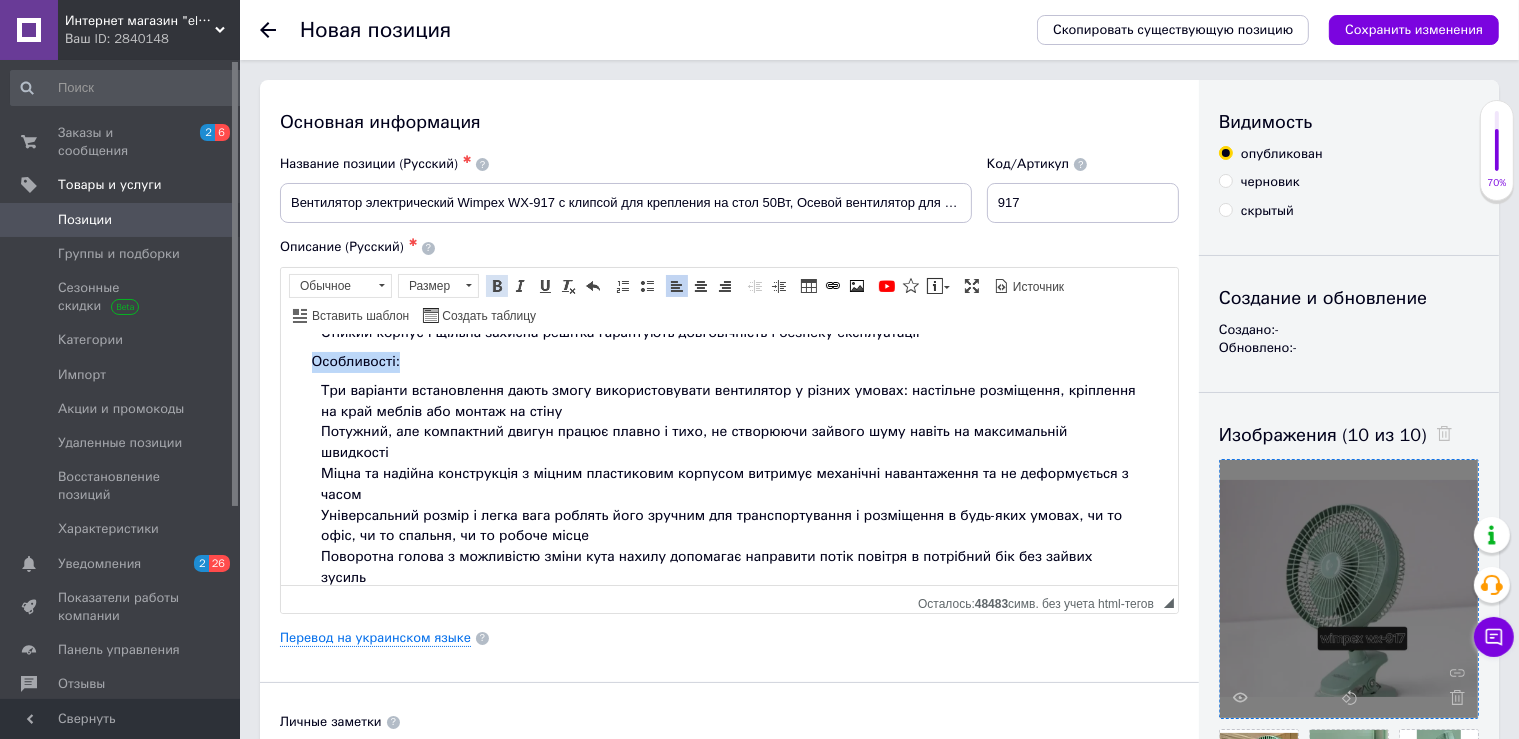 click at bounding box center [497, 286] 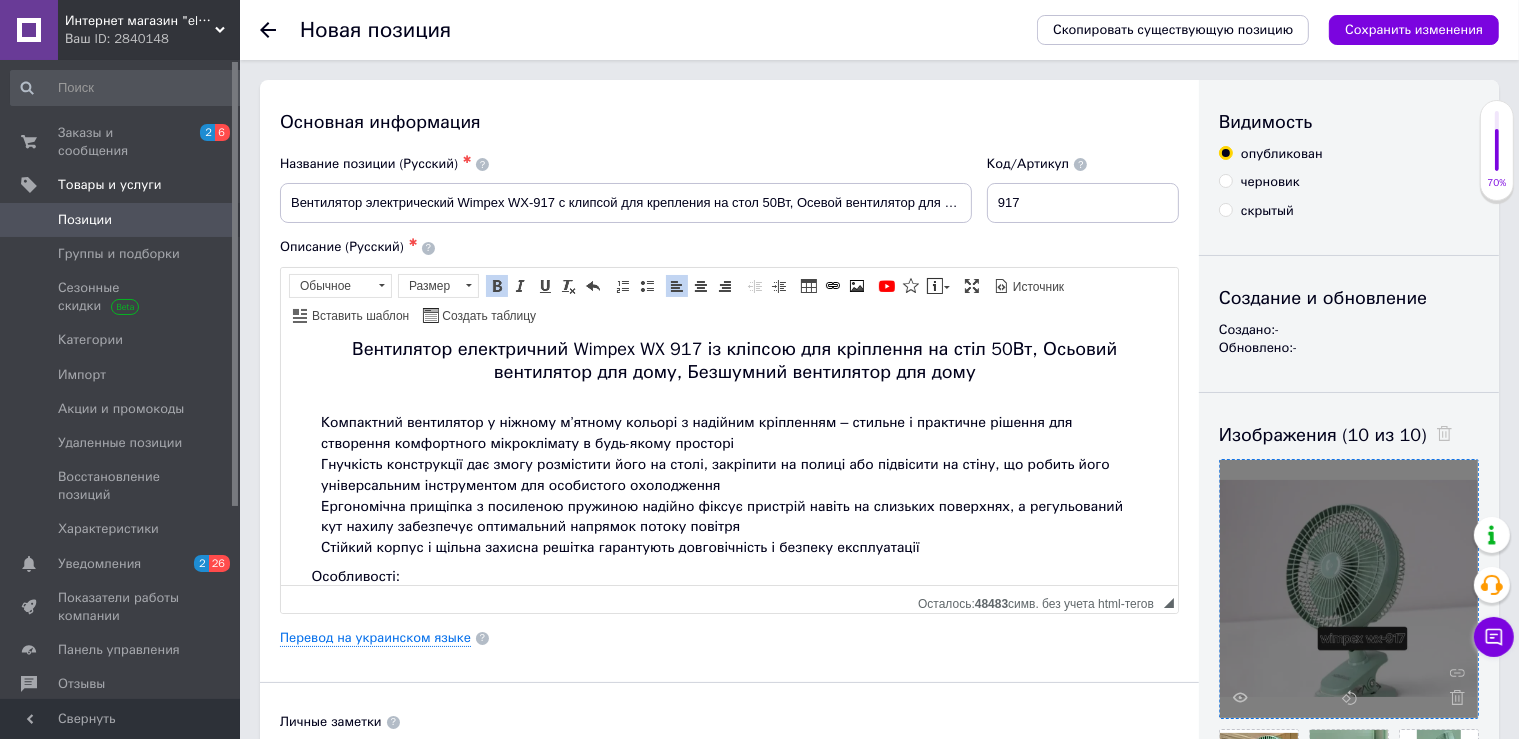 scroll, scrollTop: 0, scrollLeft: 0, axis: both 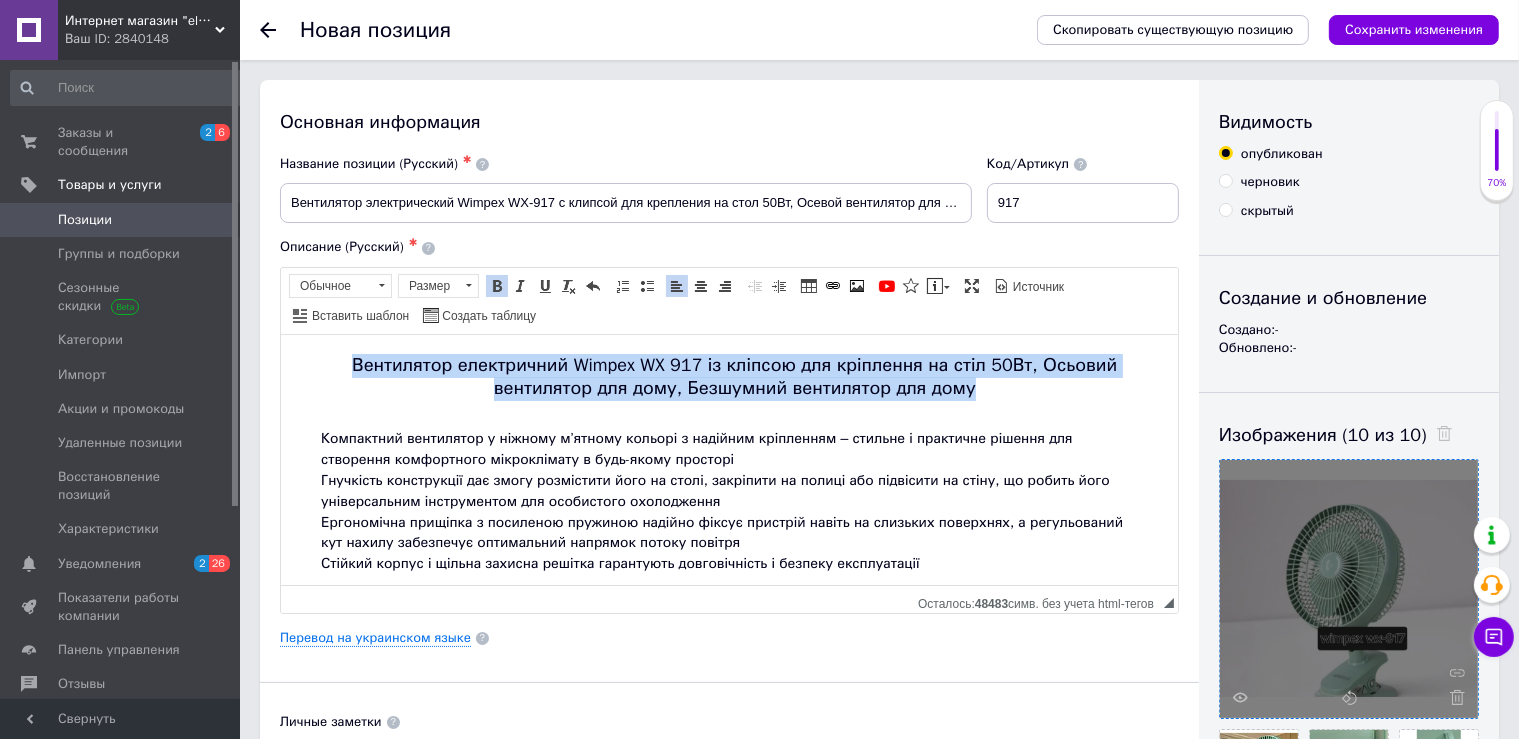 drag, startPoint x: 354, startPoint y: 363, endPoint x: 994, endPoint y: 388, distance: 640.4881 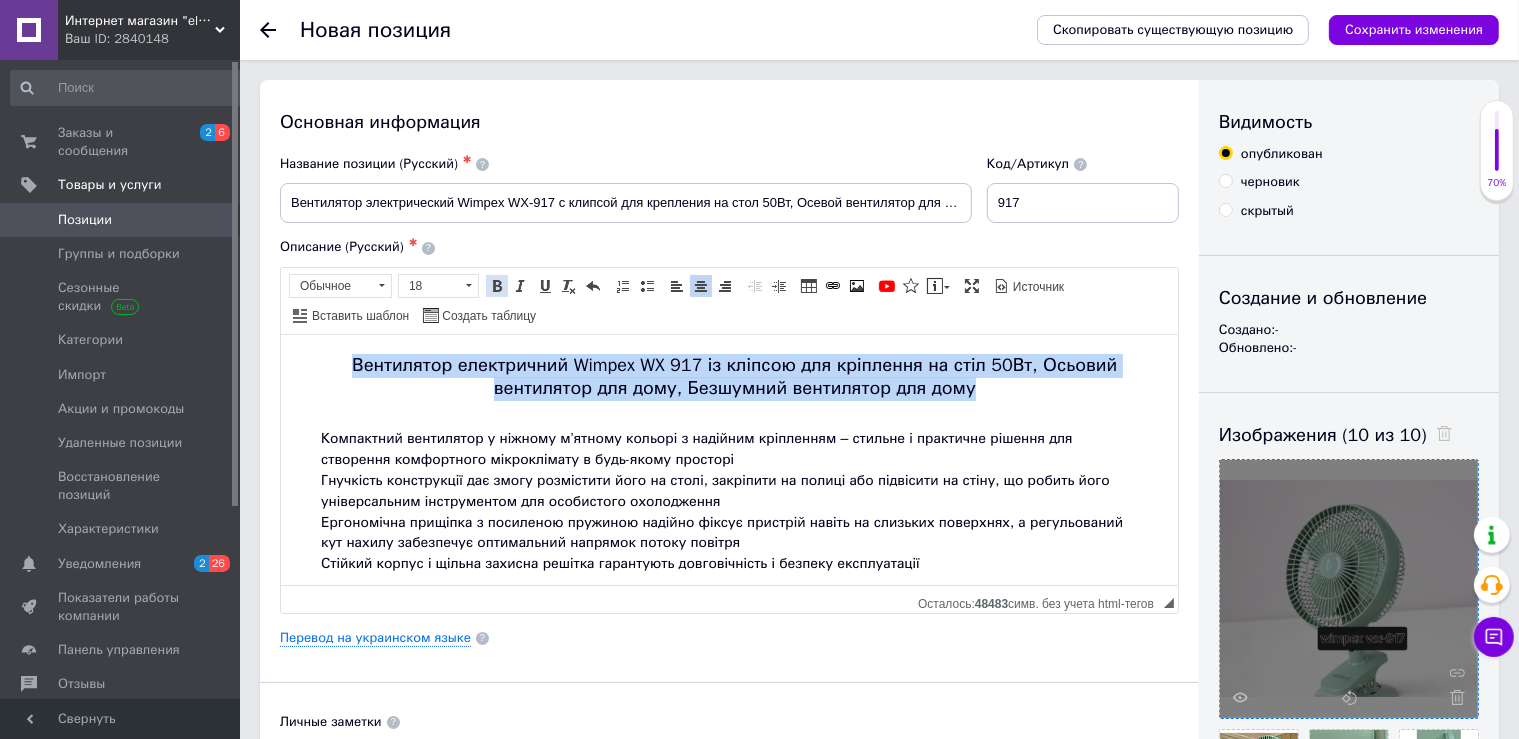 click on "Полужирный  Комбинация клавиш Ctrl+B" at bounding box center (497, 286) 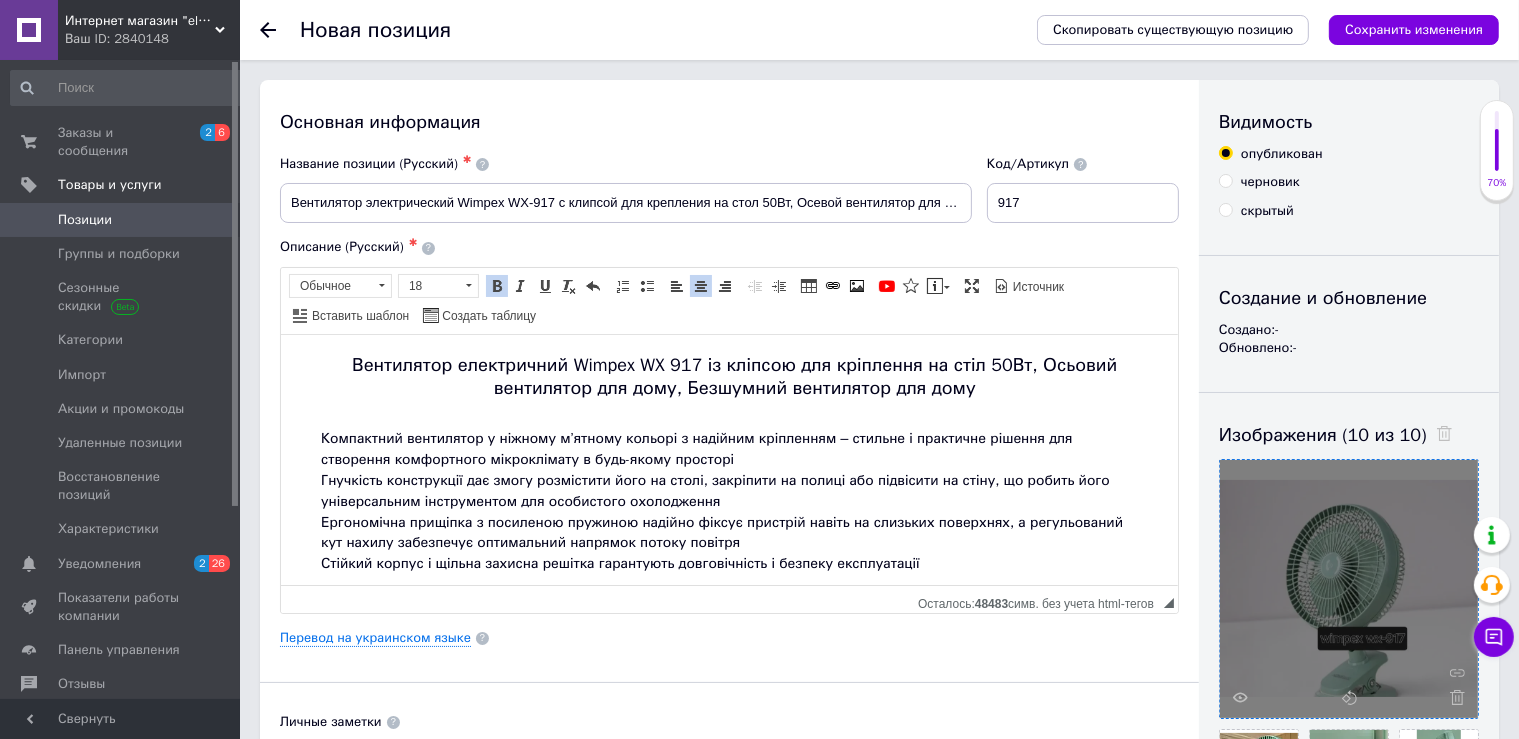 scroll, scrollTop: 252, scrollLeft: 0, axis: vertical 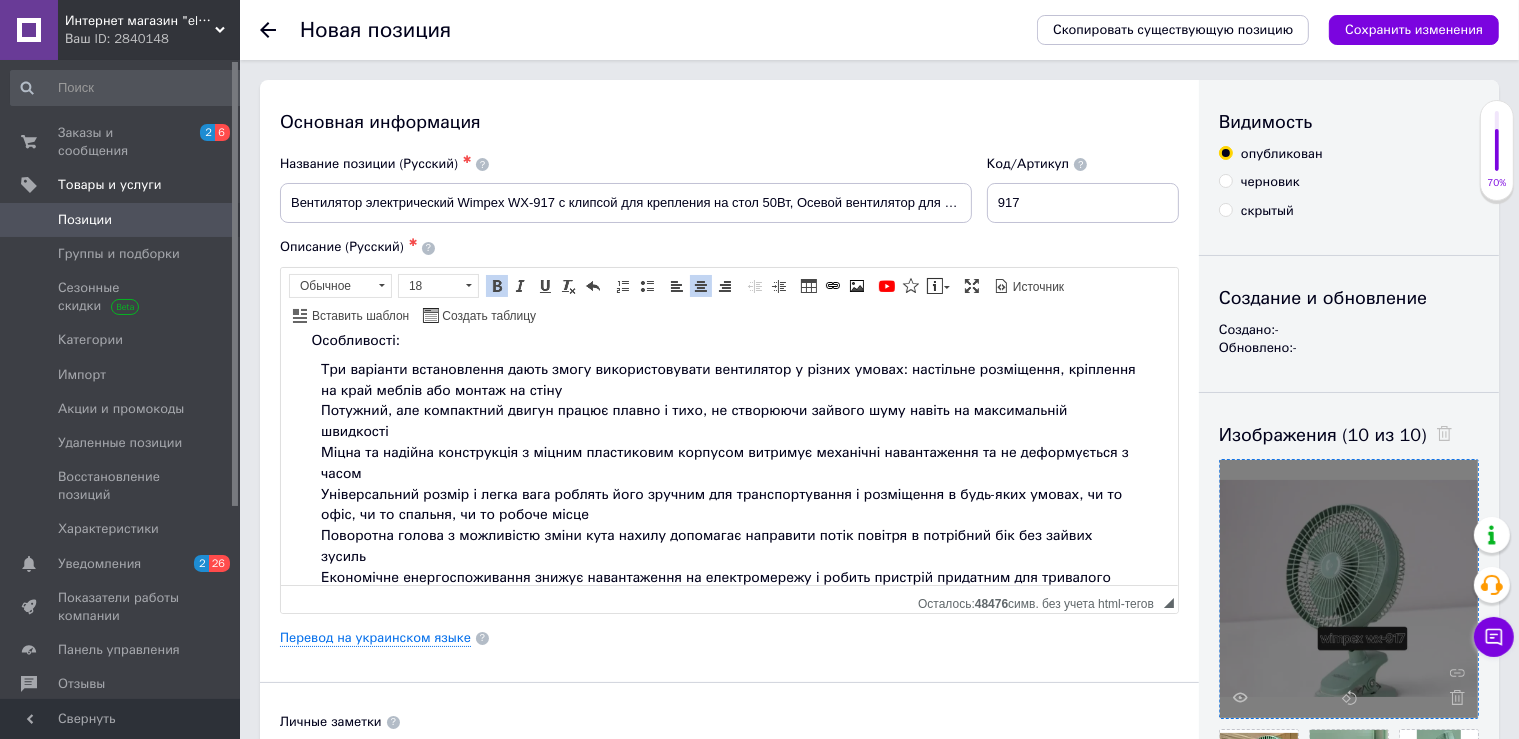 click on "Вентилятор електричний Wimpex WX 917 із кліпсою для кріплення на стіл 50Вт, Осьовий вентилятор для дому, Безшумний вентилятор для дому Компактний вентилятор у ніжному м’ятному кольорі з надійним кріпленням – стильне і практичне рішення для створення комфортного мікроклімату в будь-якому просторі Гнучкість конструкції дає змогу розмістити його на столі, закріпити на полиці або підвісити на стіну, що робить його універсальним інструментом для особистого охолодження Стійкий корпус і щільна захисна решітка гарантують довговічність і безпеку експлуатації" at bounding box center (728, 207) 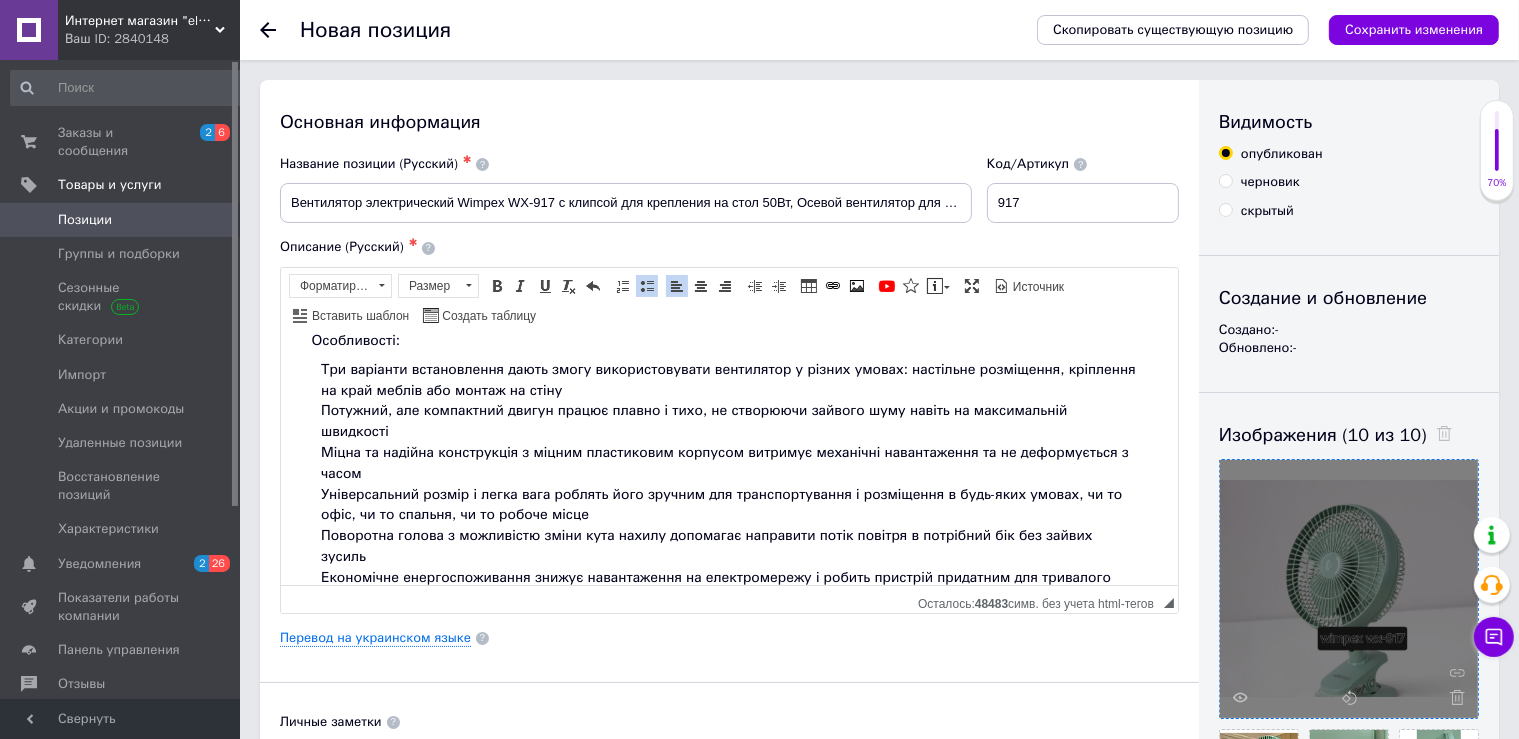type 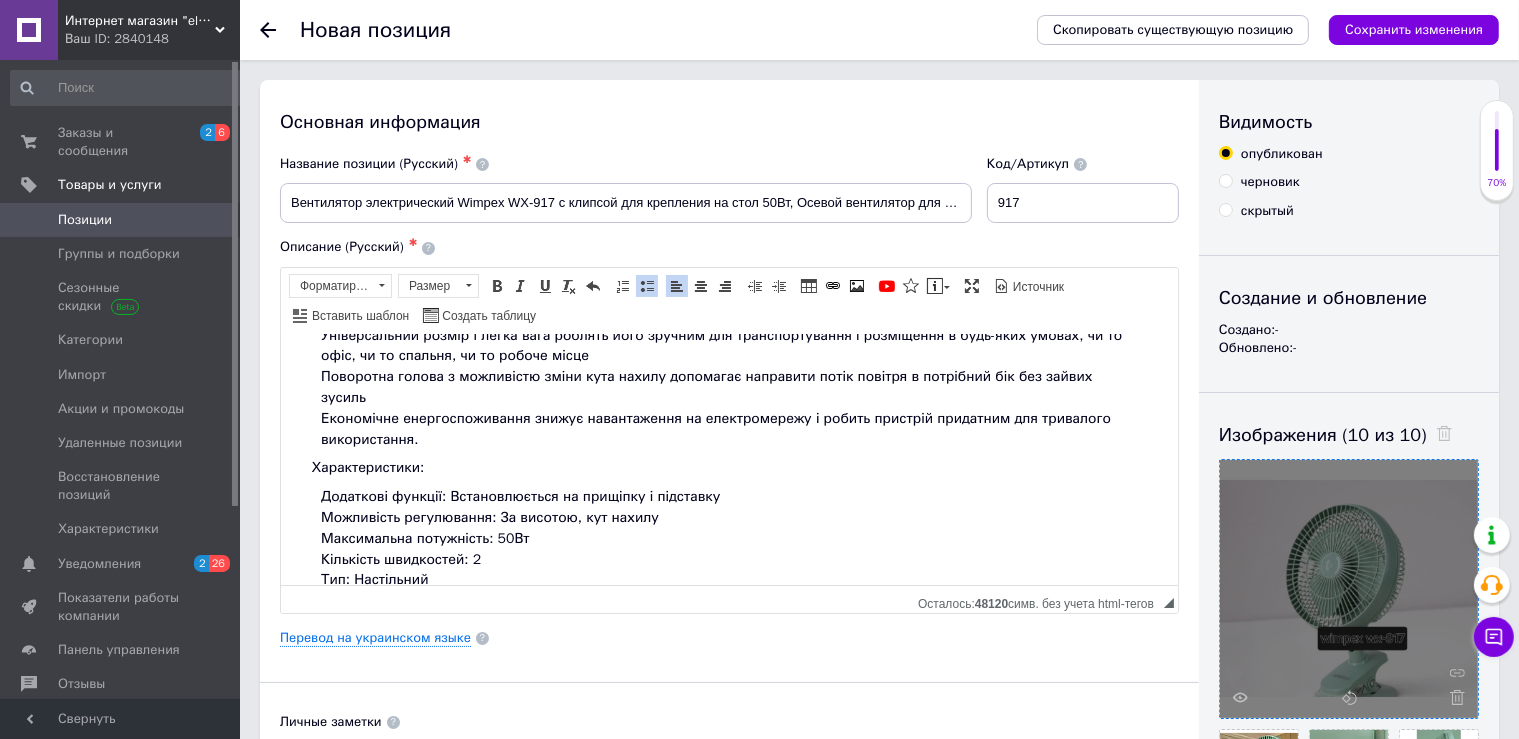 scroll, scrollTop: 410, scrollLeft: 0, axis: vertical 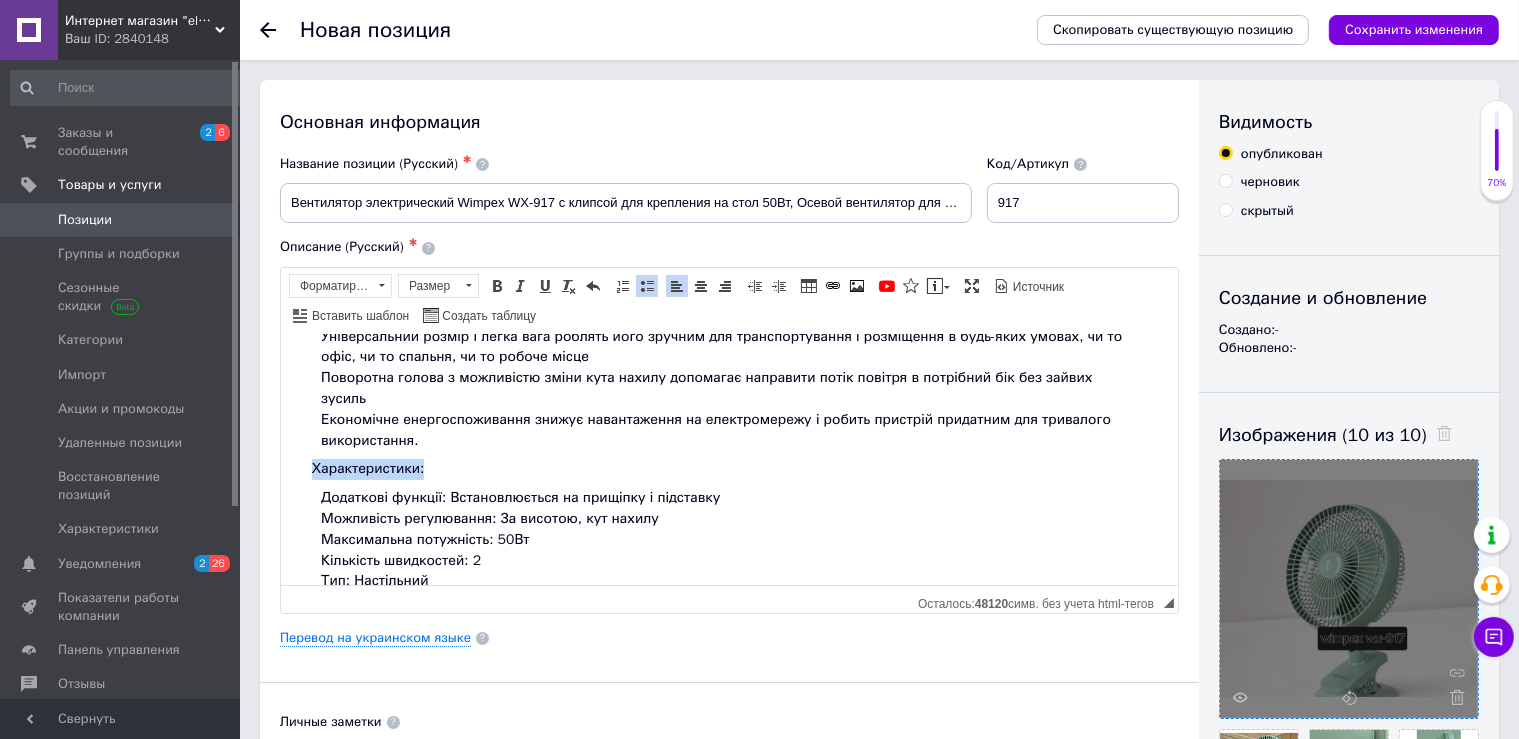 drag, startPoint x: 311, startPoint y: 431, endPoint x: 445, endPoint y: 436, distance: 134.09325 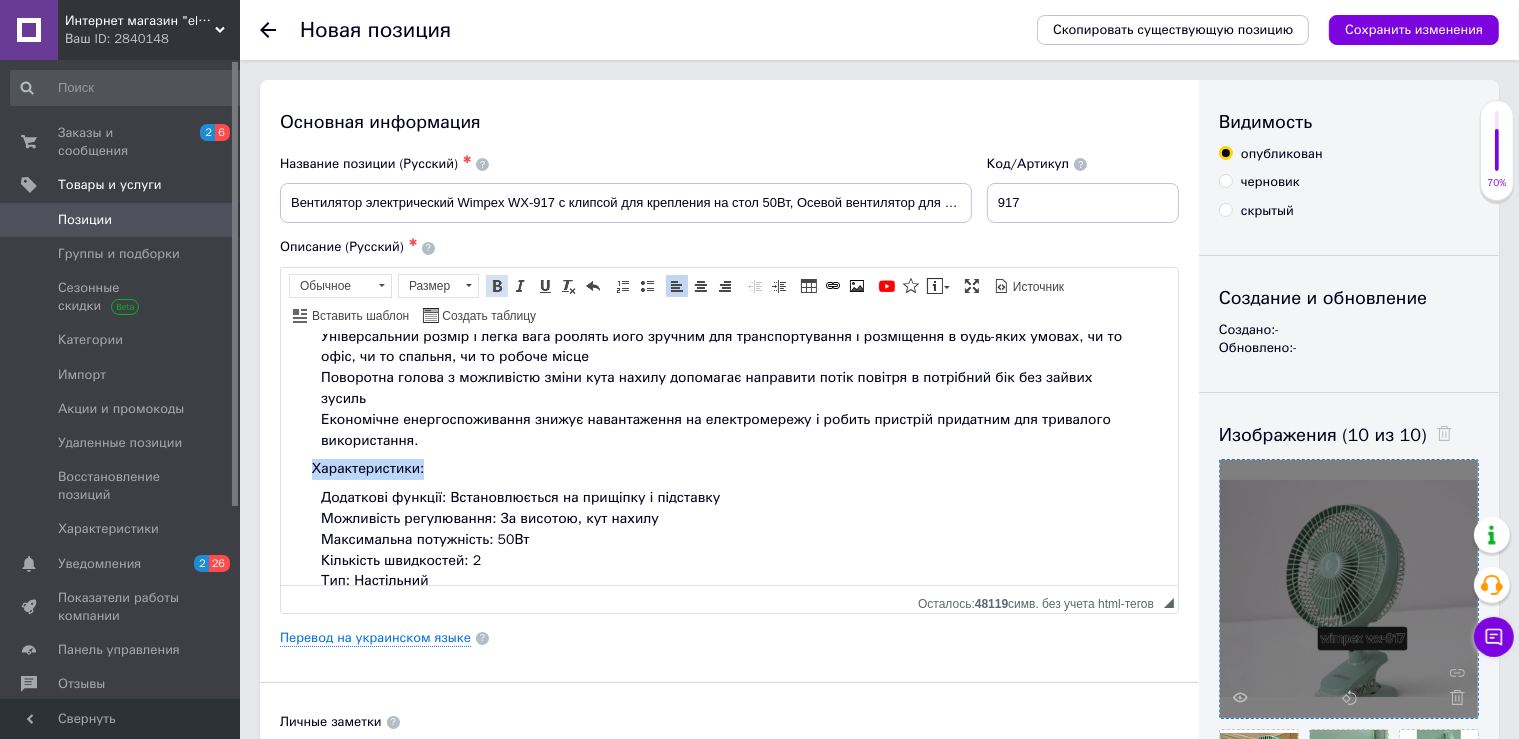 click at bounding box center [497, 286] 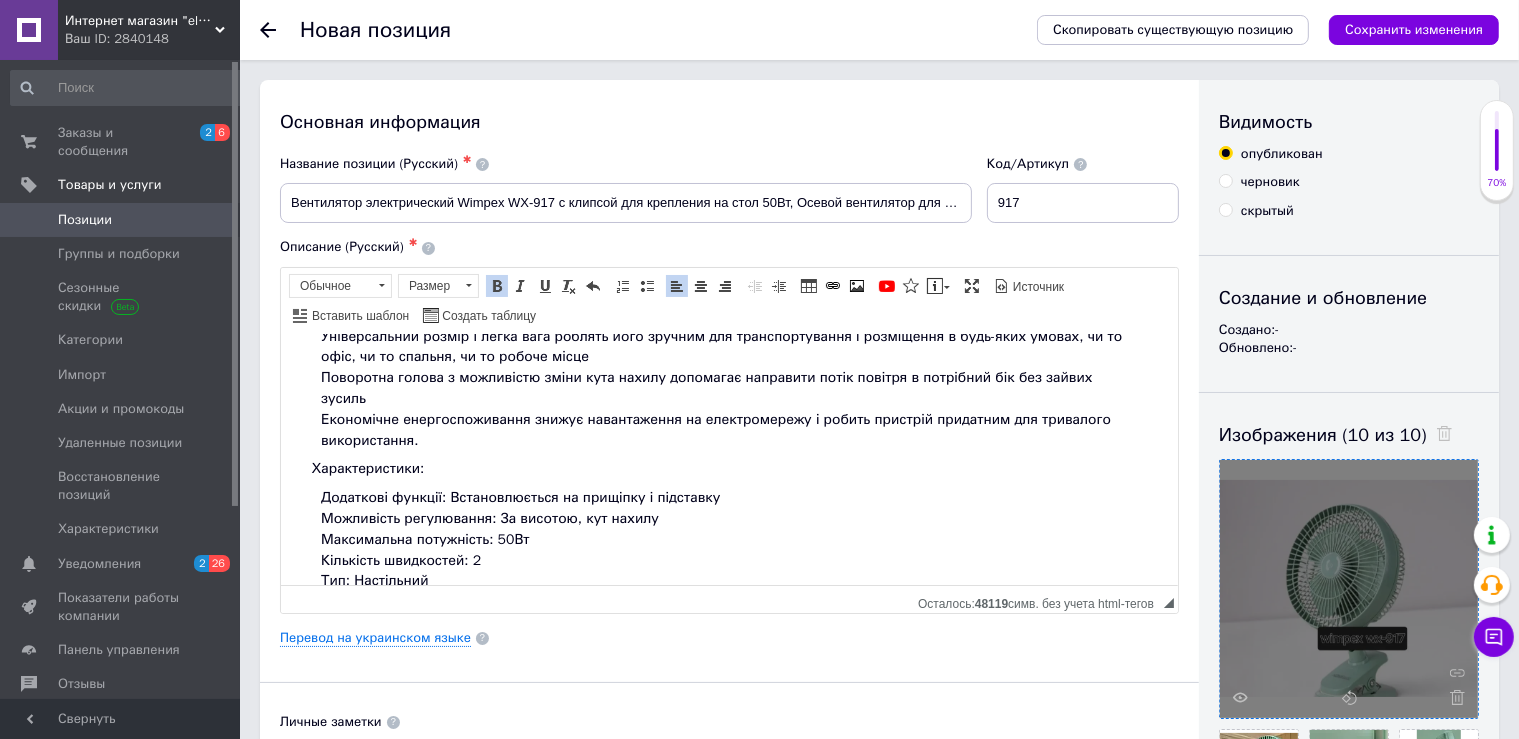 click on "Тип: Настільний" at bounding box center (728, 580) 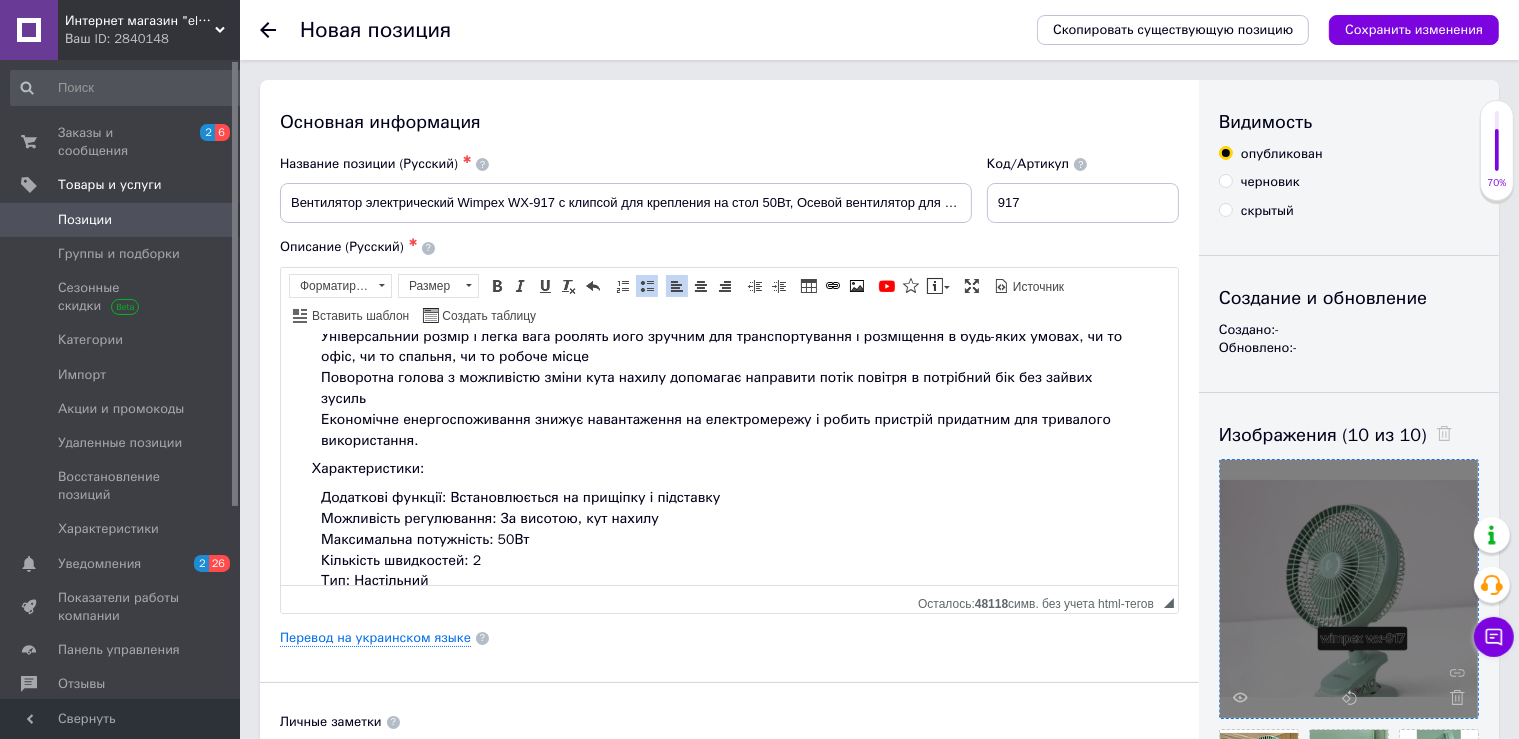 scroll, scrollTop: 560, scrollLeft: 0, axis: vertical 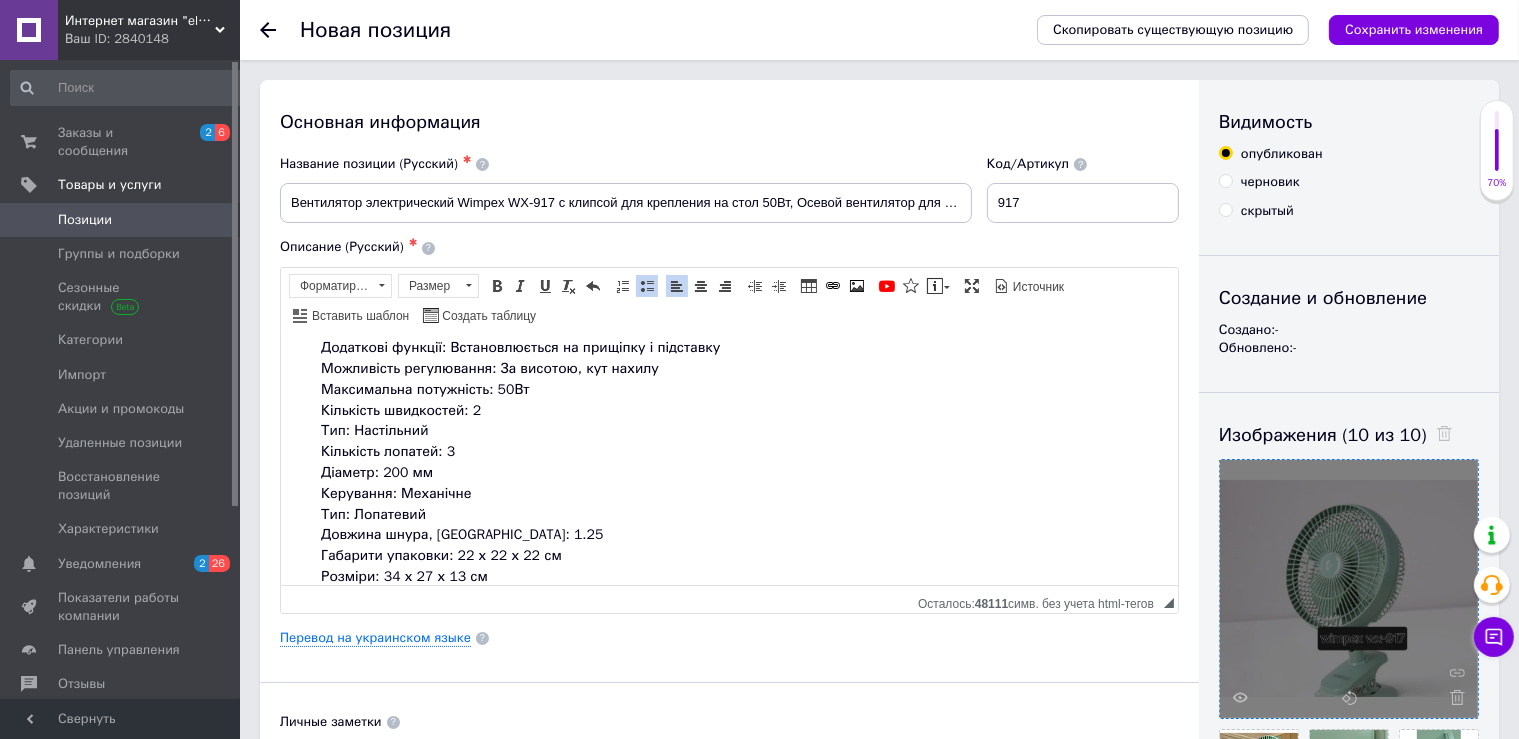 click on "Вага: 1.1 кг" at bounding box center [728, 597] 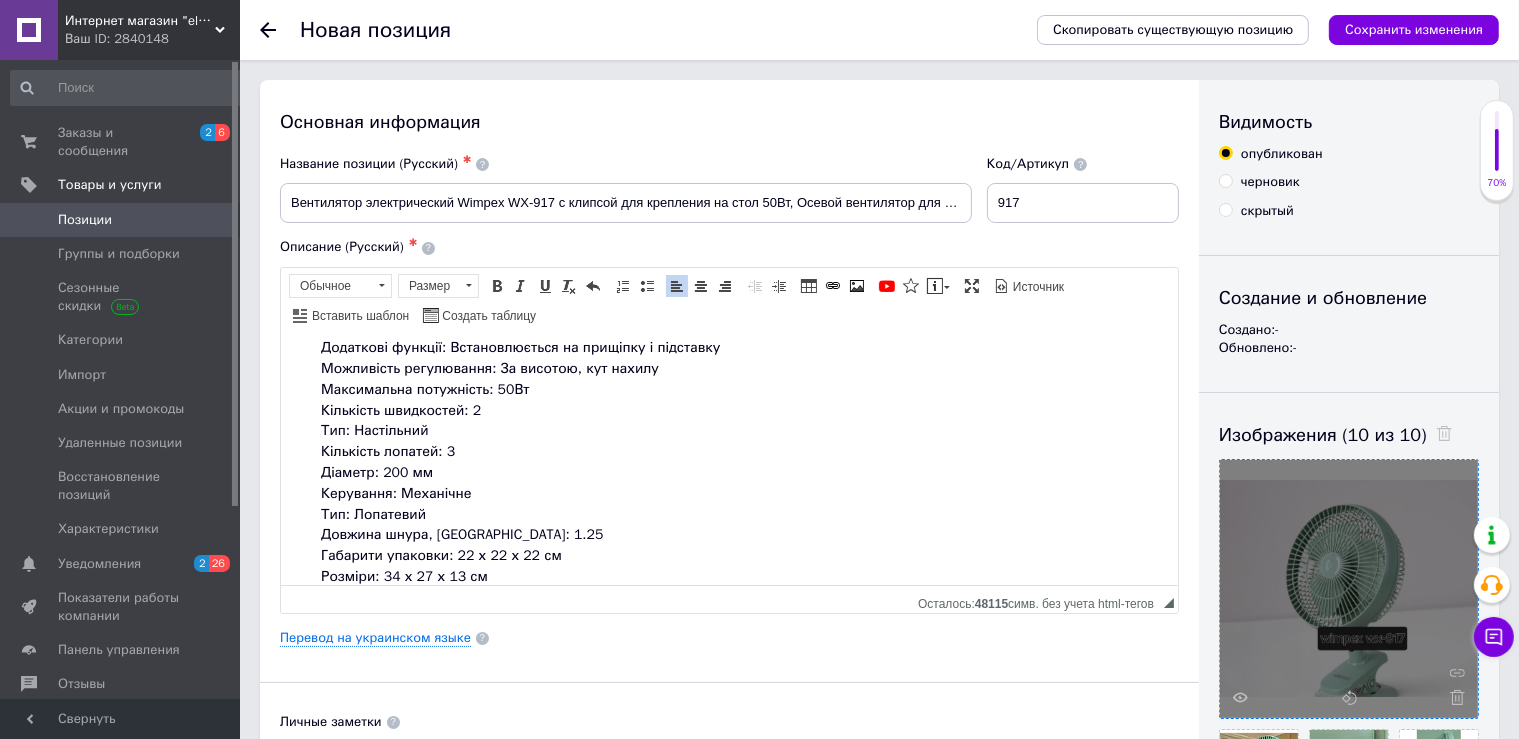 scroll, scrollTop: 638, scrollLeft: 0, axis: vertical 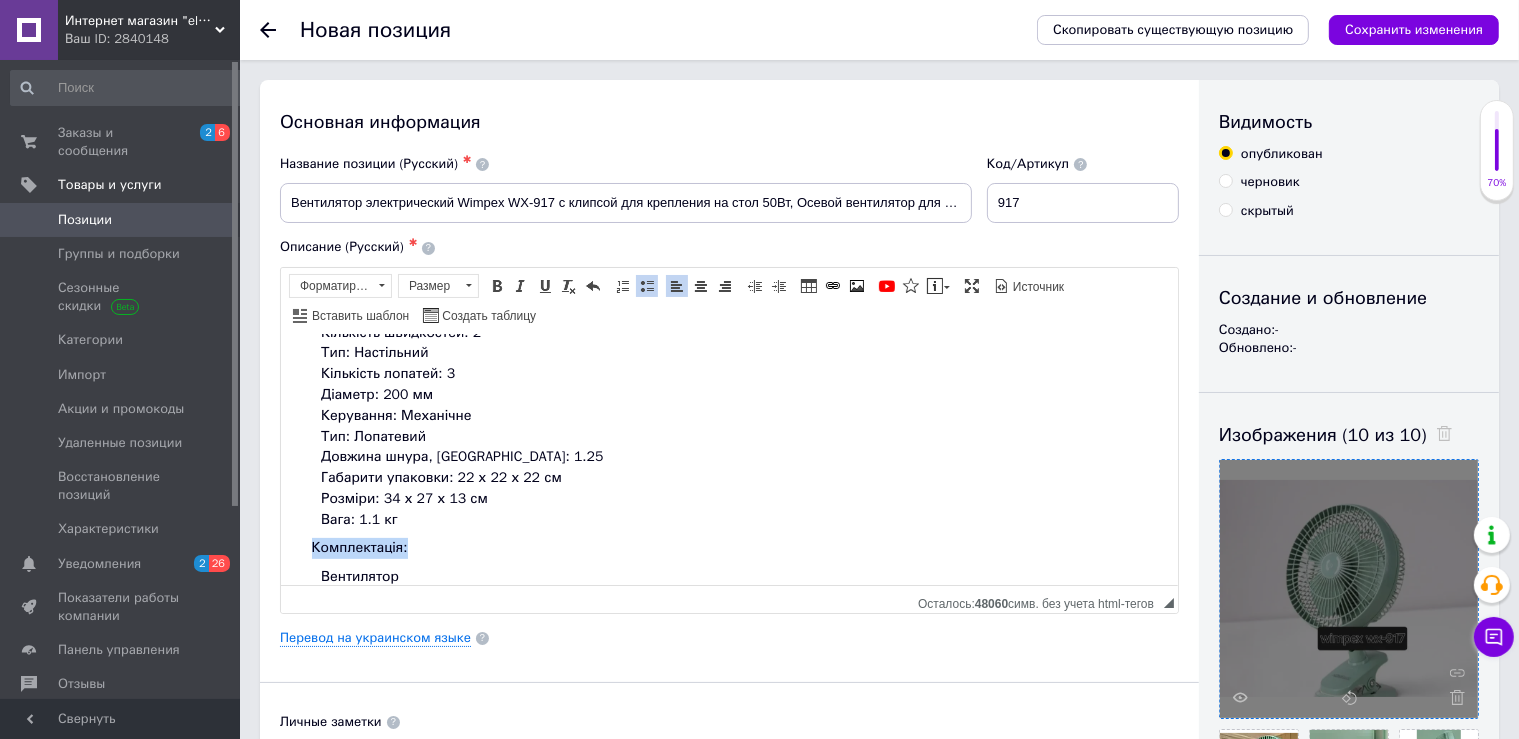 drag, startPoint x: 420, startPoint y: 511, endPoint x: 311, endPoint y: 507, distance: 109.07337 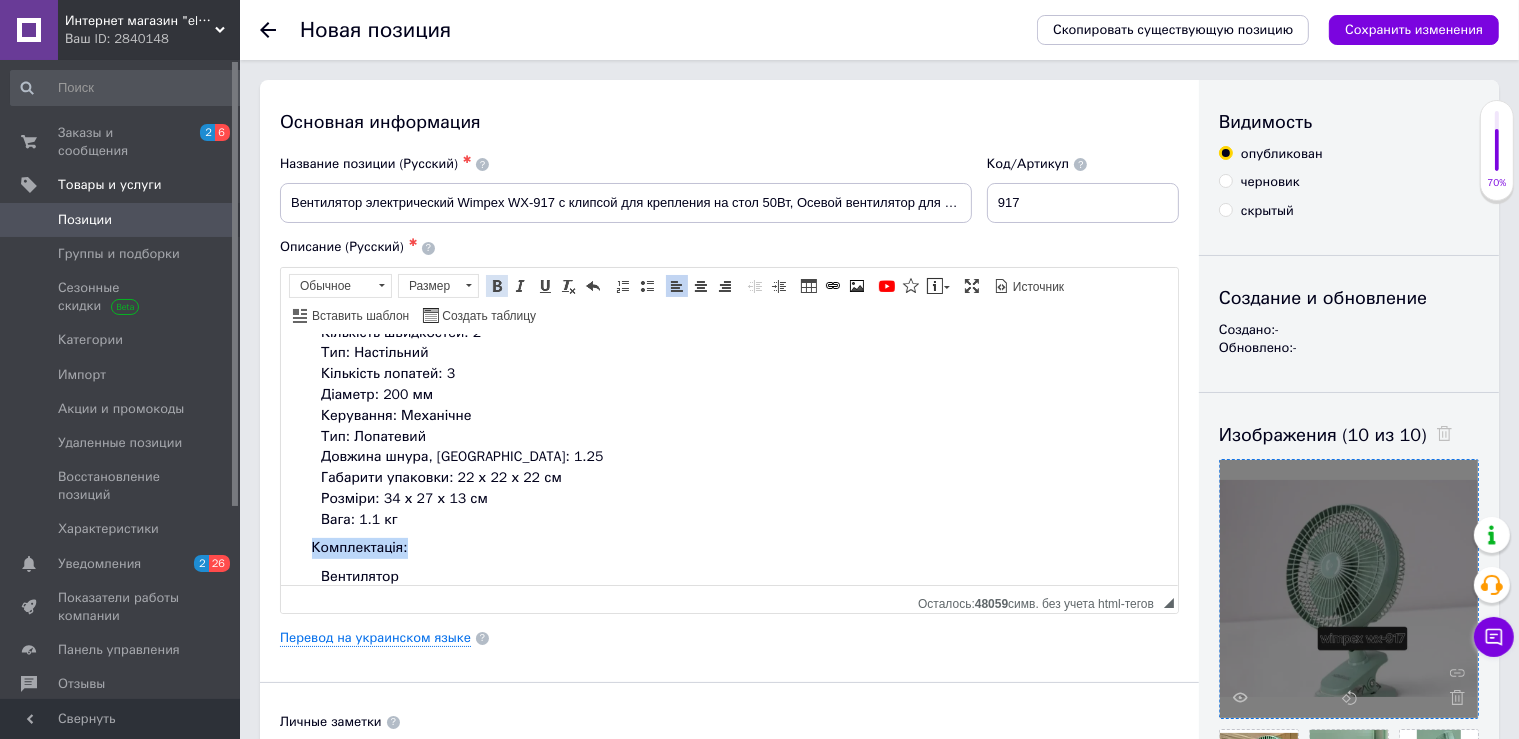 click at bounding box center (497, 286) 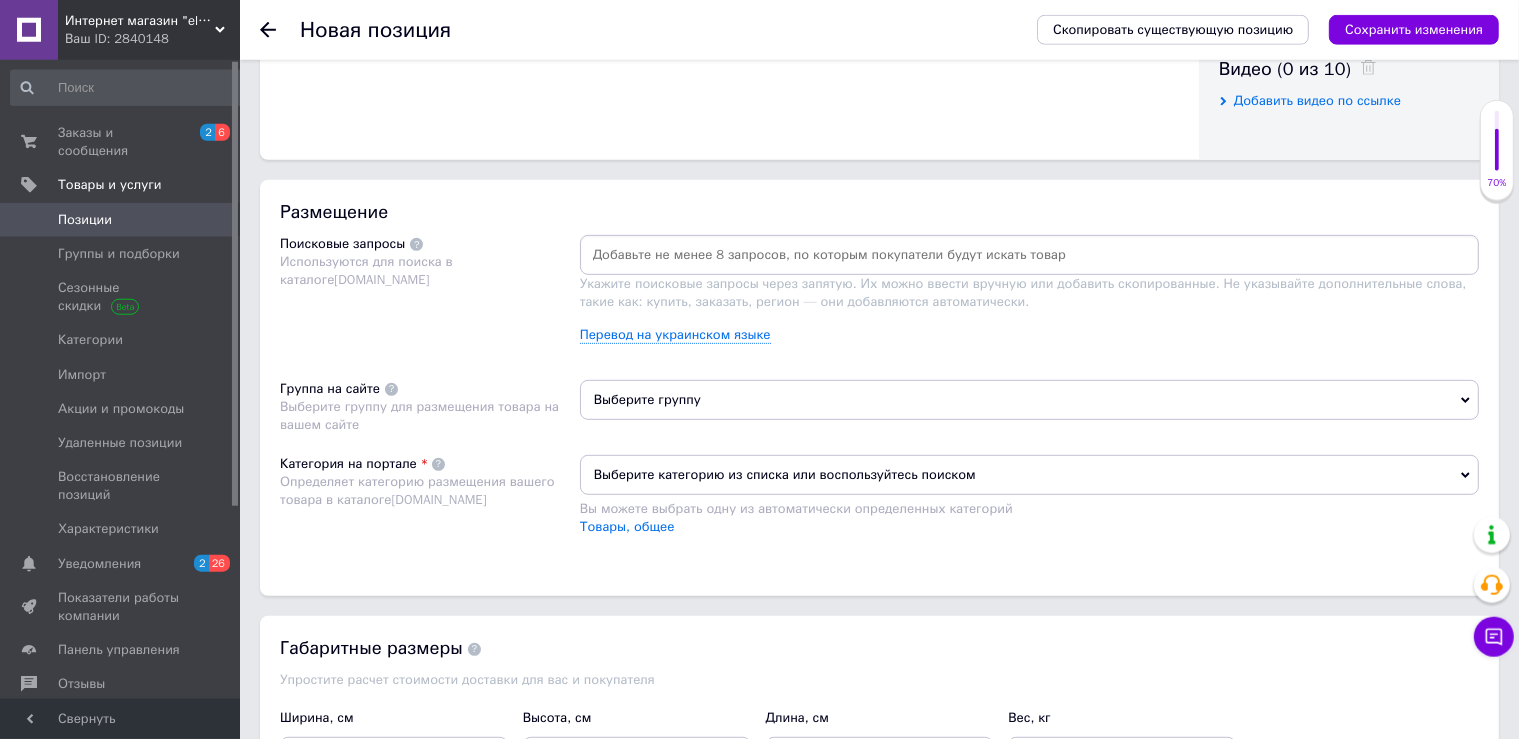 scroll, scrollTop: 1000, scrollLeft: 0, axis: vertical 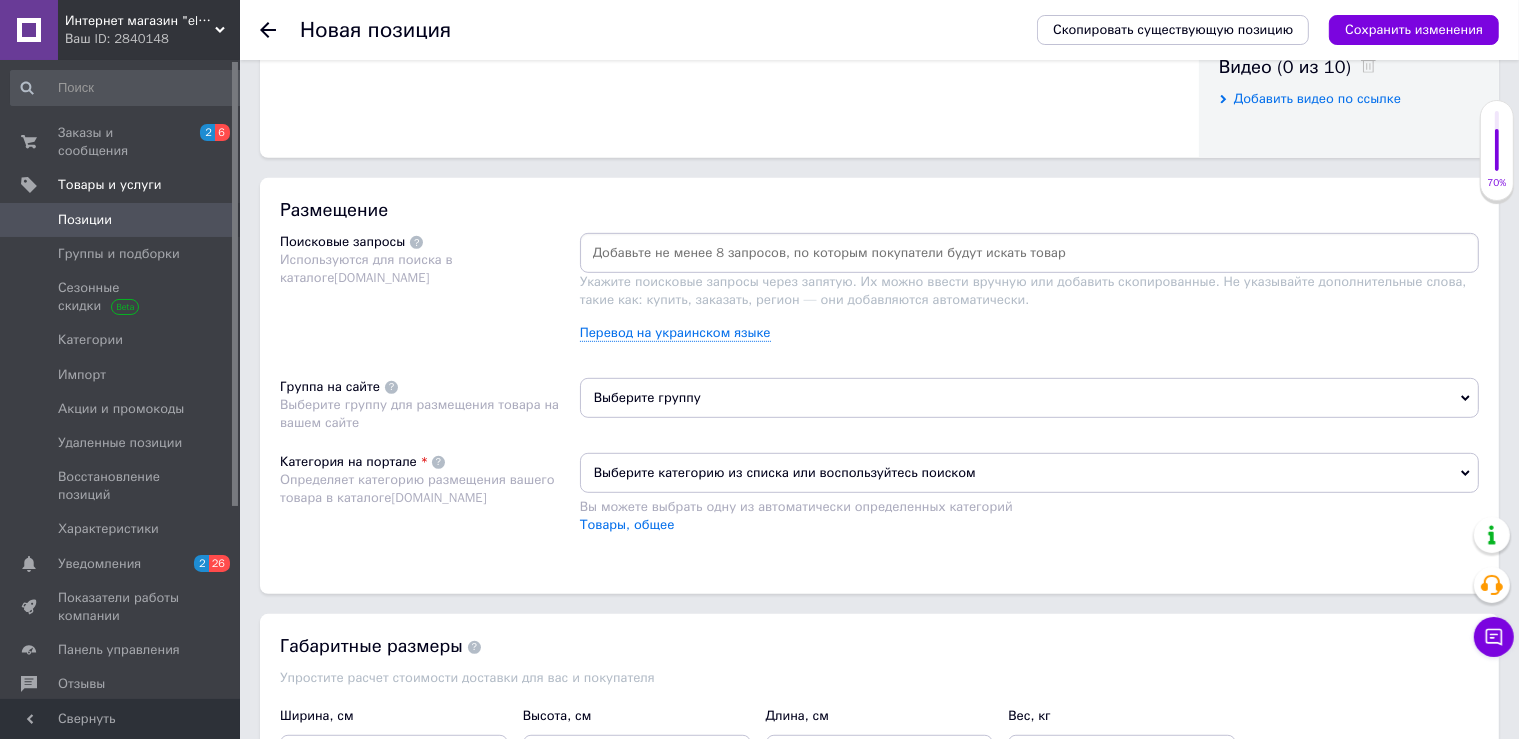 click on "Выберите группу" at bounding box center (1029, 398) 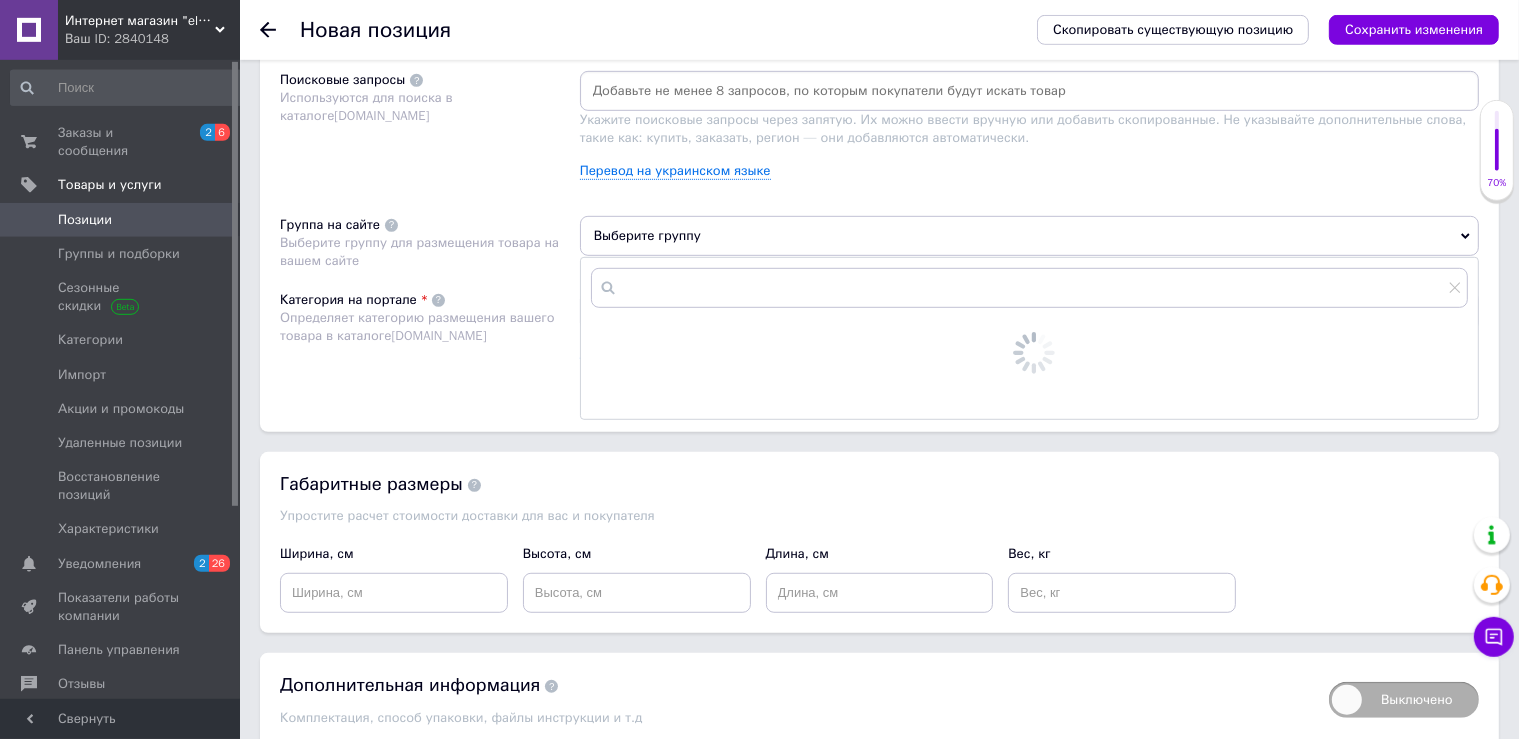 scroll, scrollTop: 1190, scrollLeft: 0, axis: vertical 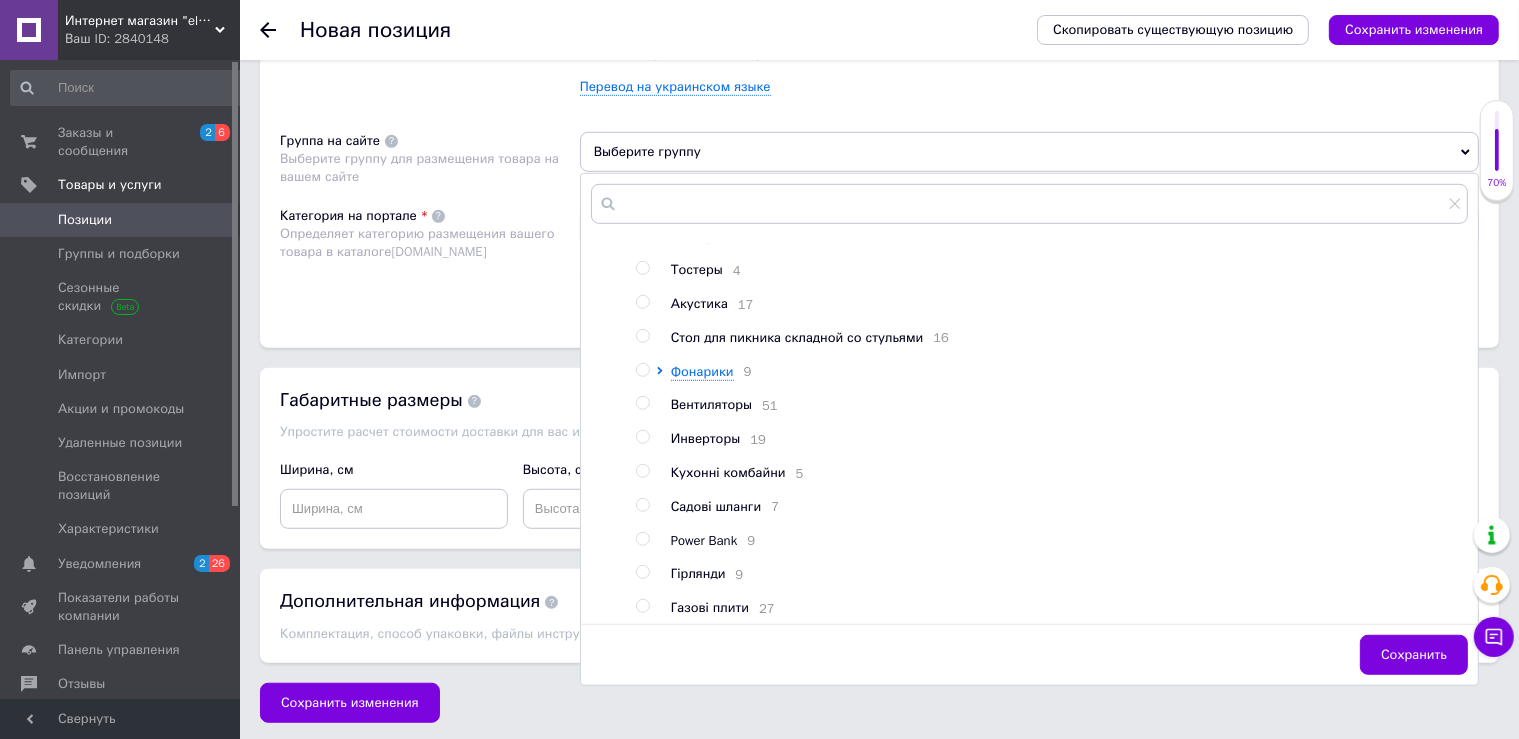 click on "Вентиляторы" at bounding box center [711, 404] 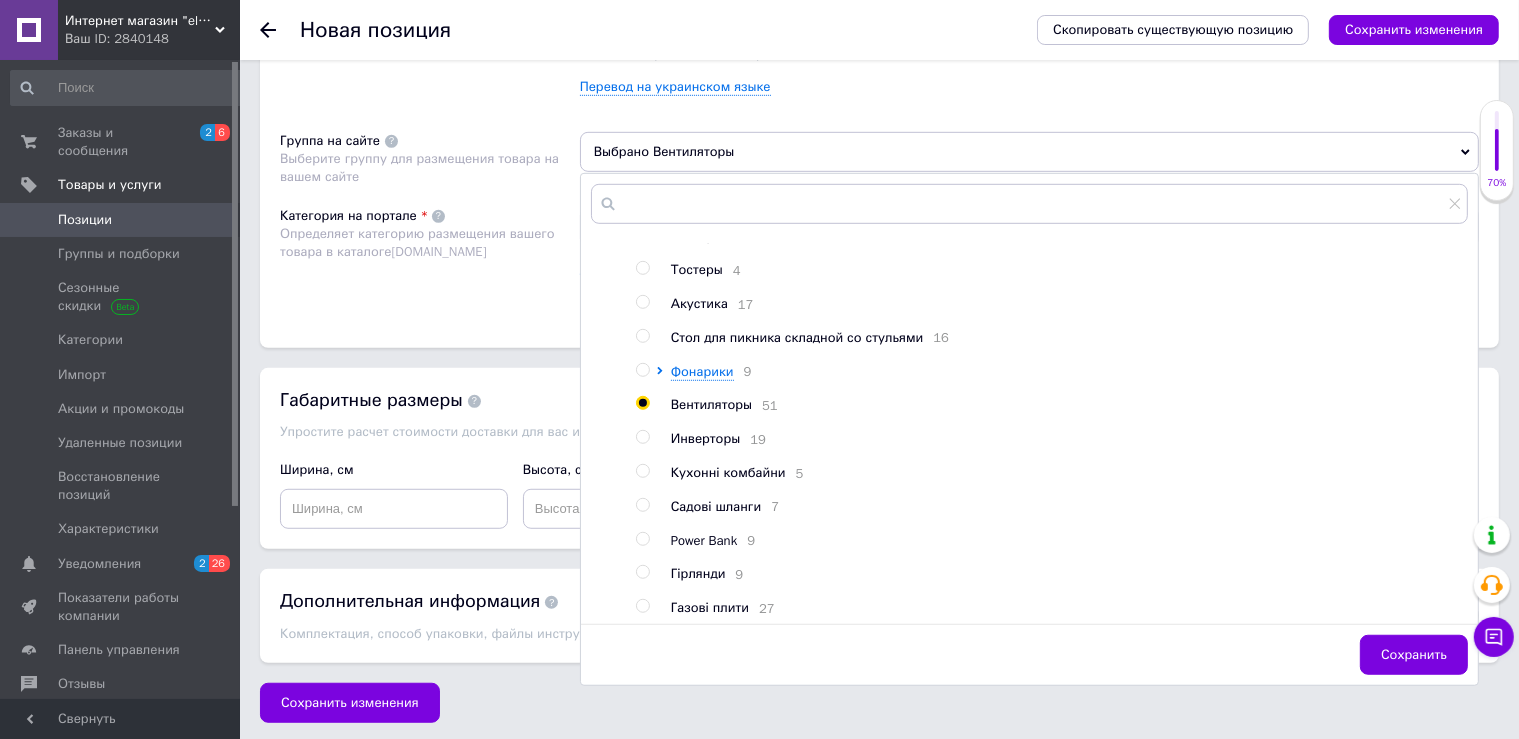 radio on "true" 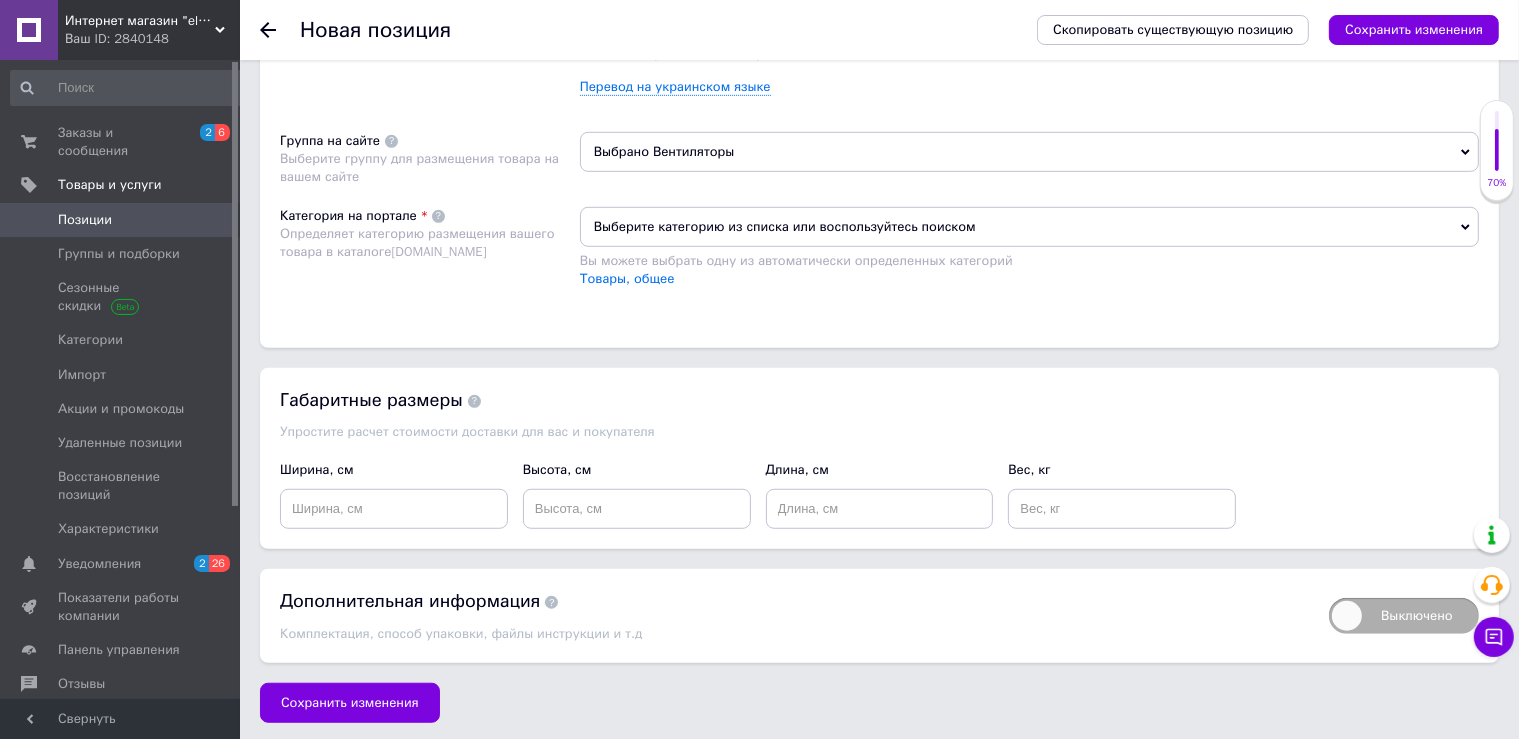 click on "Выберите категорию из списка или воспользуйтесь поиском" at bounding box center (1029, 227) 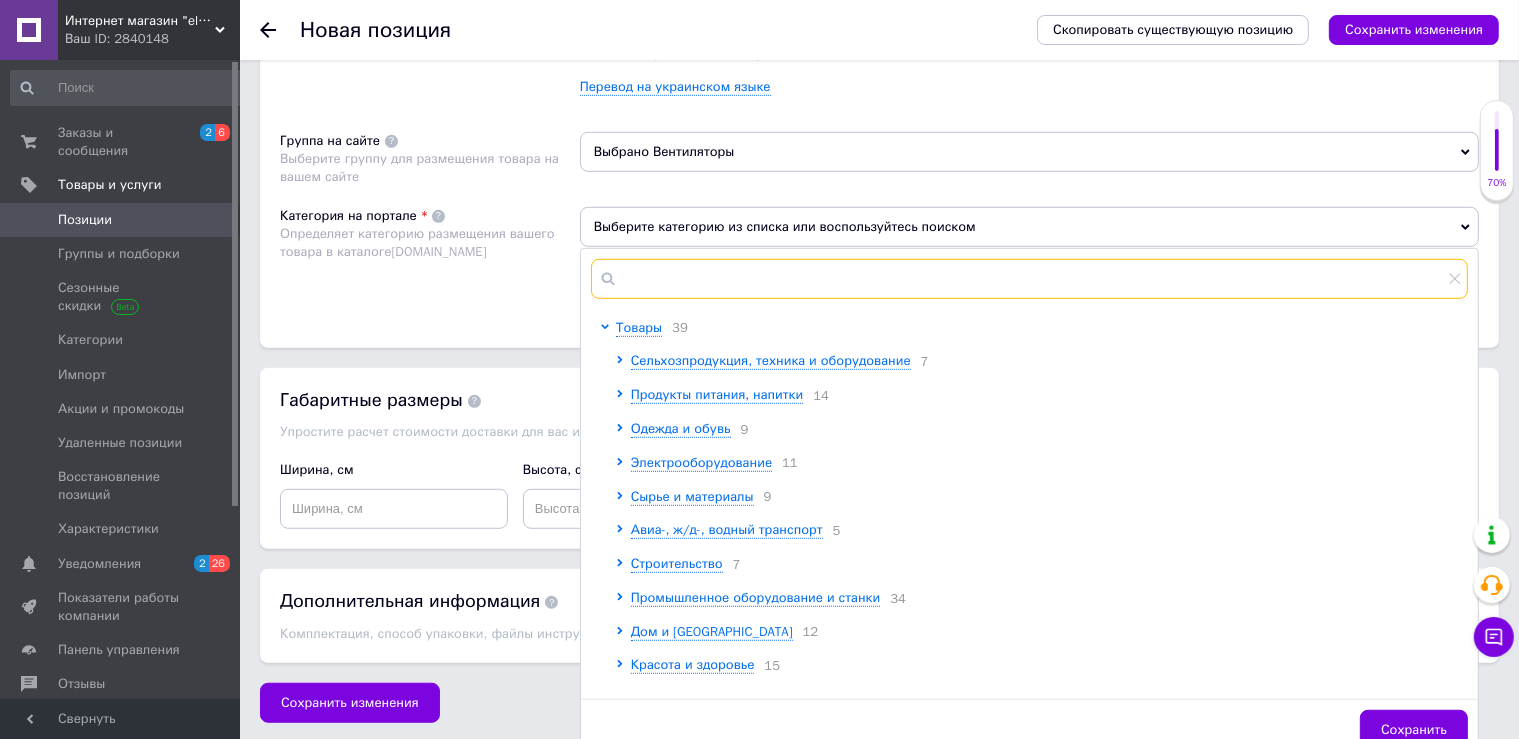 click at bounding box center (1029, 279) 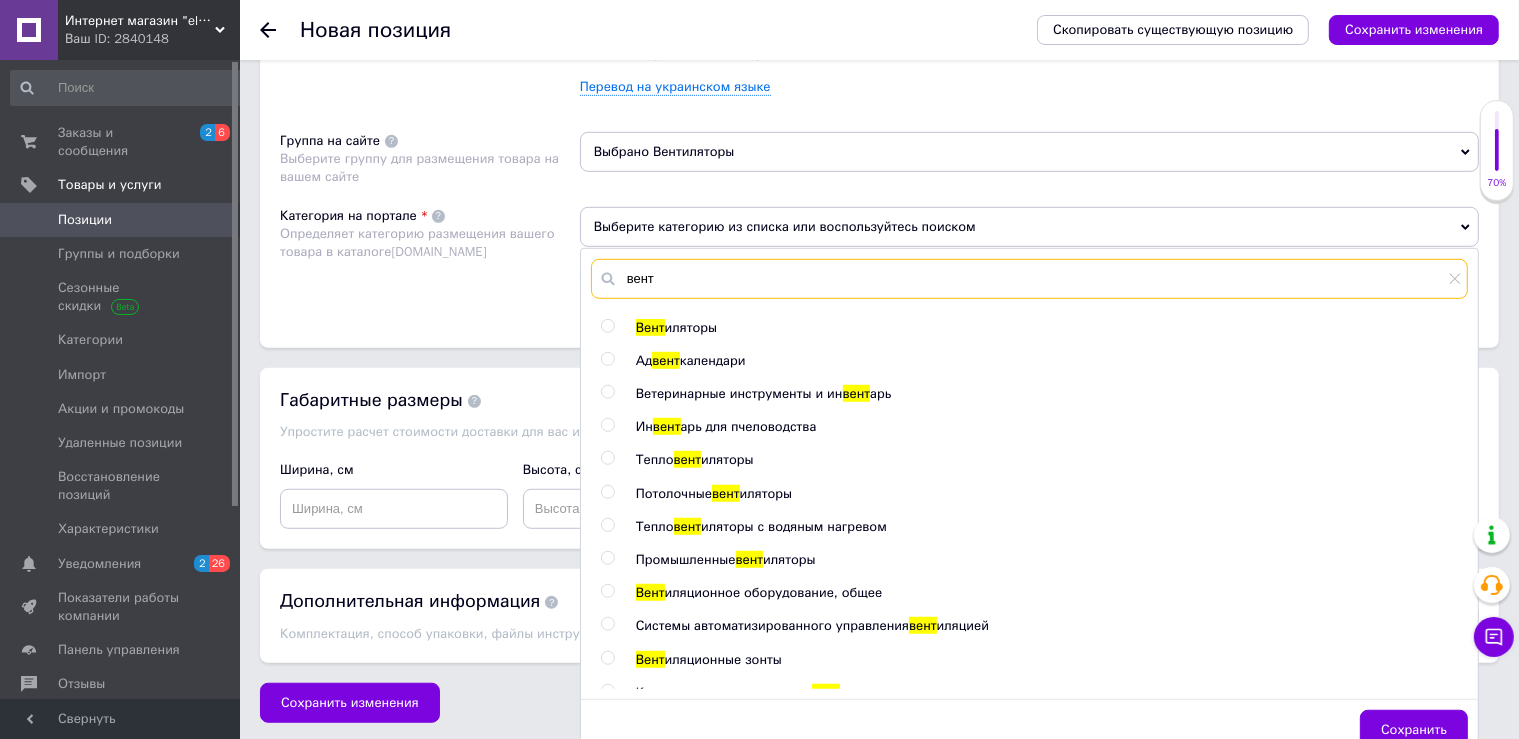 type on "вент" 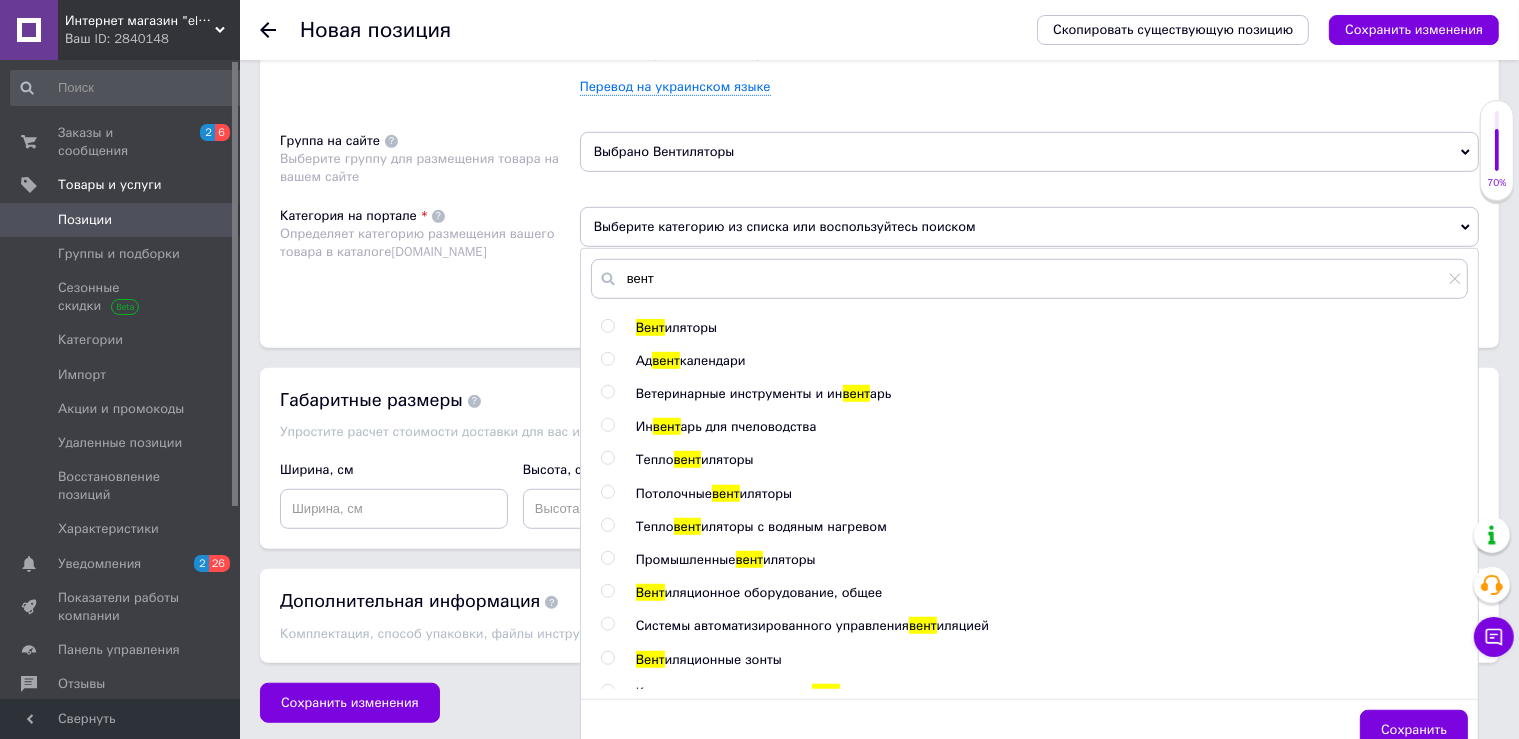 click on "Вент" at bounding box center (650, 327) 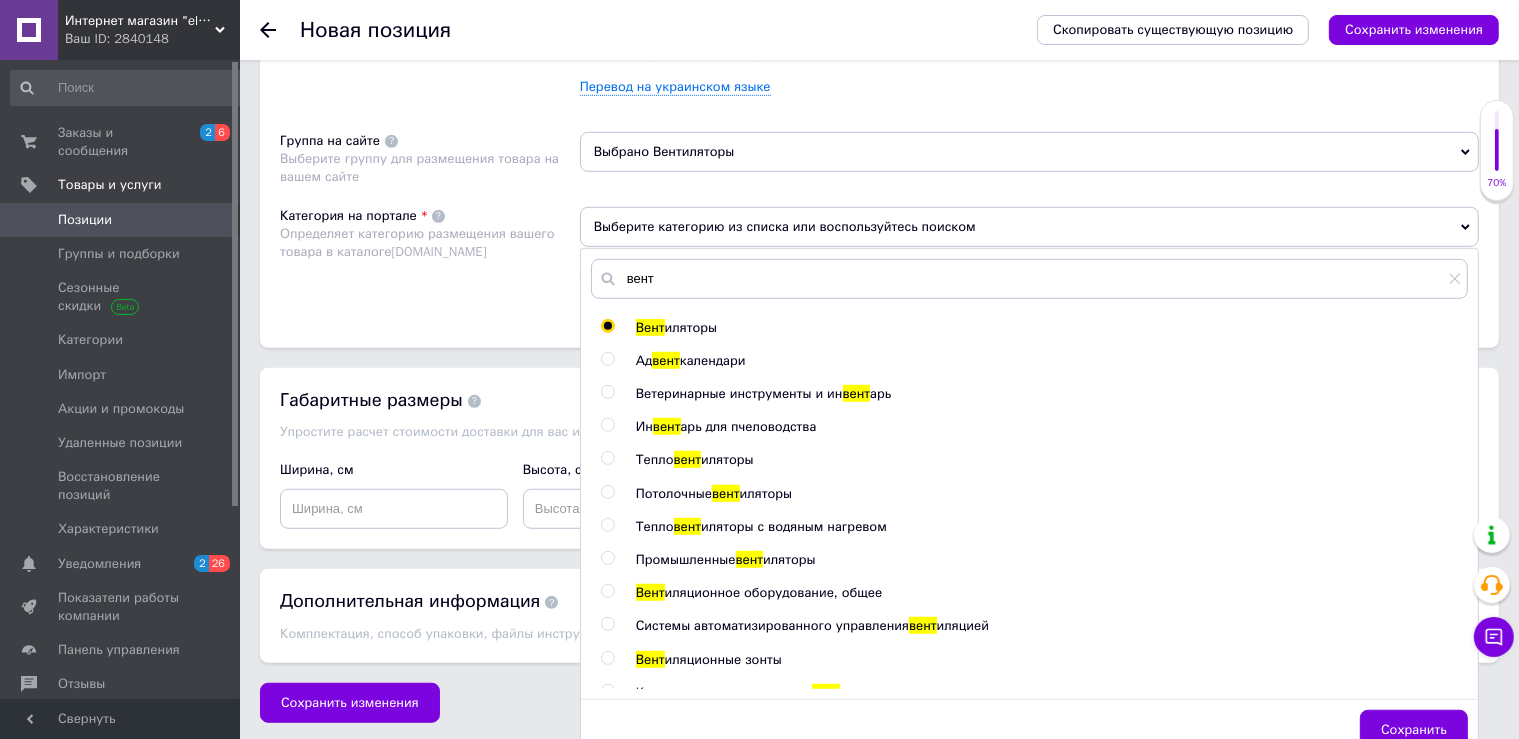 radio on "true" 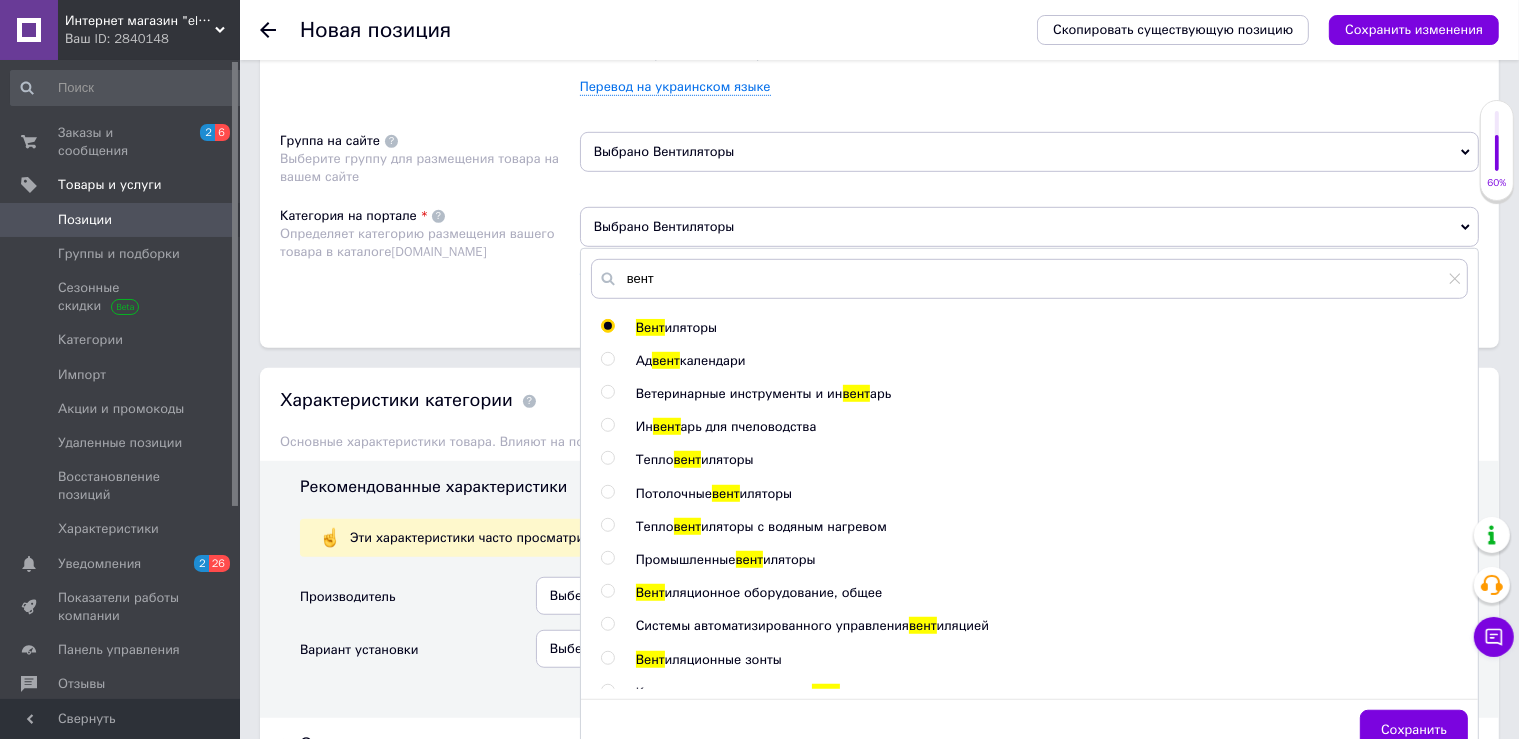 click on "Размещение Поисковые запросы Используются для поиска в каталоге  [DOMAIN_NAME] Укажите поисковые запросы через запятую.
Их можно ввести вручную или добавить скопированные.
Не указывайте дополнительные слова,
такие как: купить, заказать, регион — они добавляются автоматически. Перевод на украинском языке Группа на сайте Выберите группу для размещения товара на вашем сайте Выбрано Вентиляторы Категория на портале Определяет категорию размещения вашего товара в каталоге  [DOMAIN_NAME] Выбрано Вентиляторы вент Вент иляторы Ад вент  календари вент арь Ин вент Тепло вент" at bounding box center (879, 140) 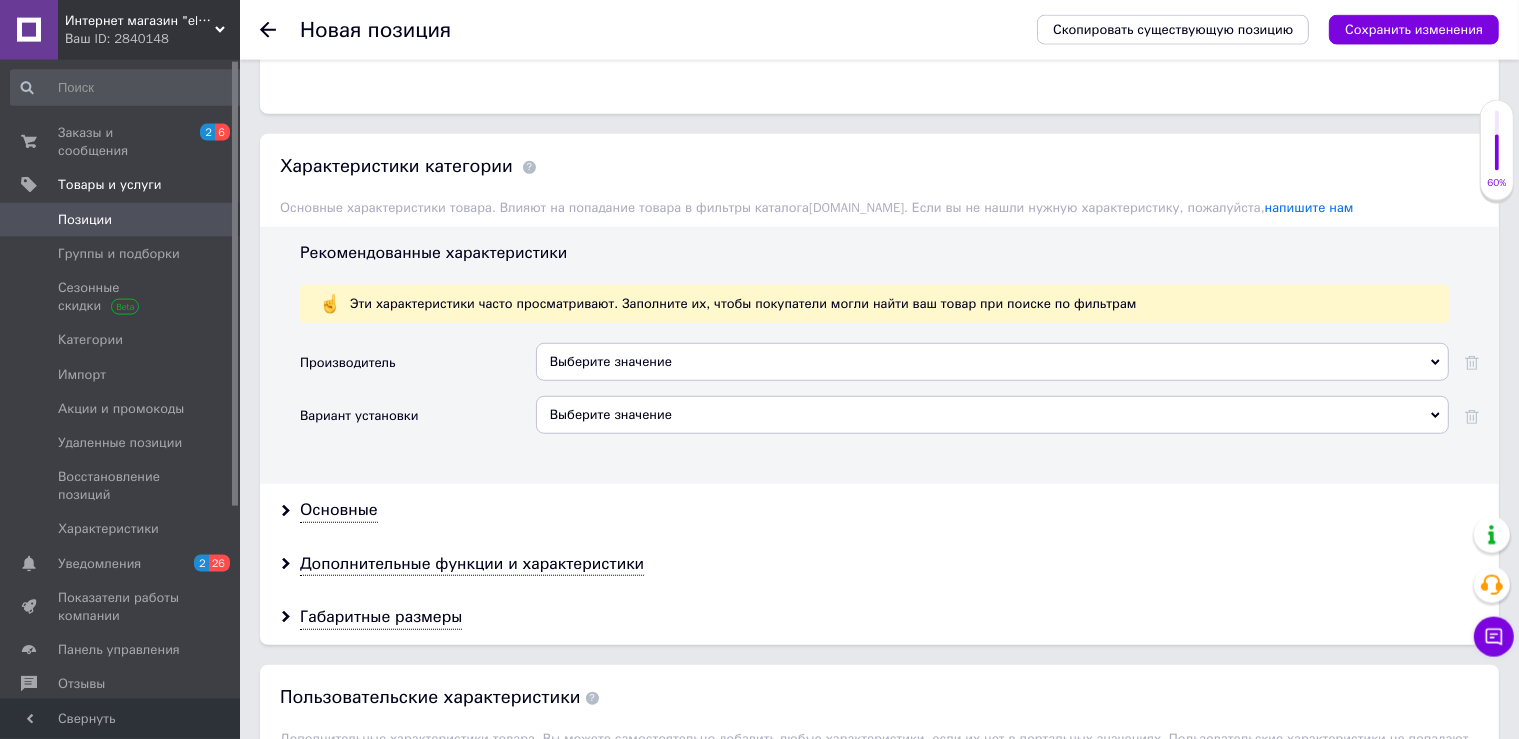 scroll, scrollTop: 1484, scrollLeft: 0, axis: vertical 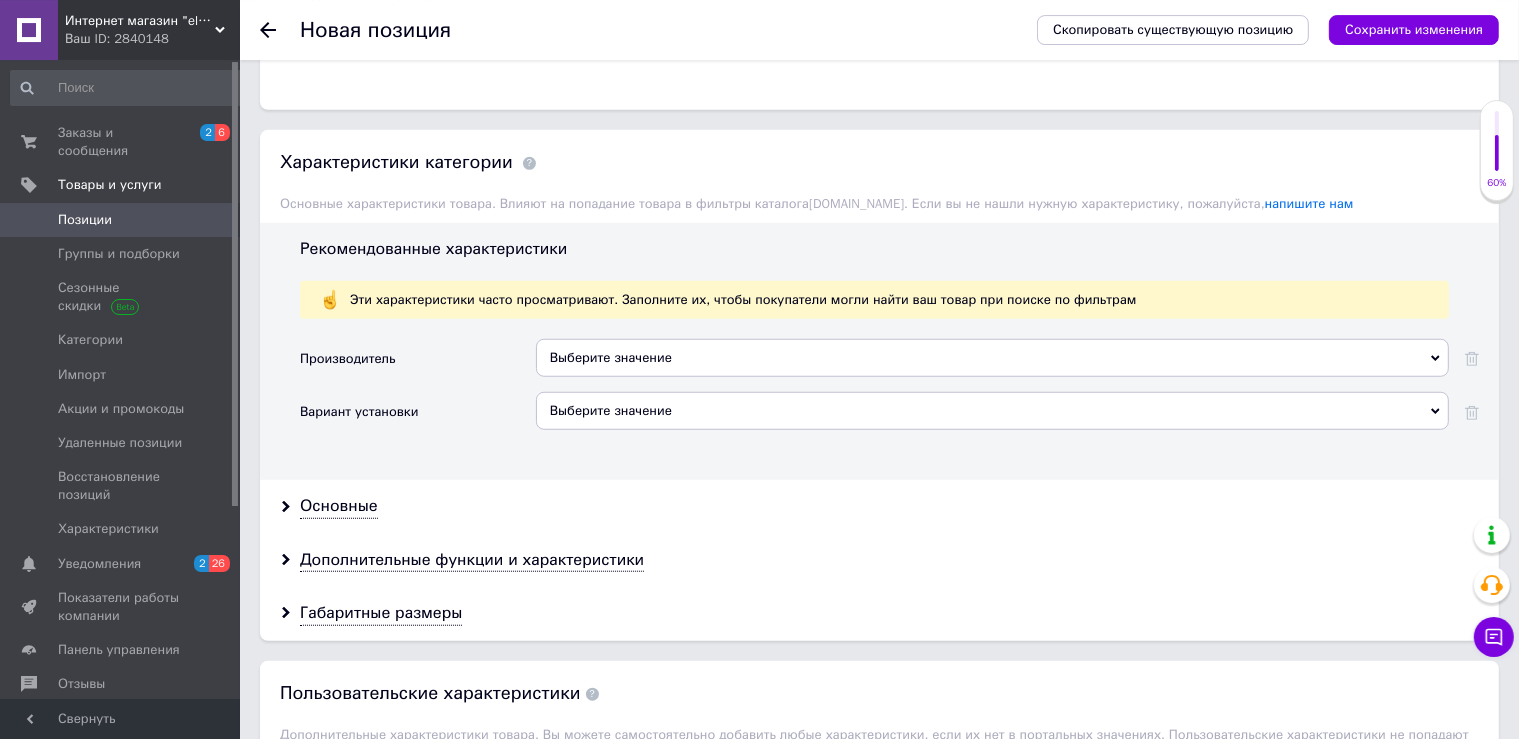 click on "Выберите значение" at bounding box center [992, 411] 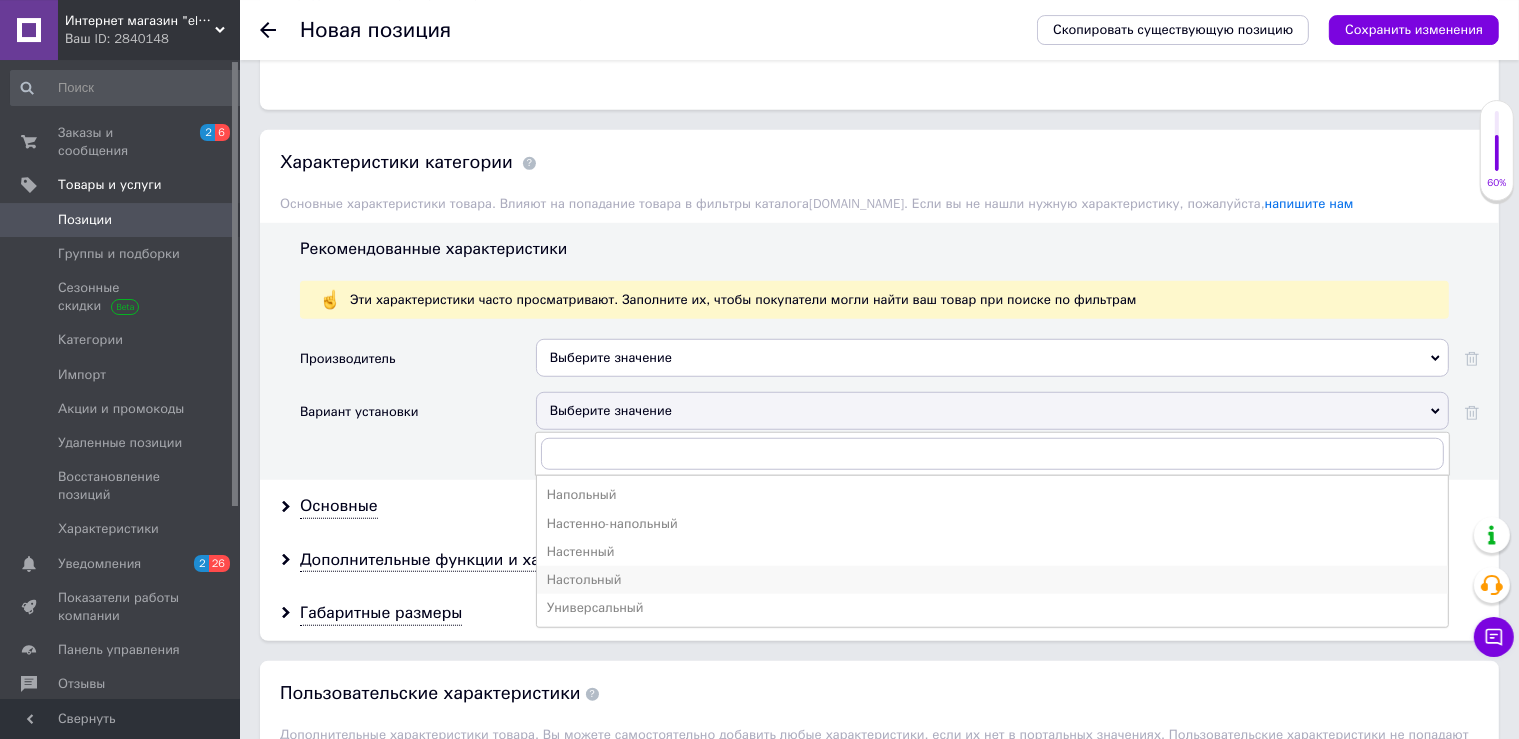 click on "Настольный" at bounding box center [992, 580] 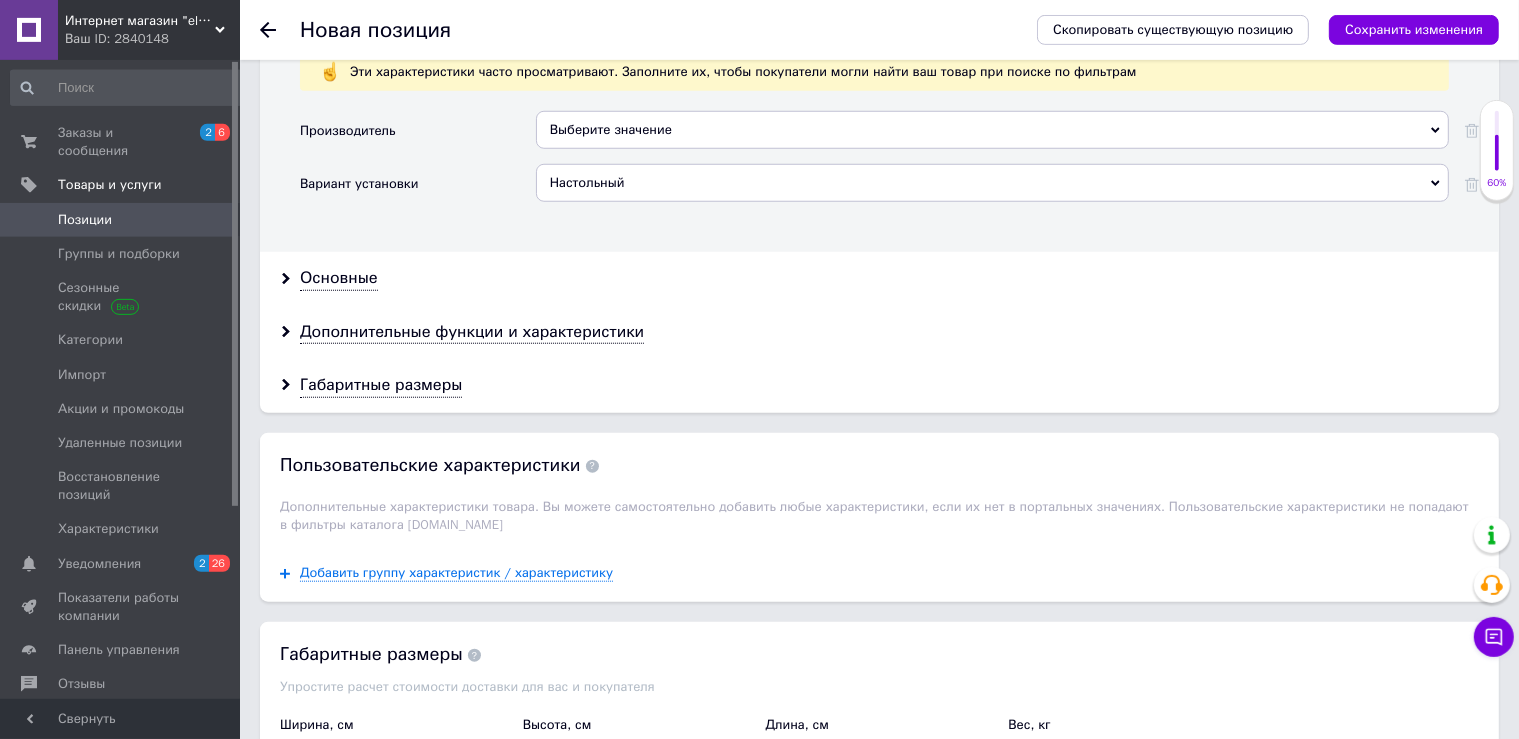 scroll, scrollTop: 1715, scrollLeft: 0, axis: vertical 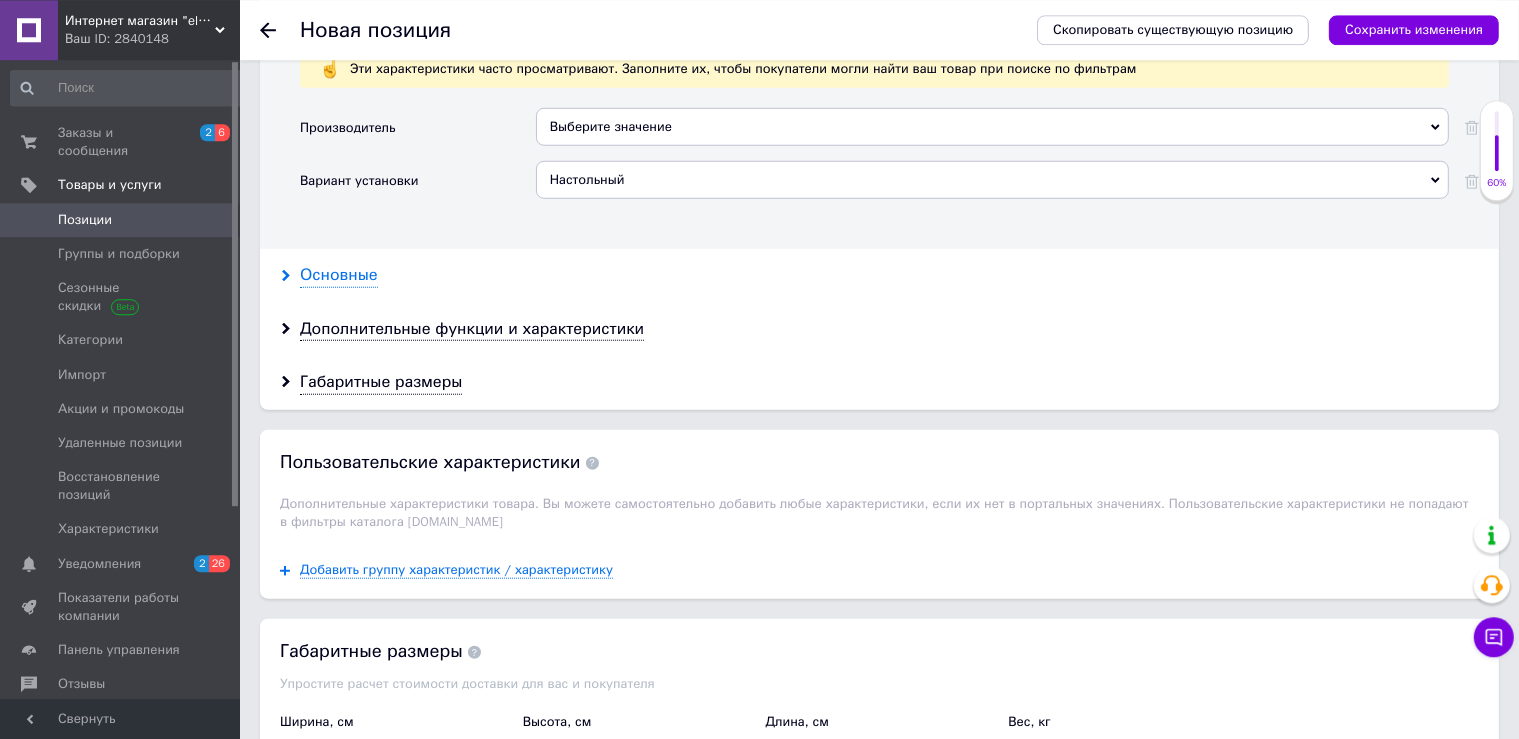 click on "Основные" at bounding box center [339, 275] 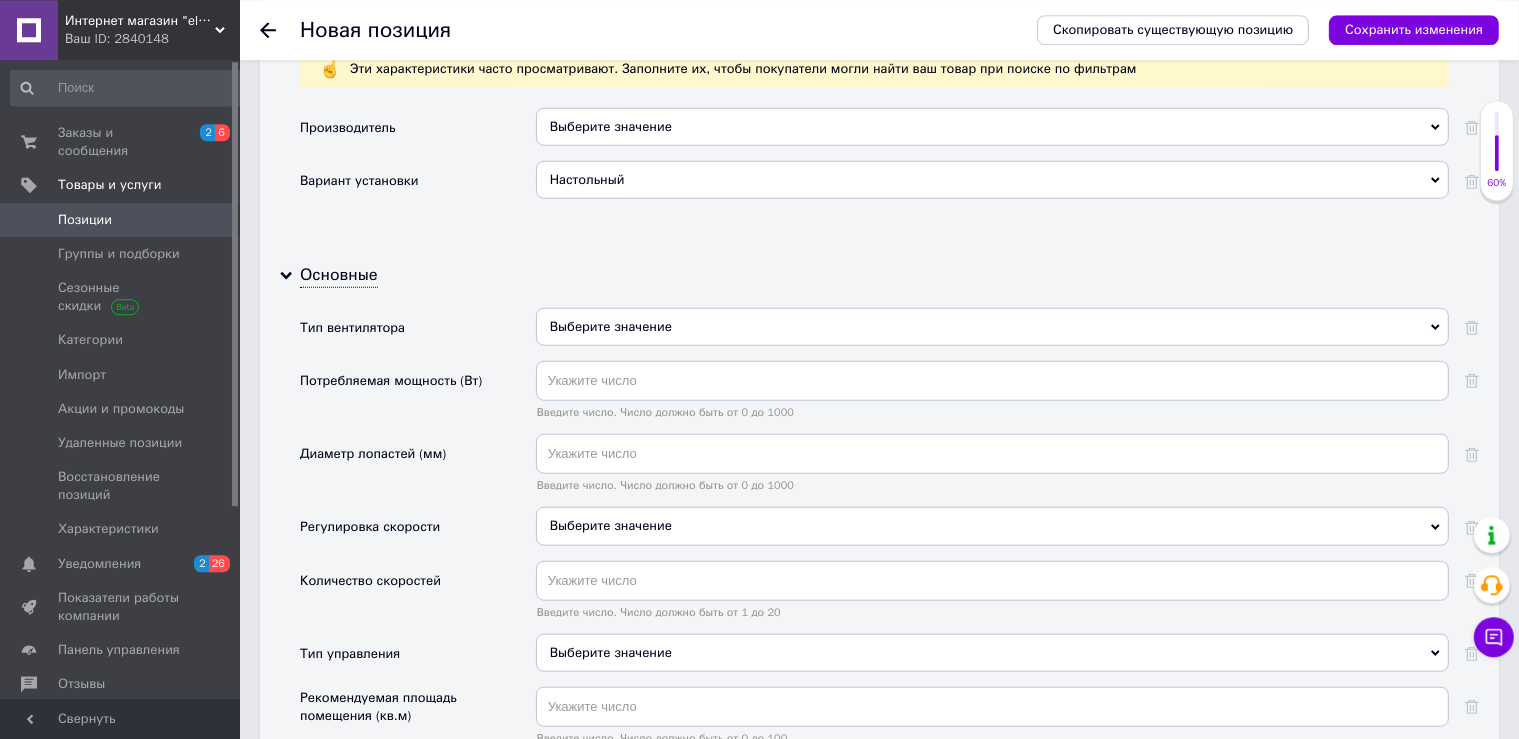 click on "Выберите значение" at bounding box center [992, 327] 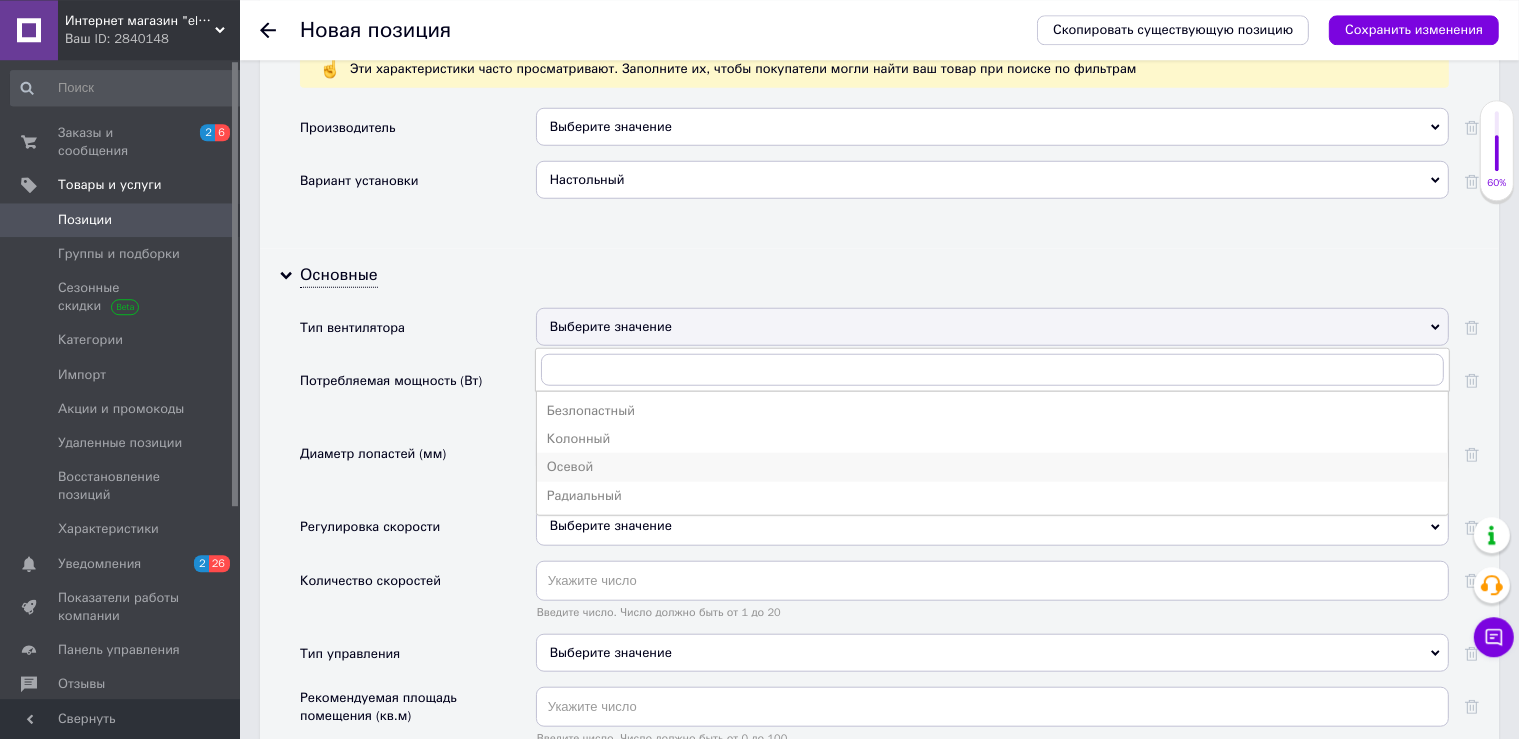 click on "Осевой" at bounding box center [992, 467] 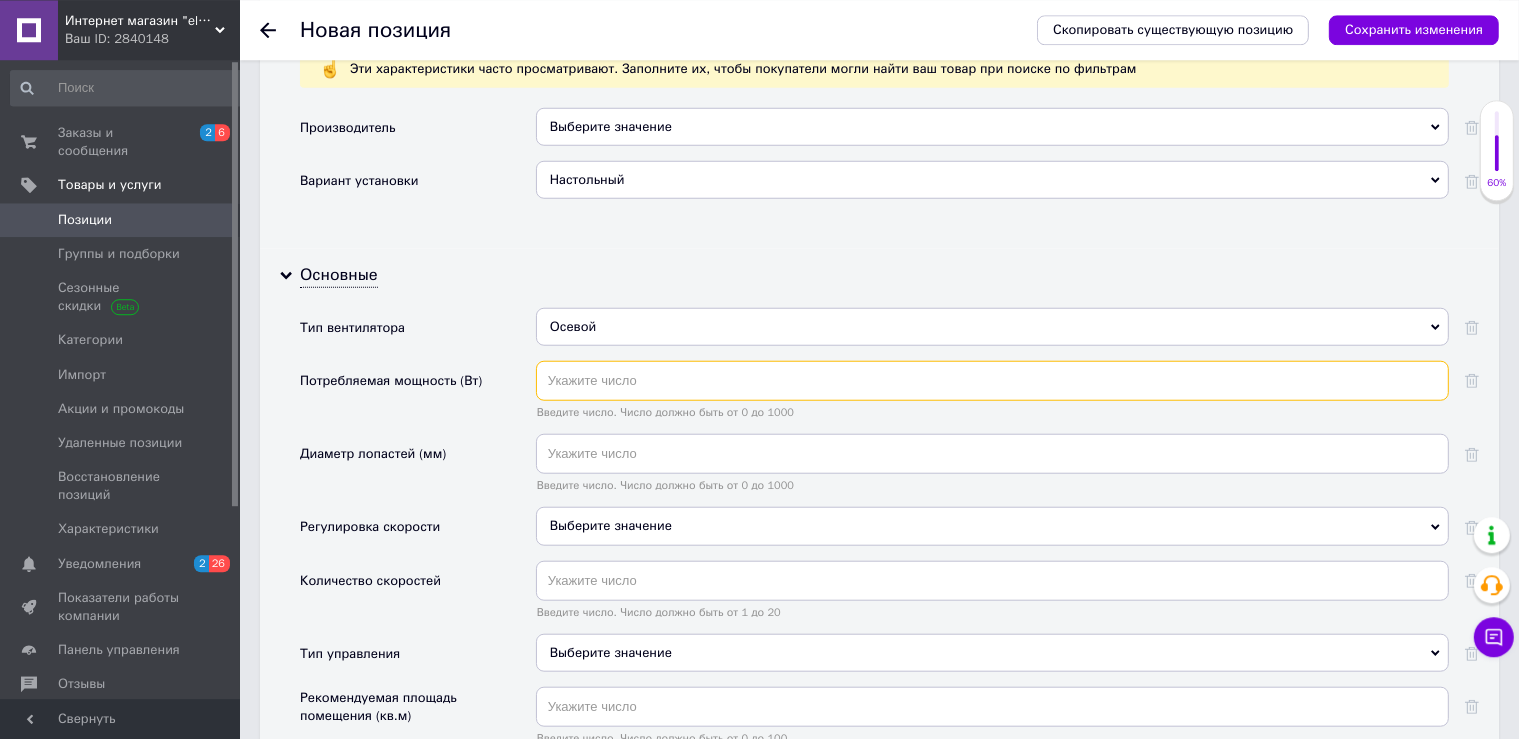 click at bounding box center (992, 381) 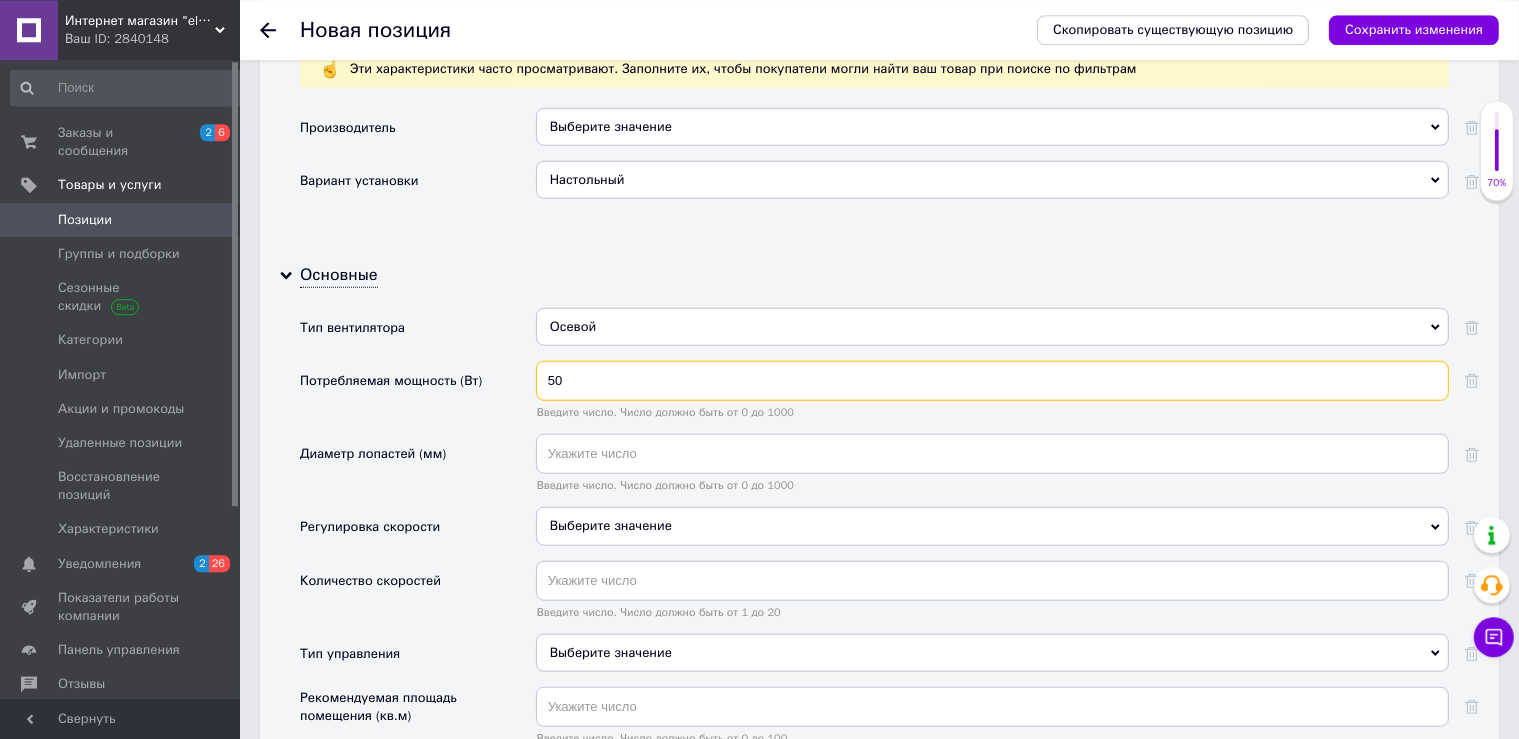 type on "50" 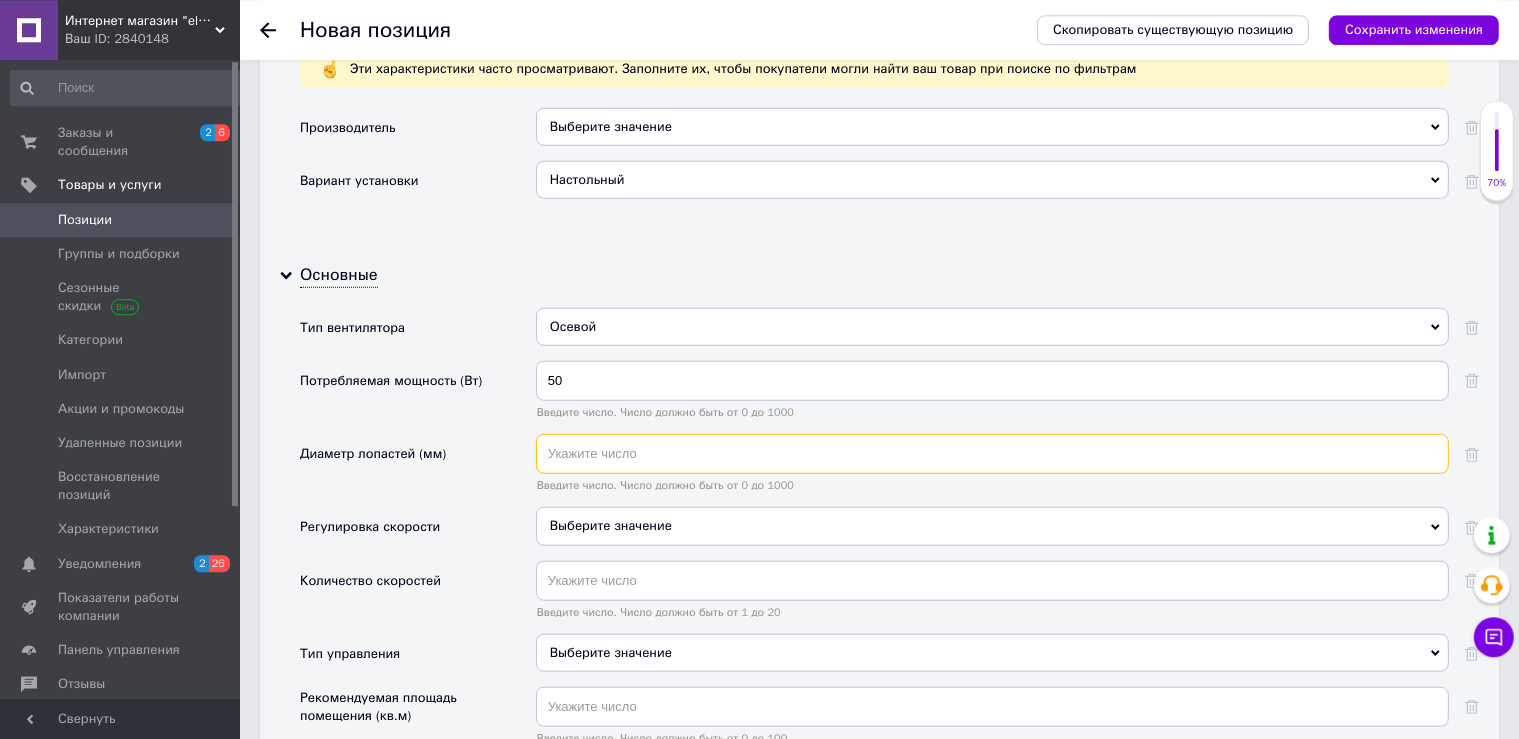 click at bounding box center (992, 454) 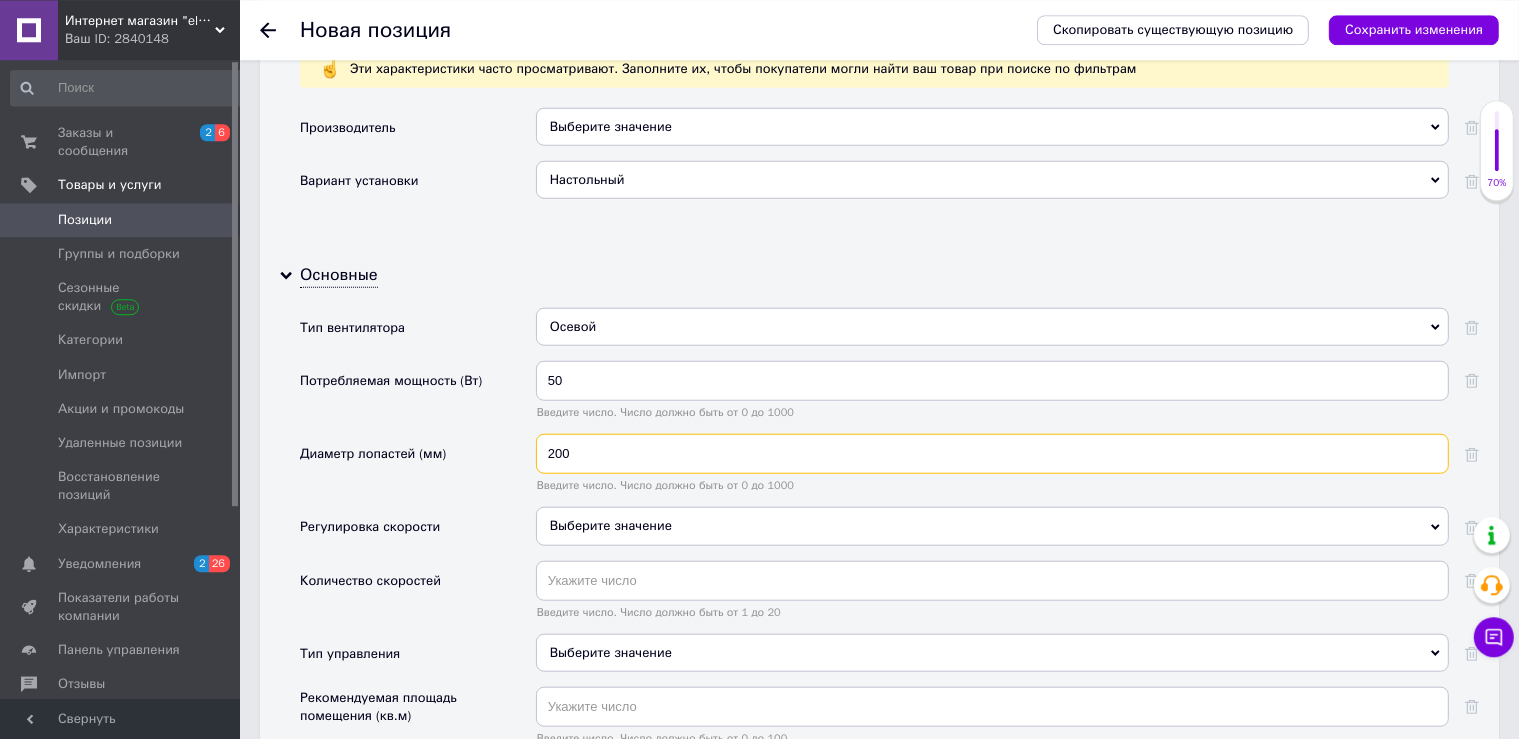 scroll, scrollTop: 1895, scrollLeft: 0, axis: vertical 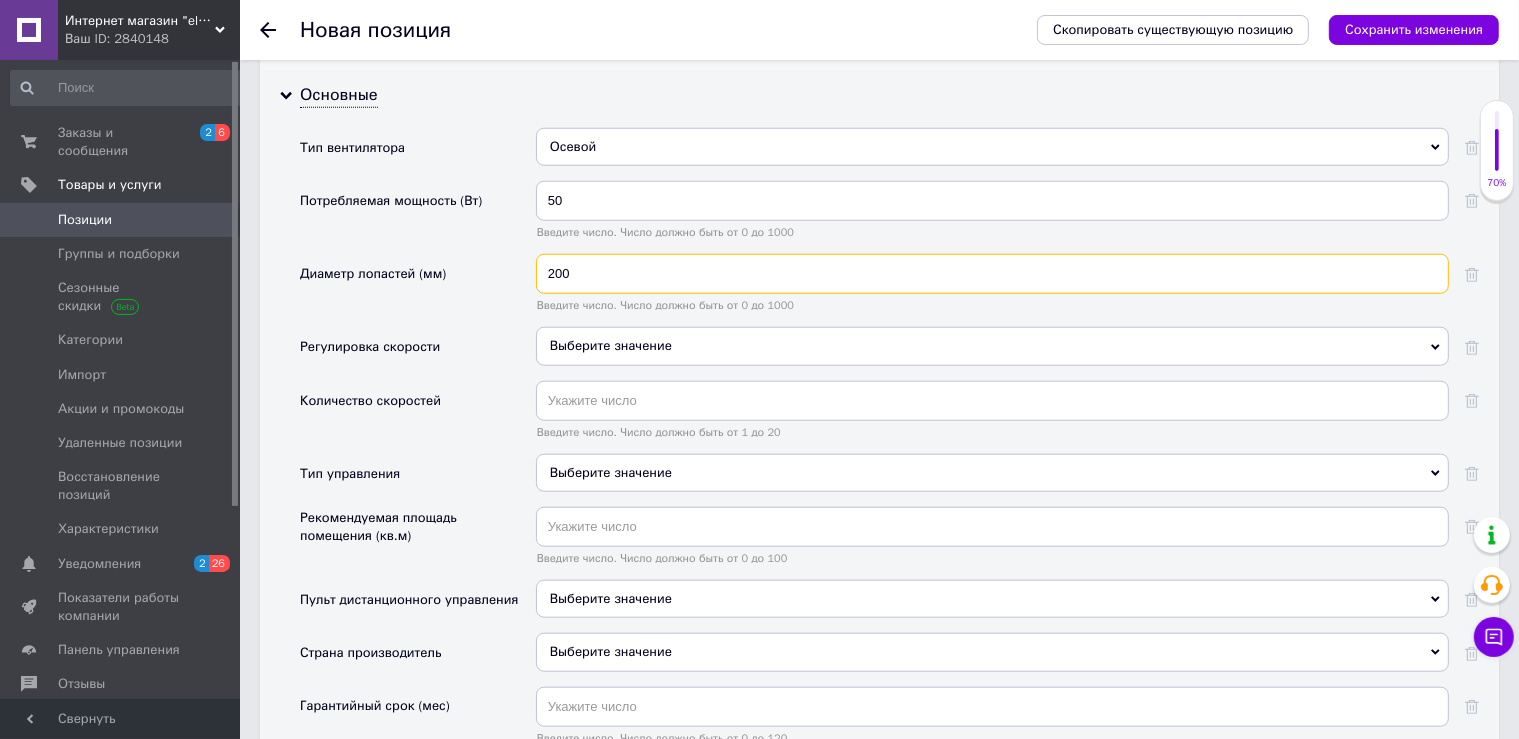 type on "200" 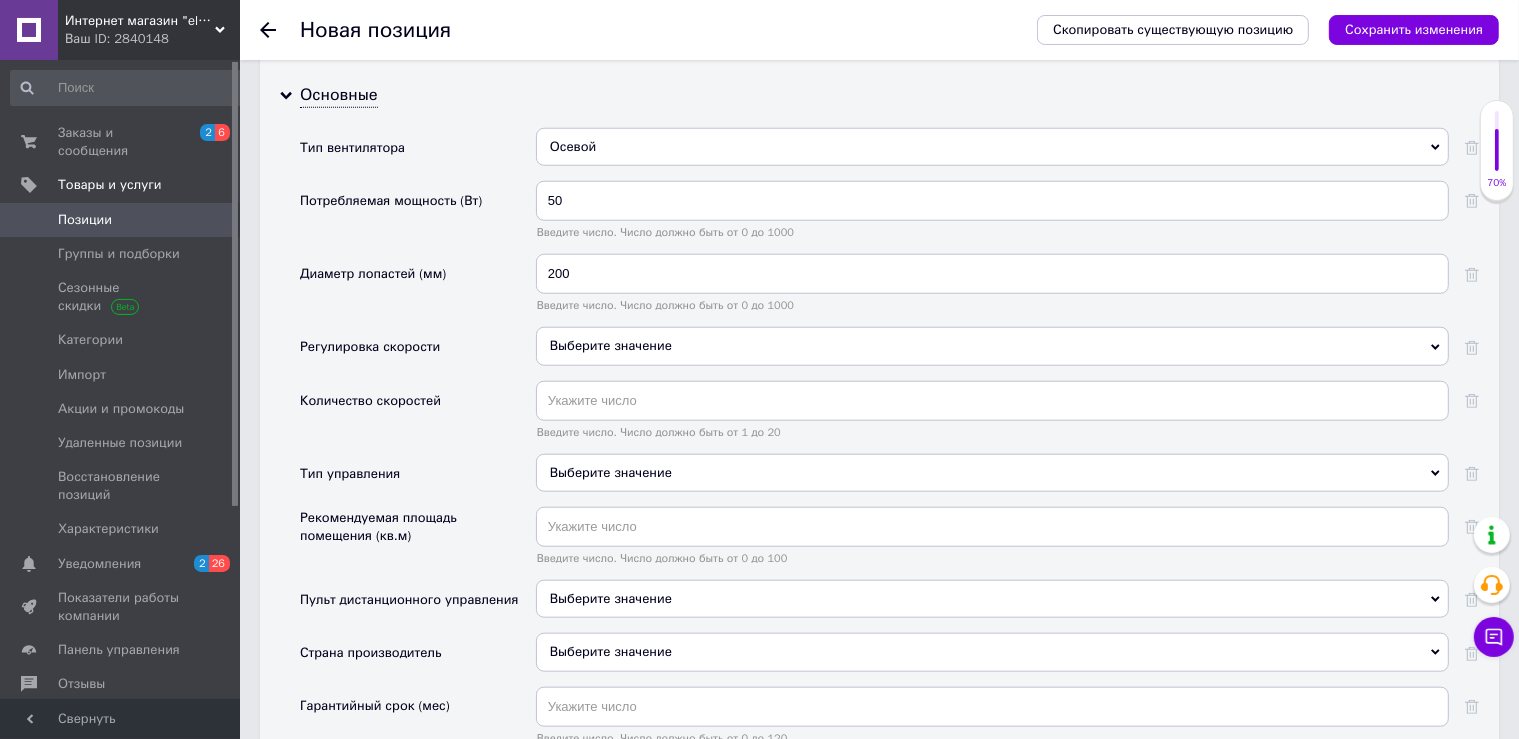 click on "Выберите значение" at bounding box center (611, 345) 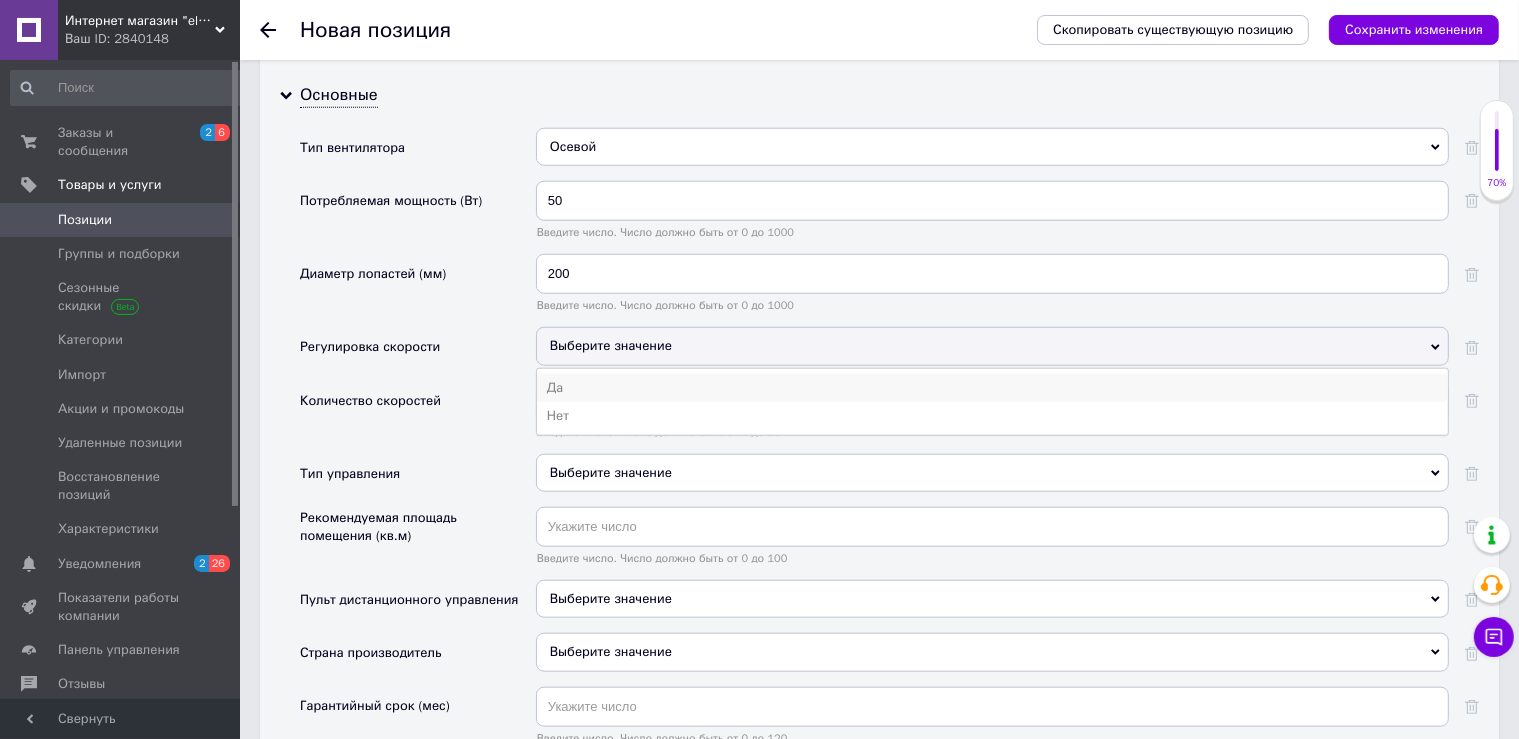 click on "Да" at bounding box center (992, 388) 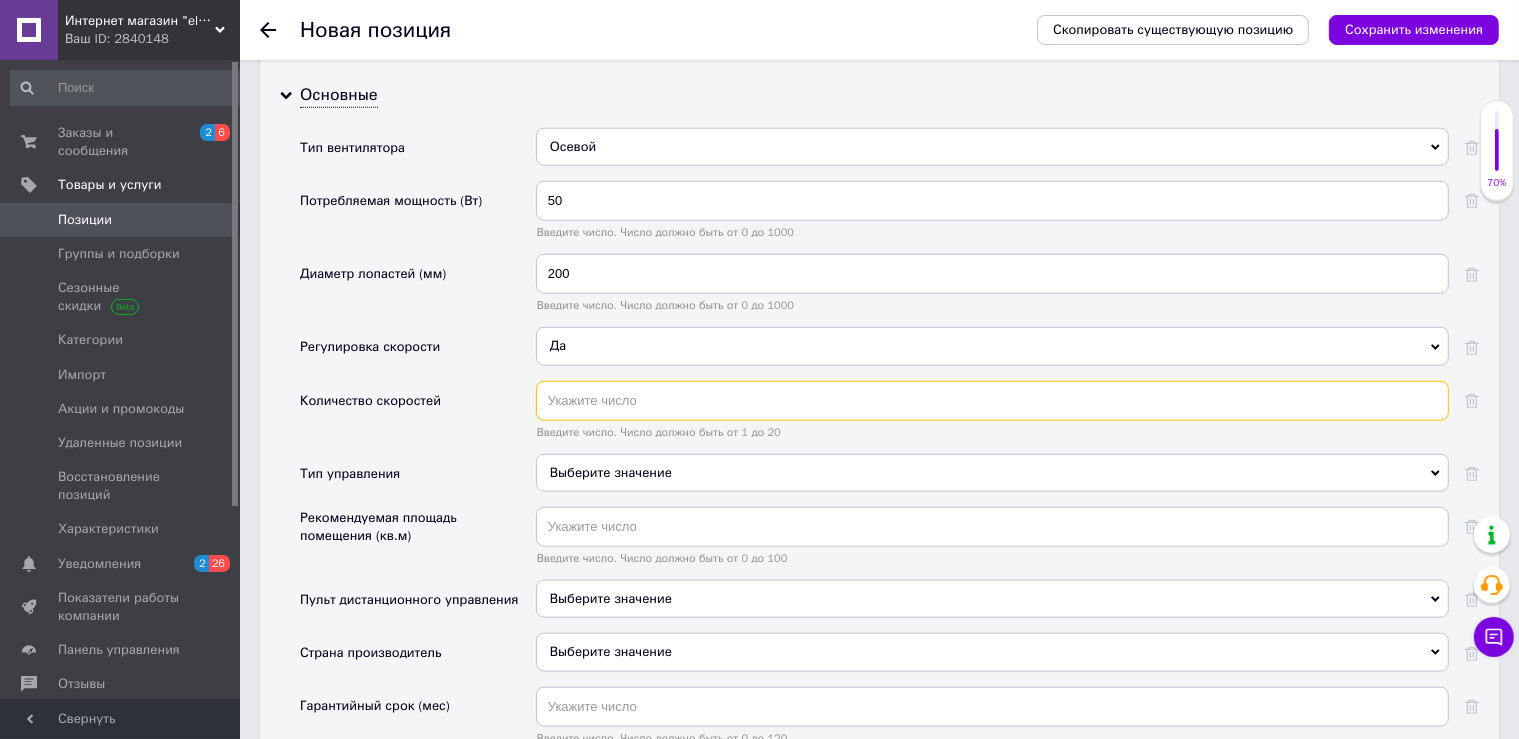 click at bounding box center [992, 401] 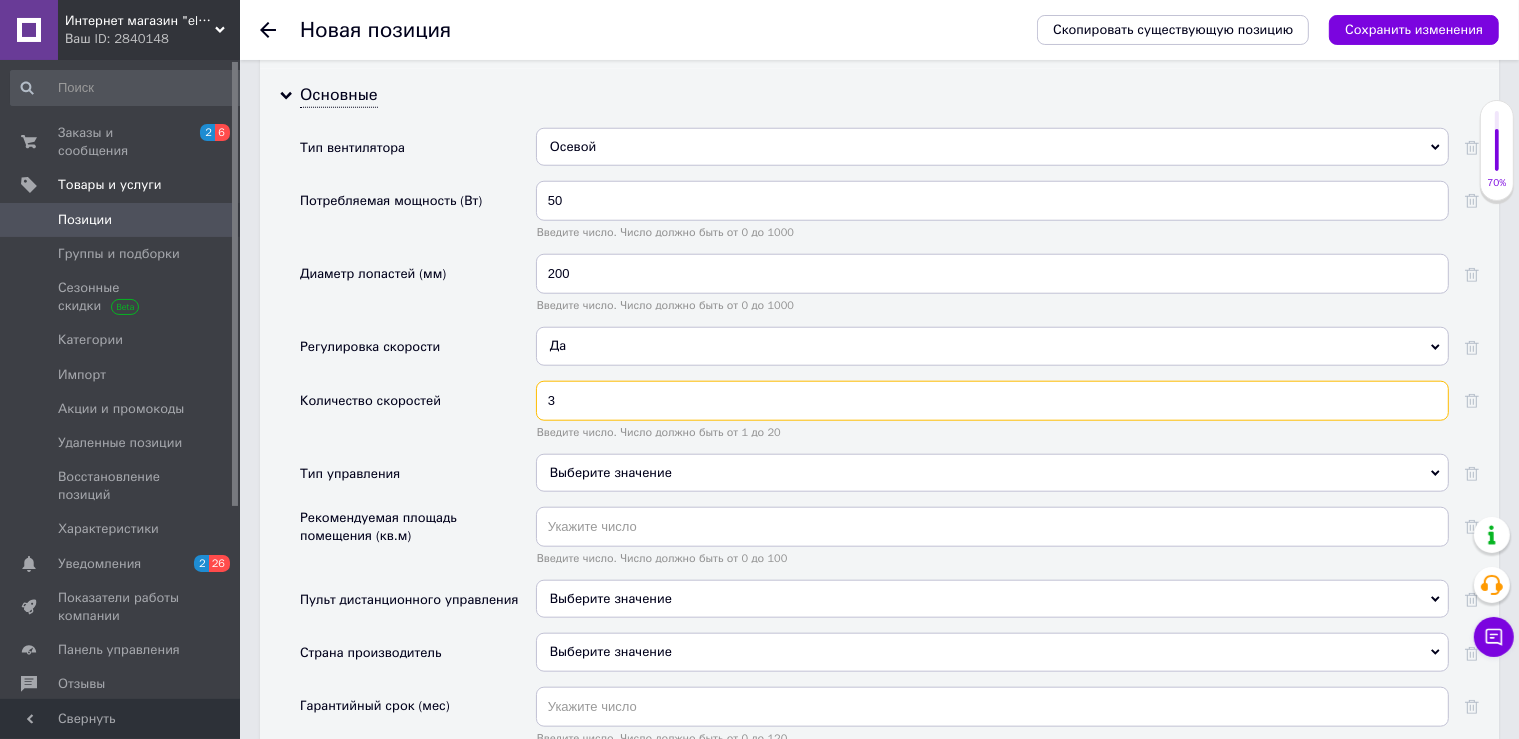 type on "3" 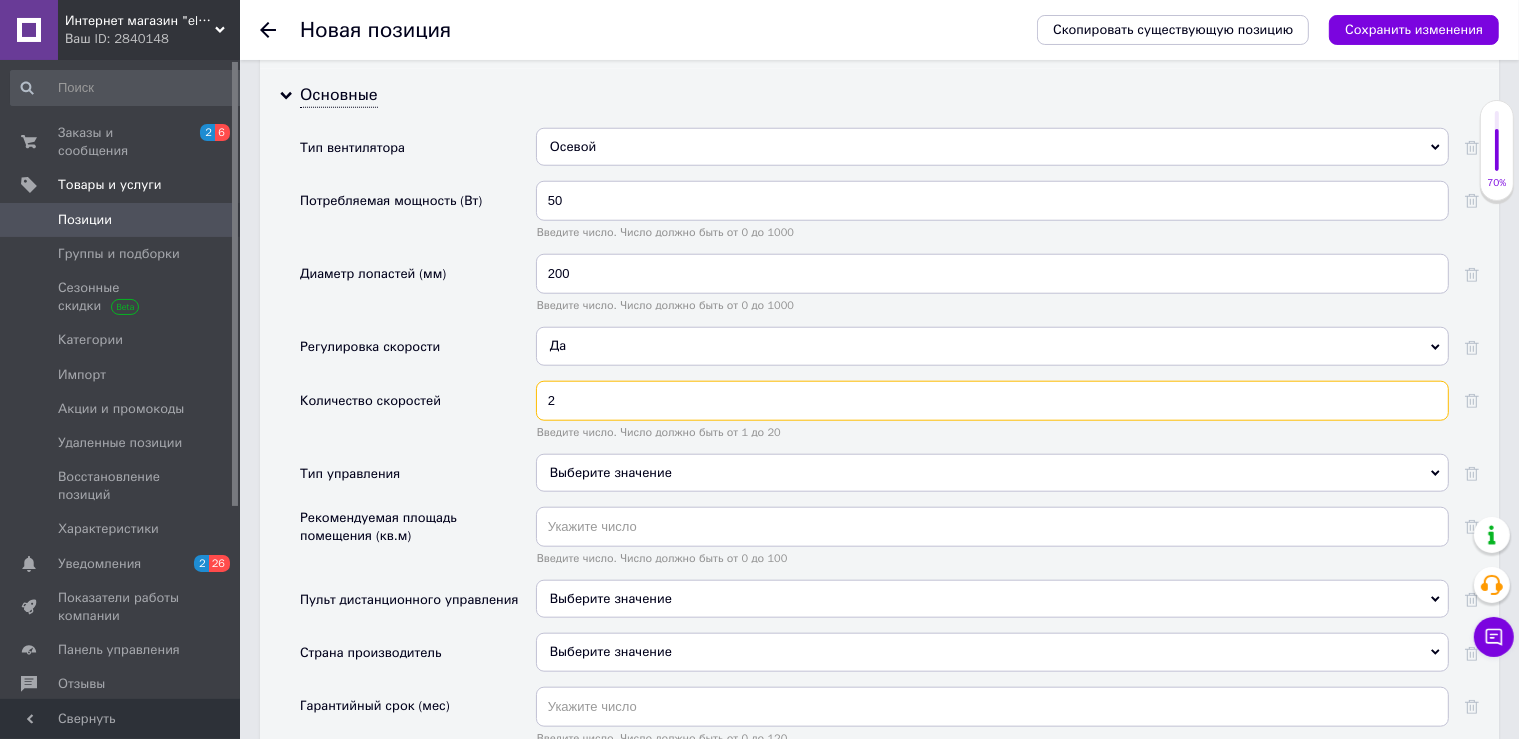 type on "2" 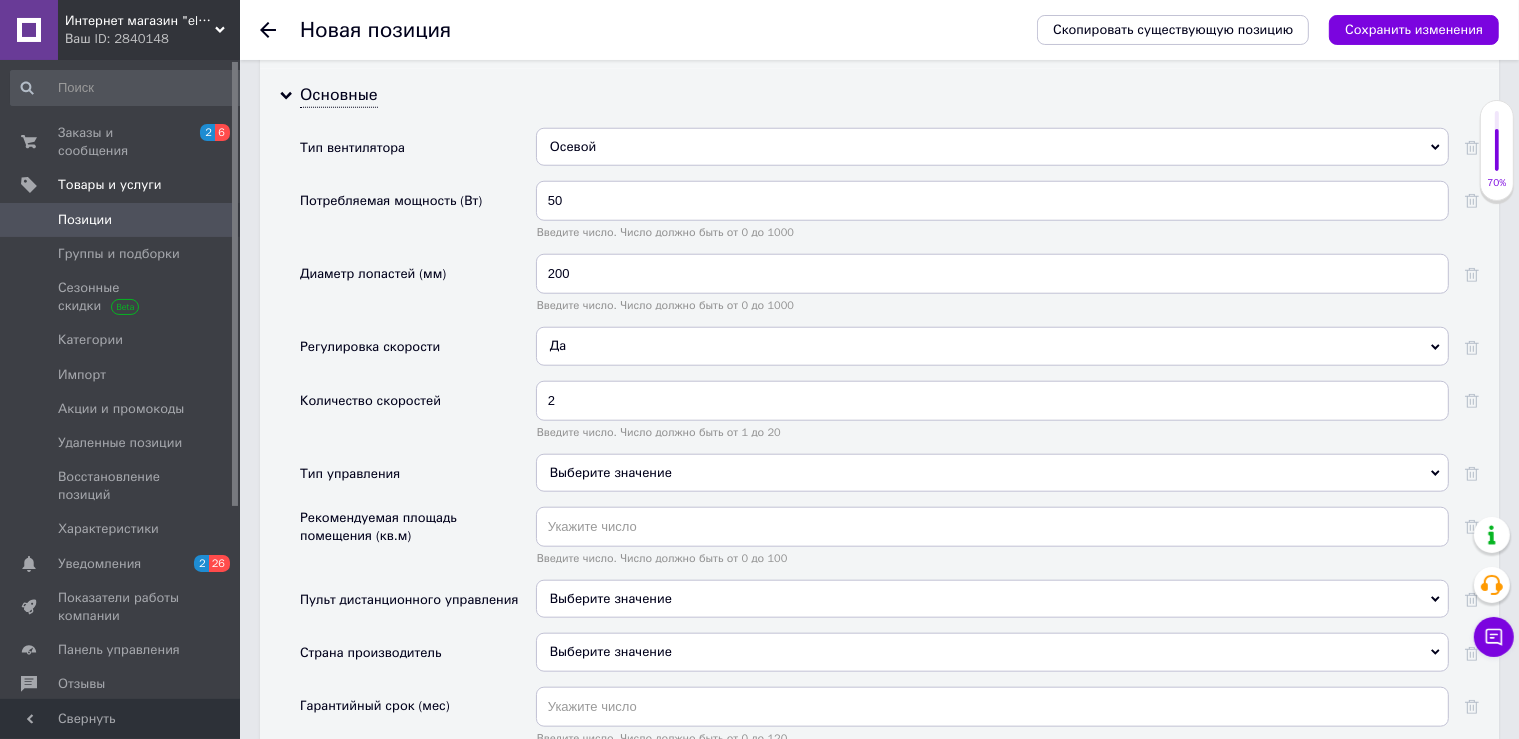 click on "Выберите значение" at bounding box center [992, 473] 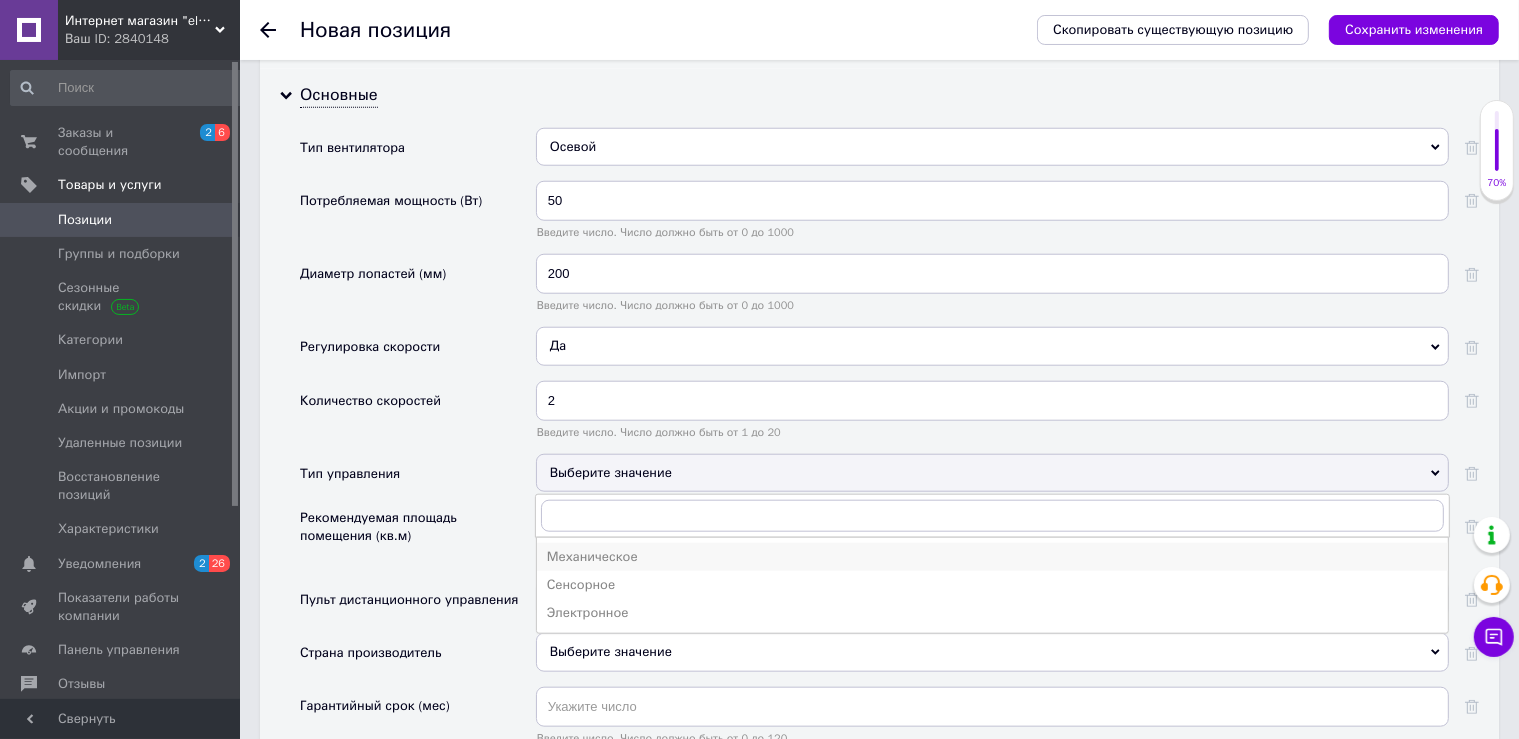 click on "Механическое" at bounding box center (992, 557) 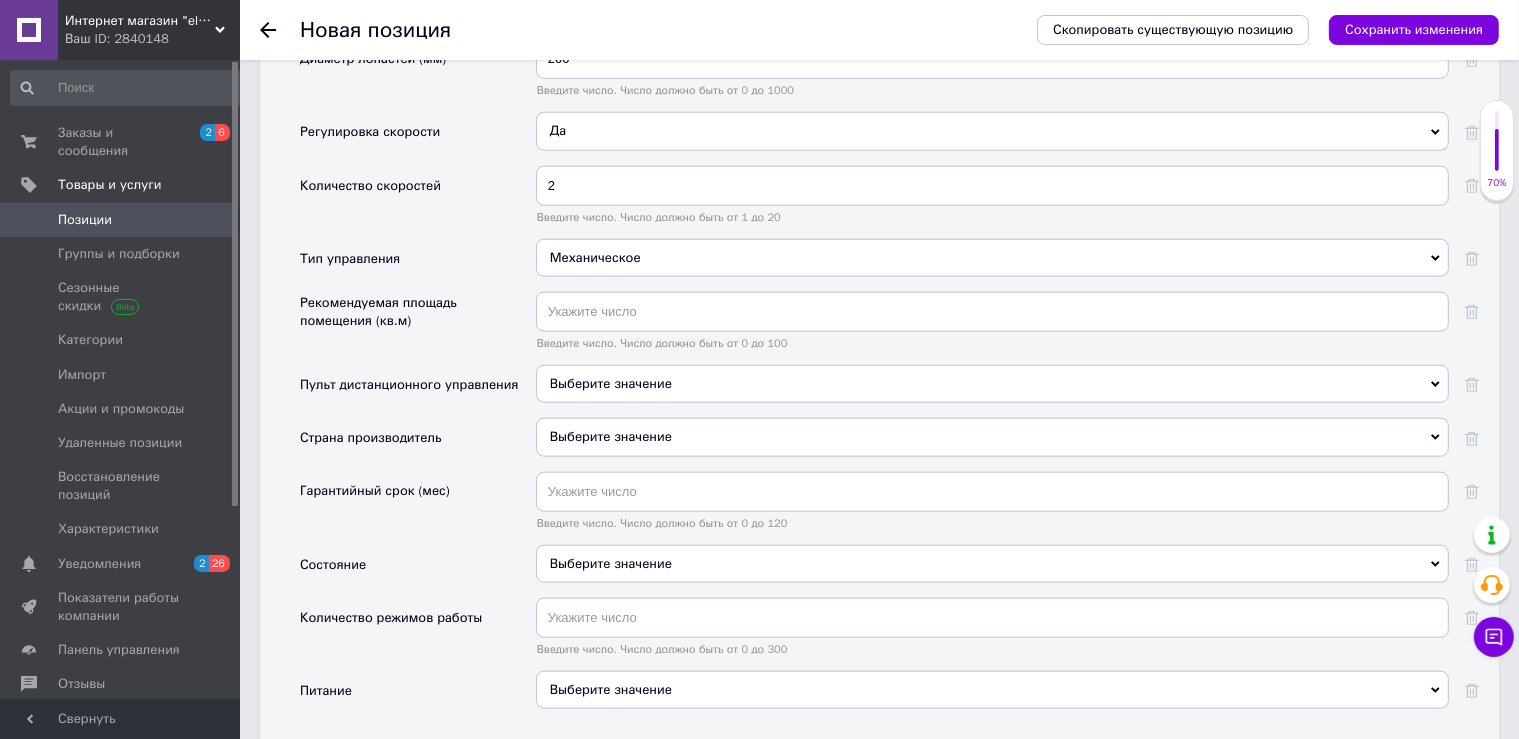 scroll, scrollTop: 2119, scrollLeft: 0, axis: vertical 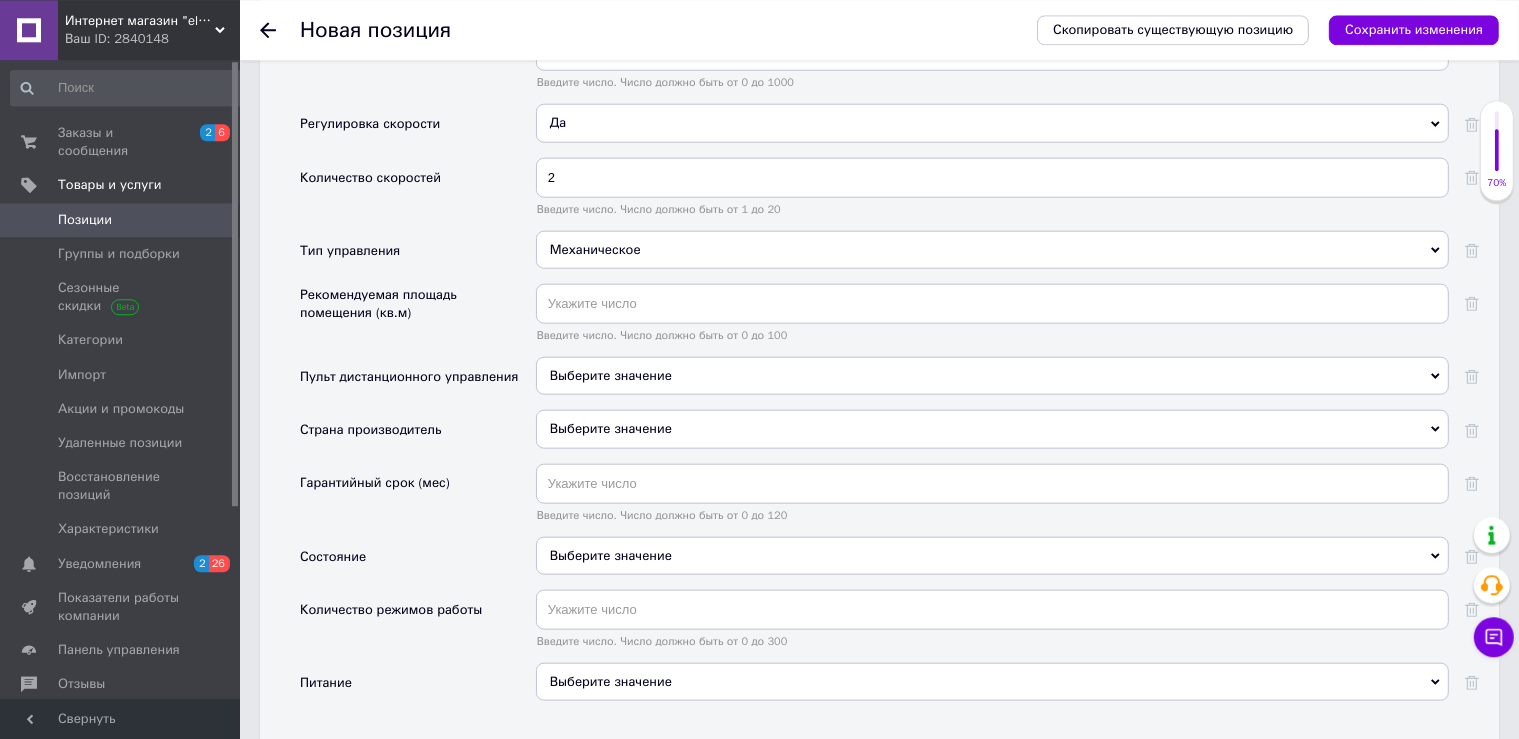 click on "Выберите значение" at bounding box center [611, 374] 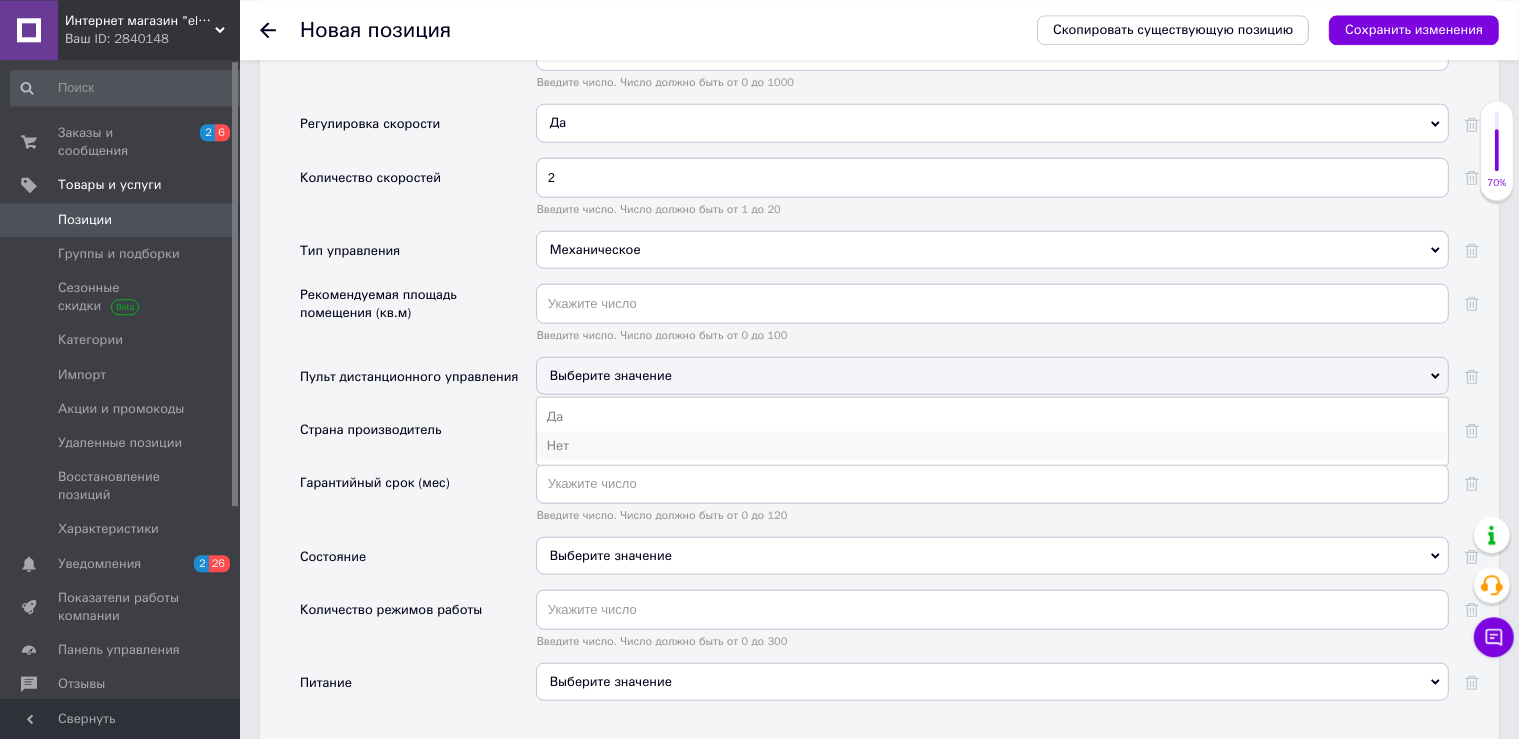 click on "Нет" at bounding box center [992, 445] 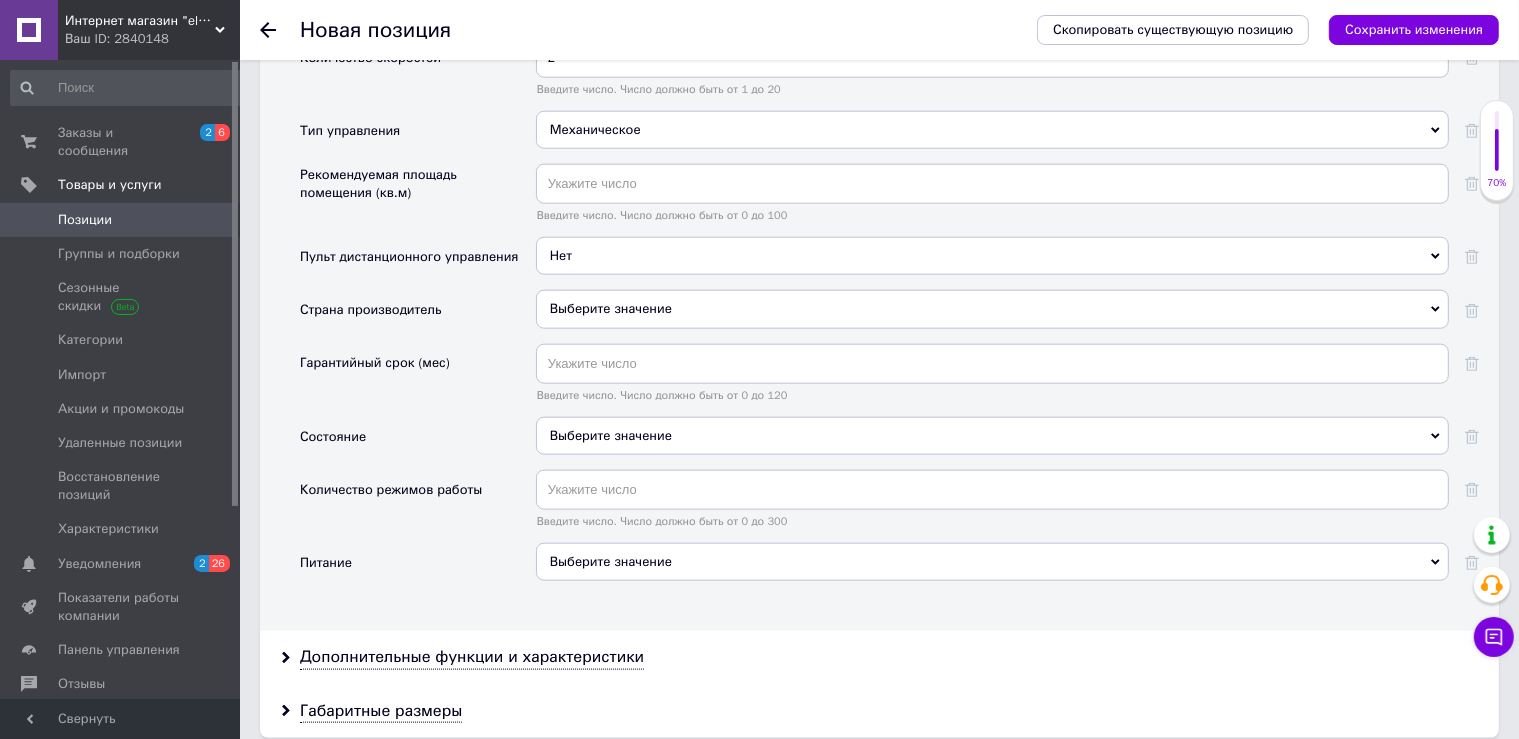 scroll, scrollTop: 2239, scrollLeft: 0, axis: vertical 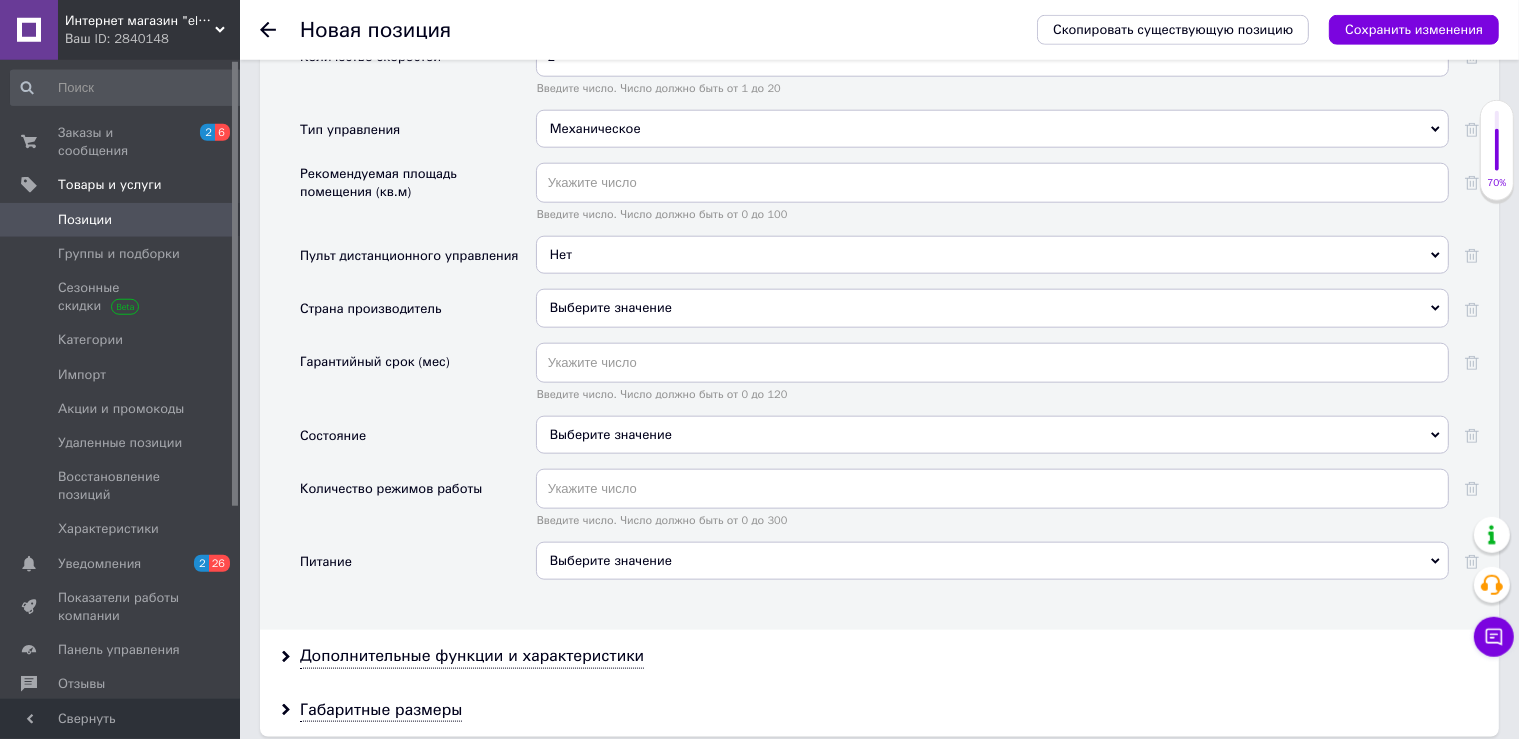 click on "Выберите значение" at bounding box center [992, 435] 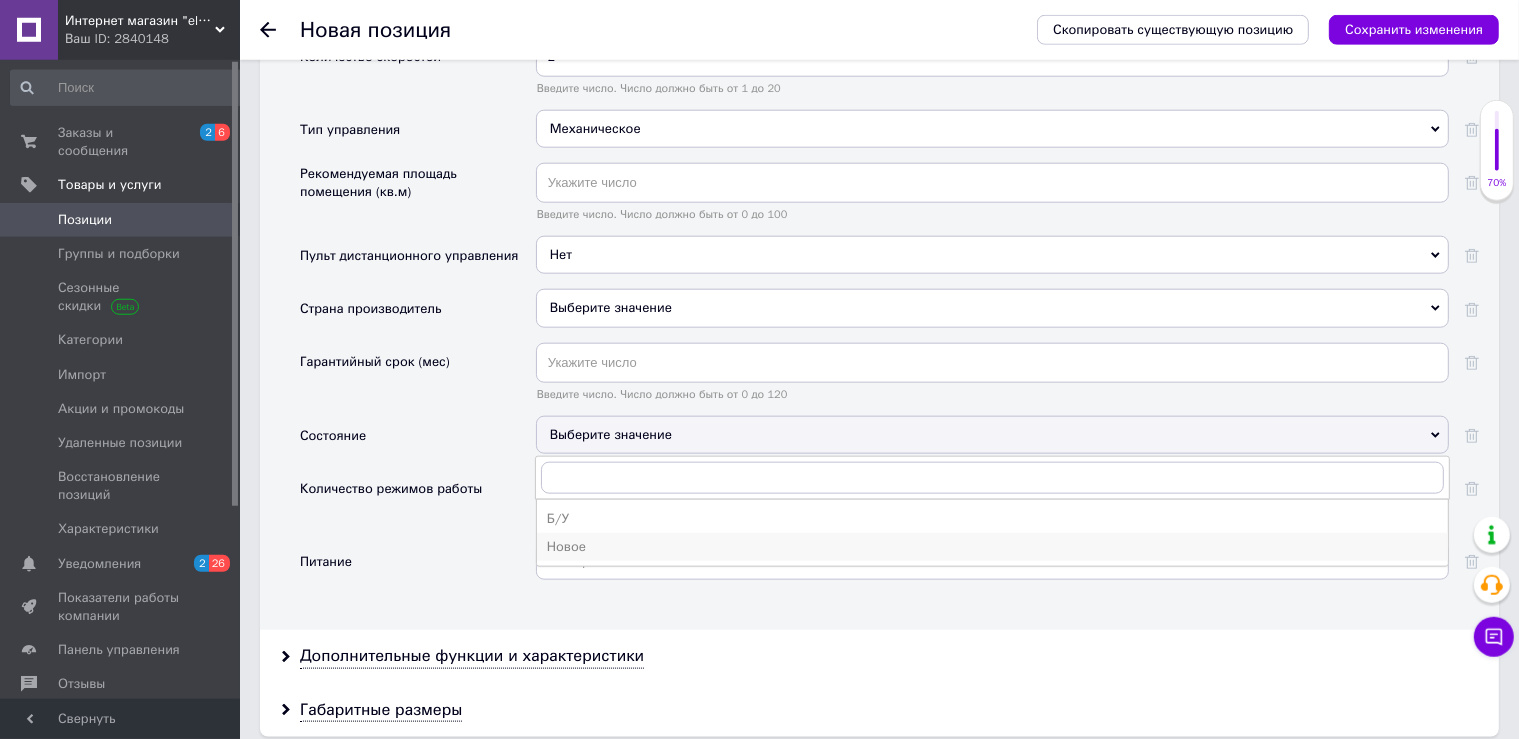 click on "Новое" at bounding box center [992, 547] 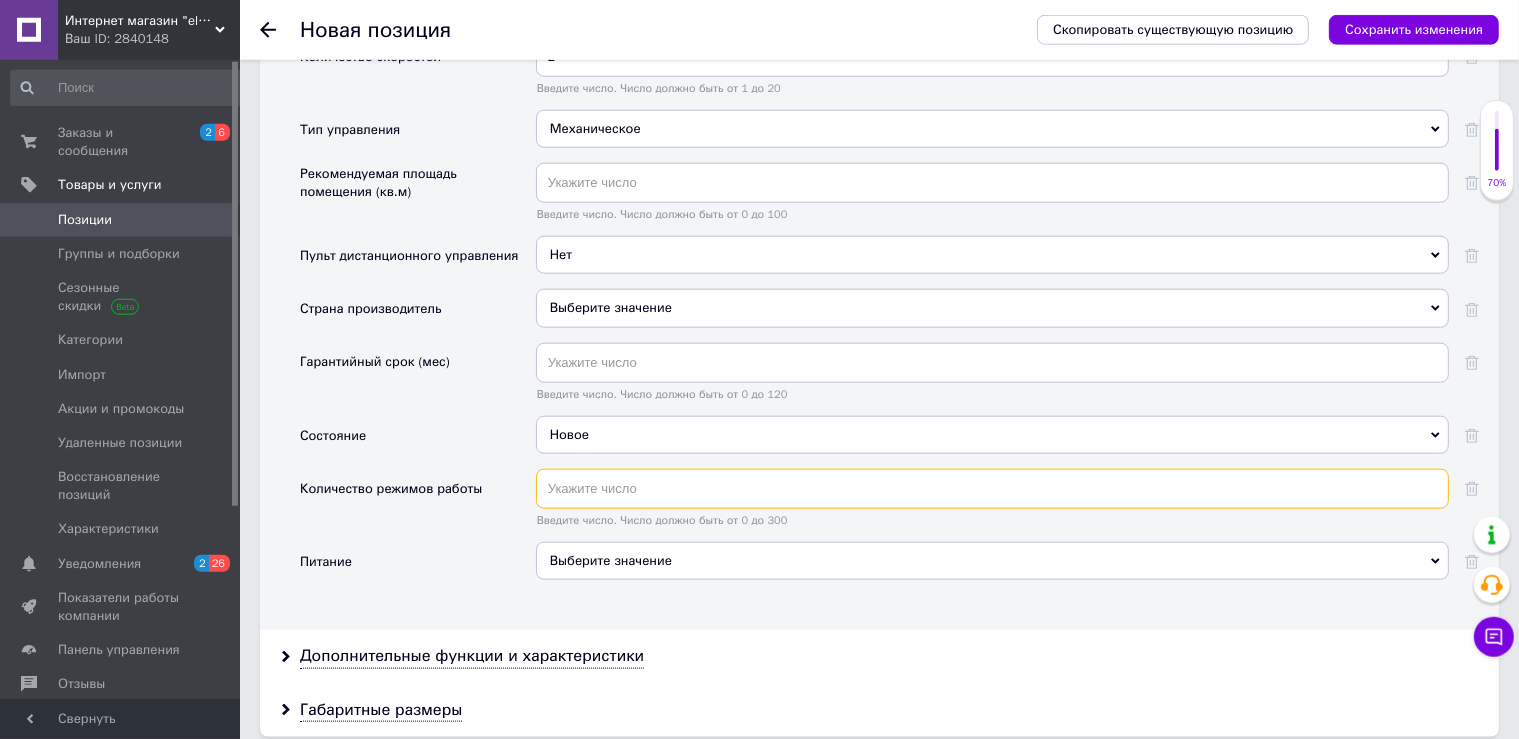 click at bounding box center (992, 489) 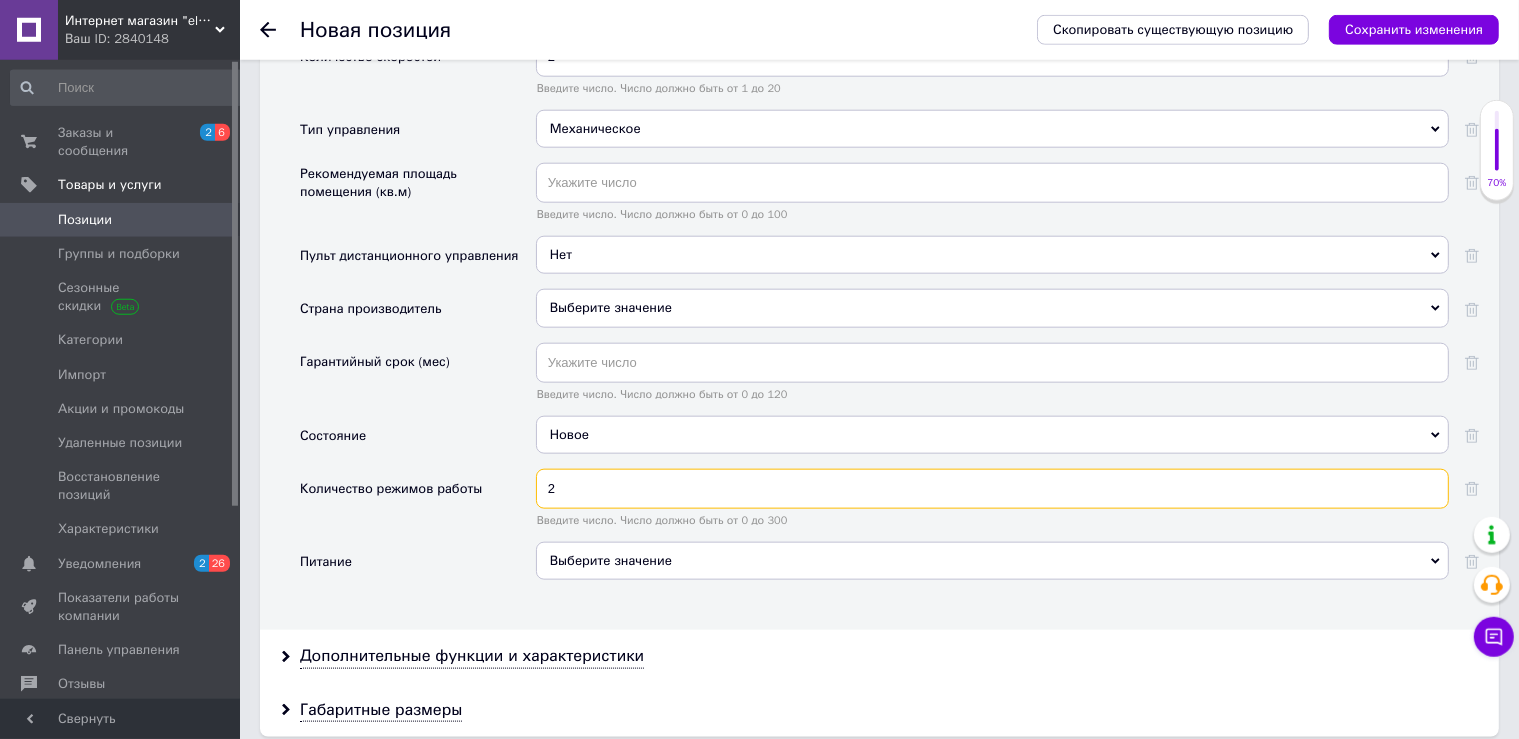type on "2" 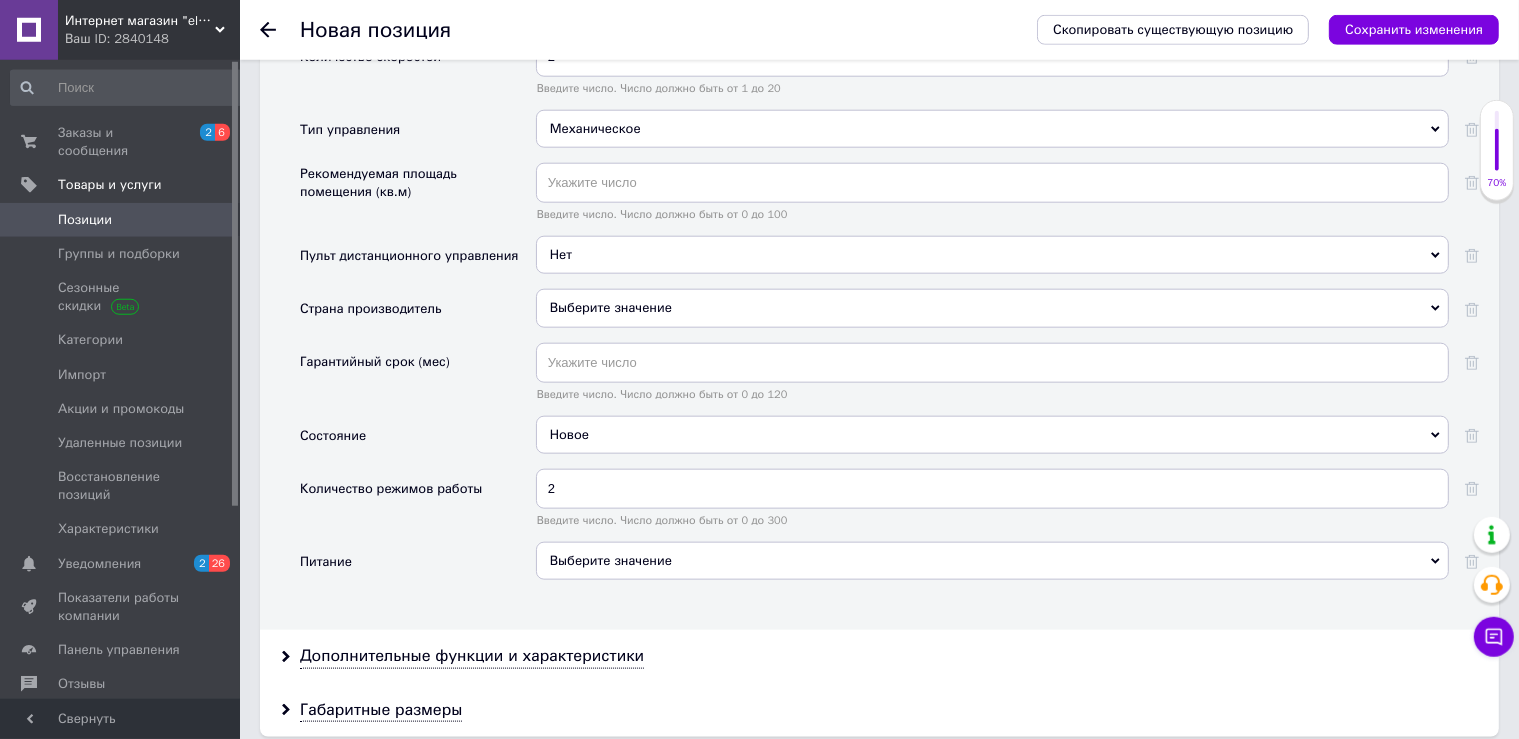 click on "Выберите значение" at bounding box center (992, 561) 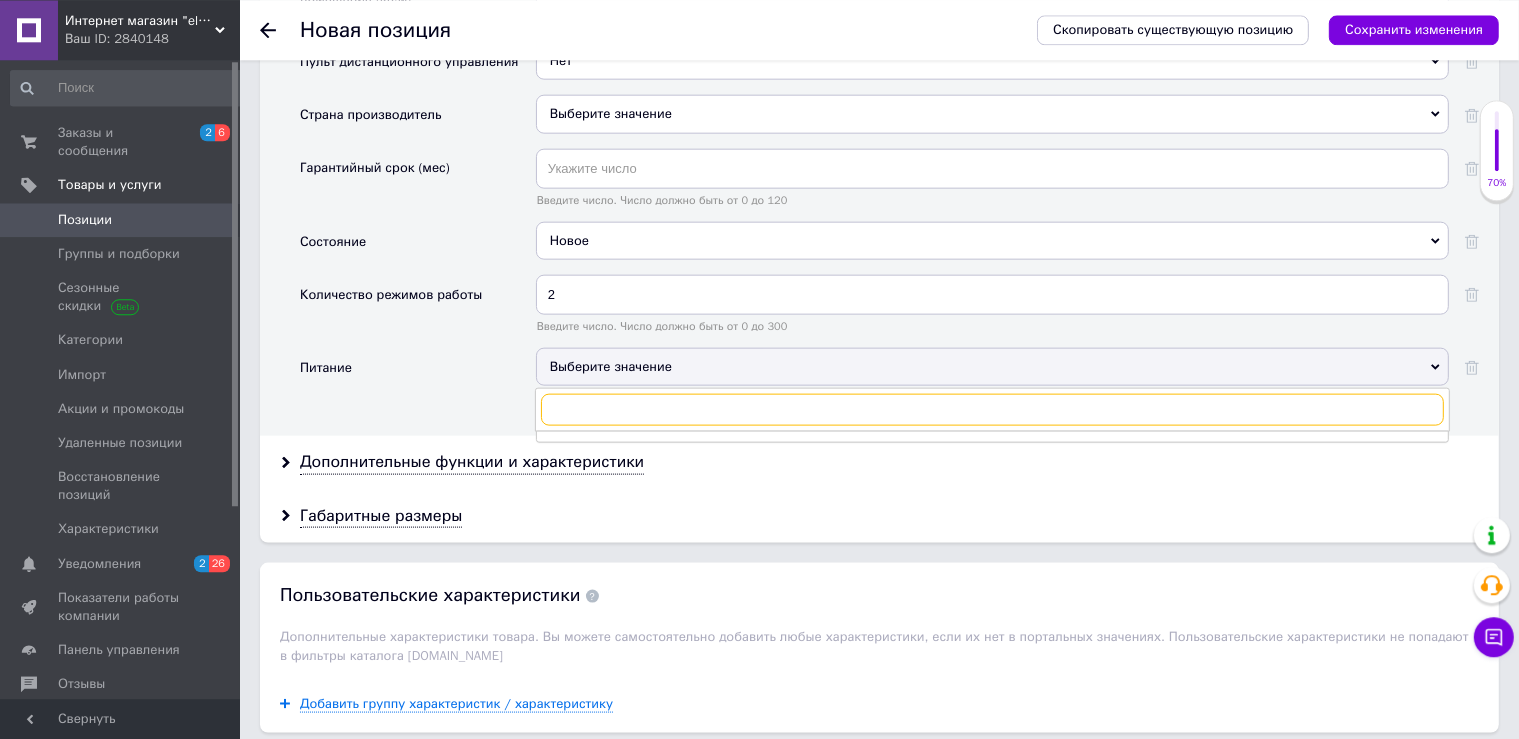 scroll, scrollTop: 2435, scrollLeft: 0, axis: vertical 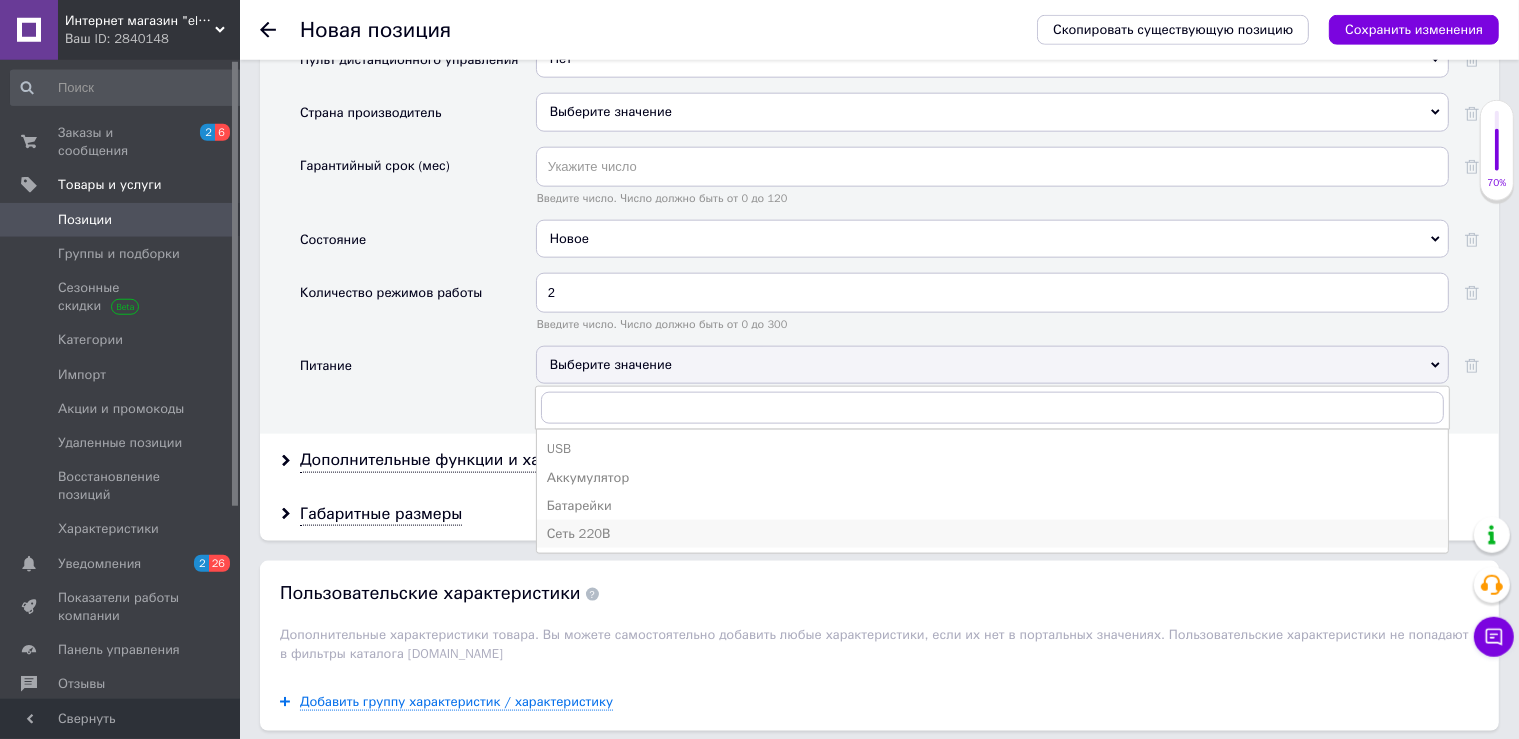 click on "Сеть 220В" at bounding box center [992, 534] 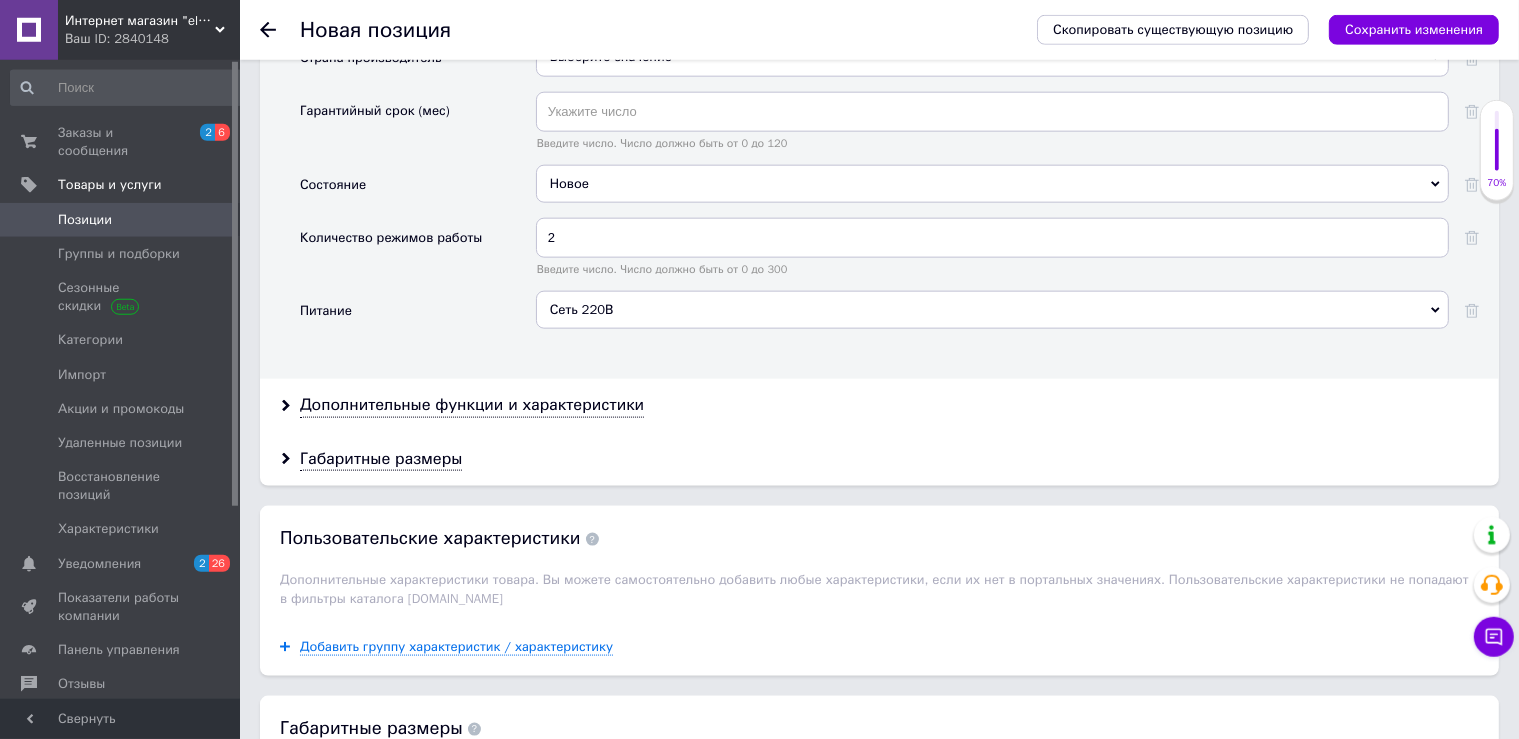 scroll, scrollTop: 2501, scrollLeft: 0, axis: vertical 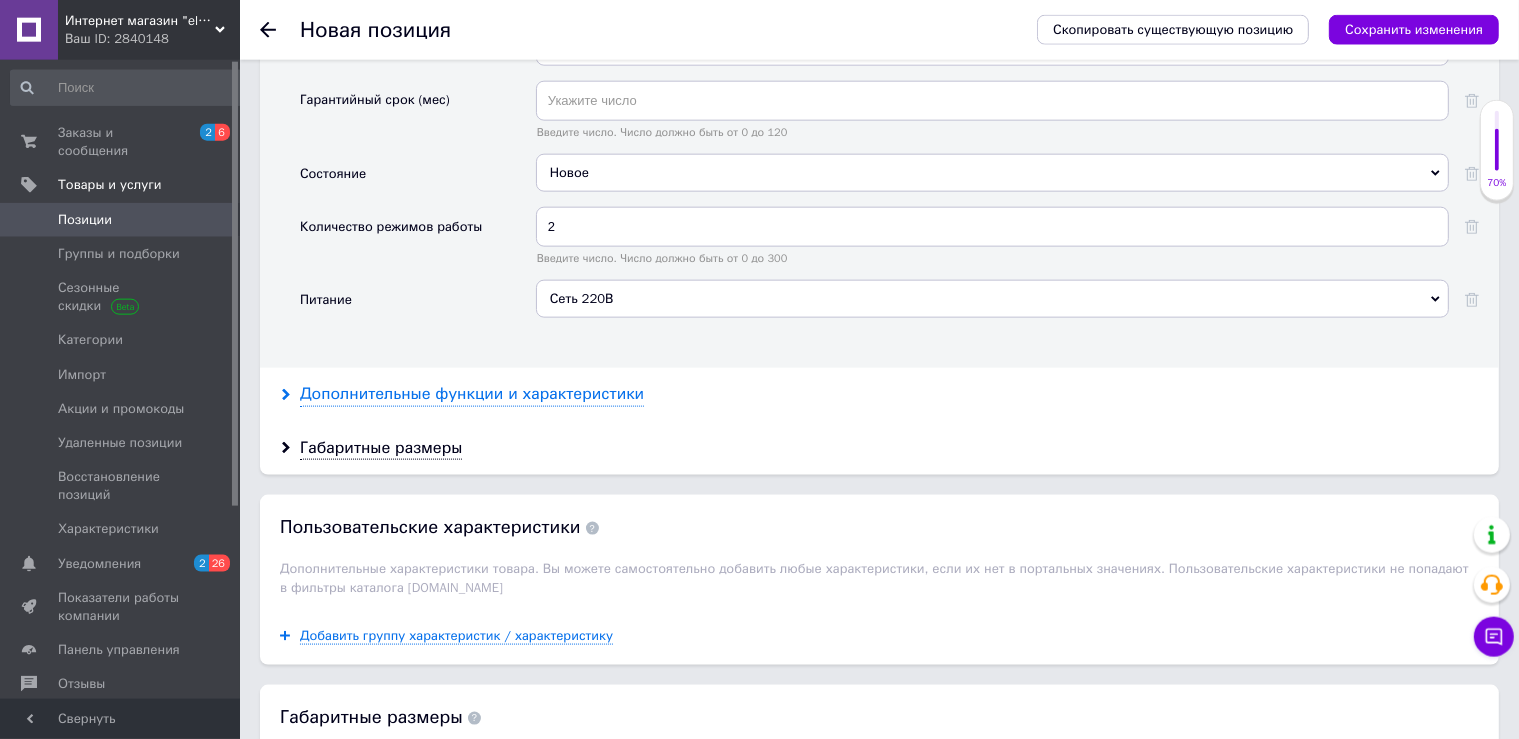 click on "Дополнительные функции и характеристики" at bounding box center [472, 394] 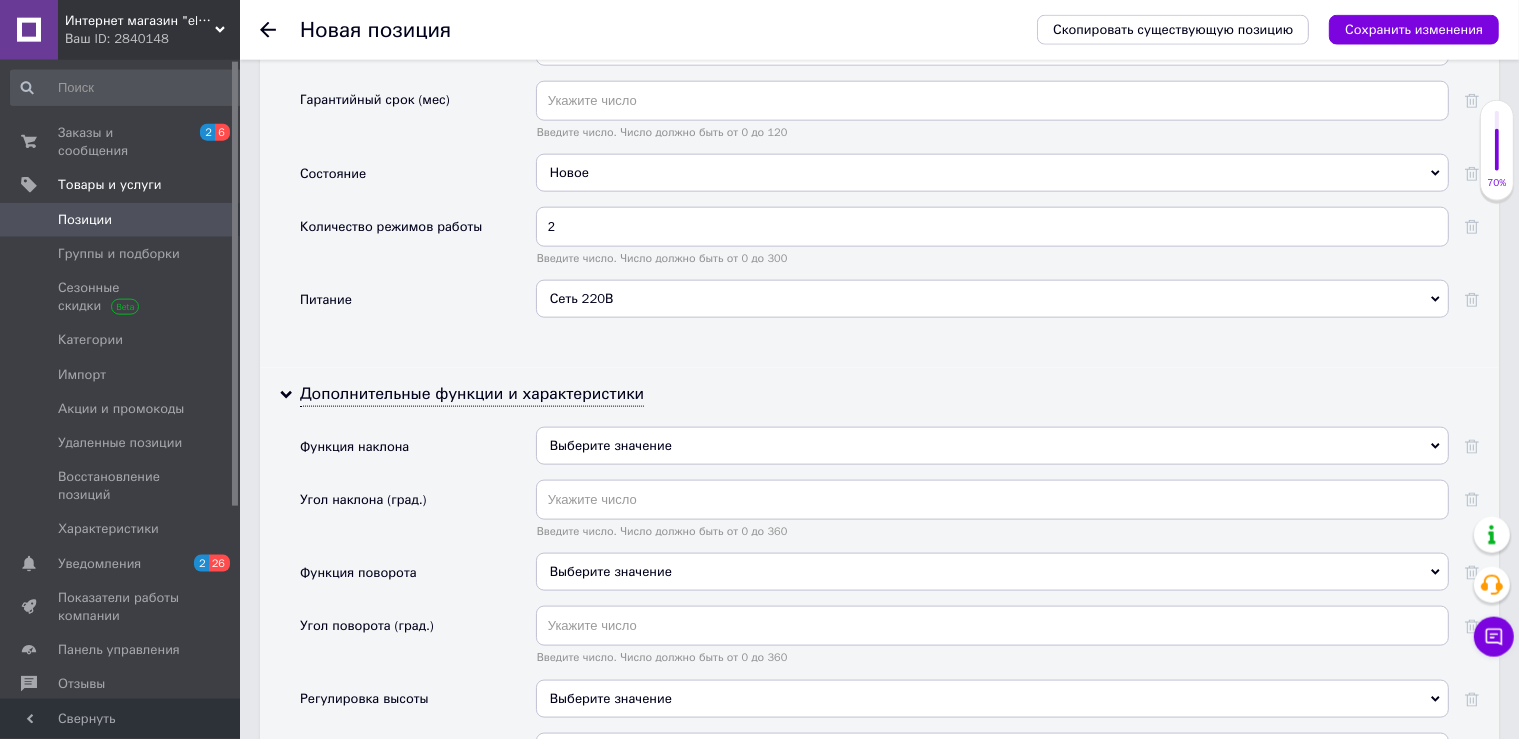 click on "Выберите значение" at bounding box center [992, 446] 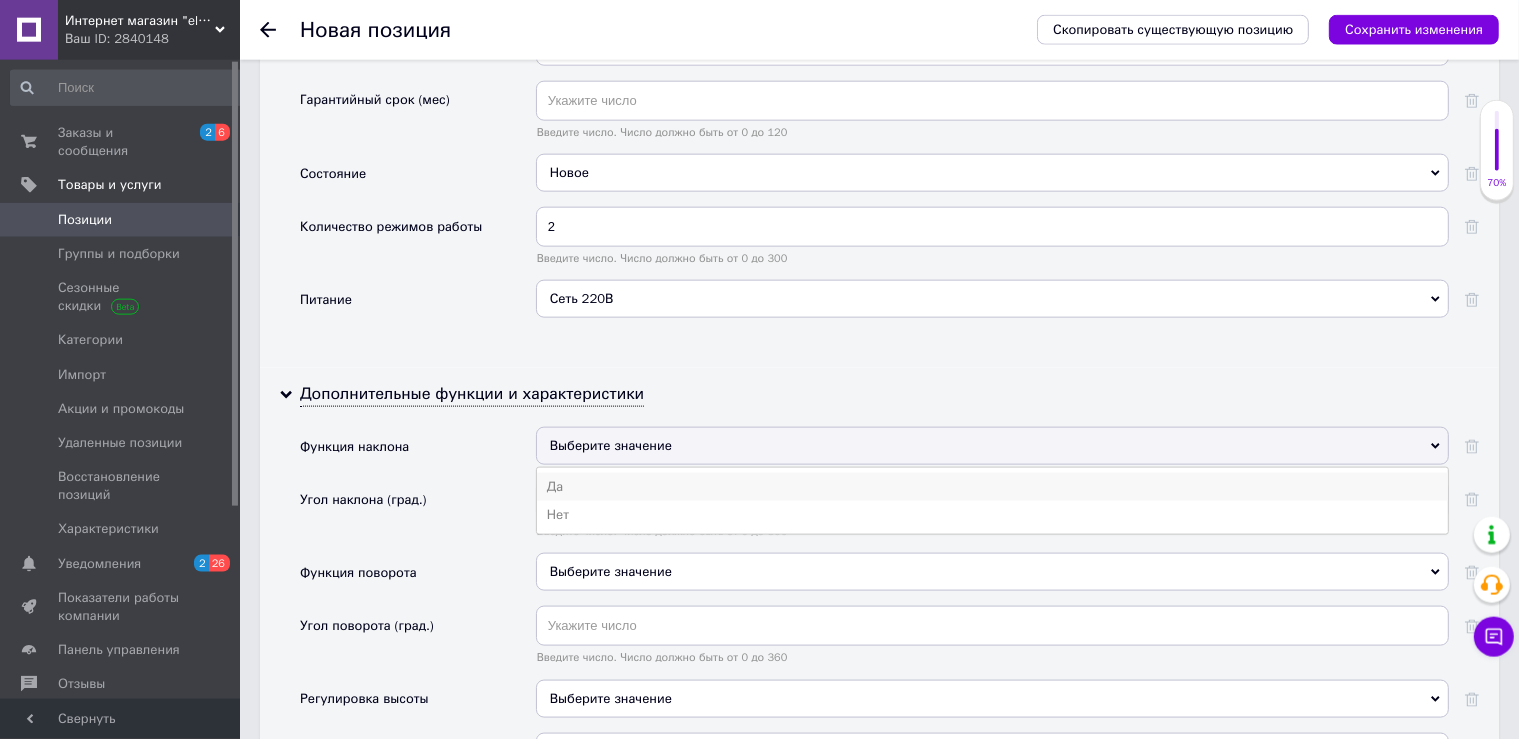 click on "Да" at bounding box center (992, 487) 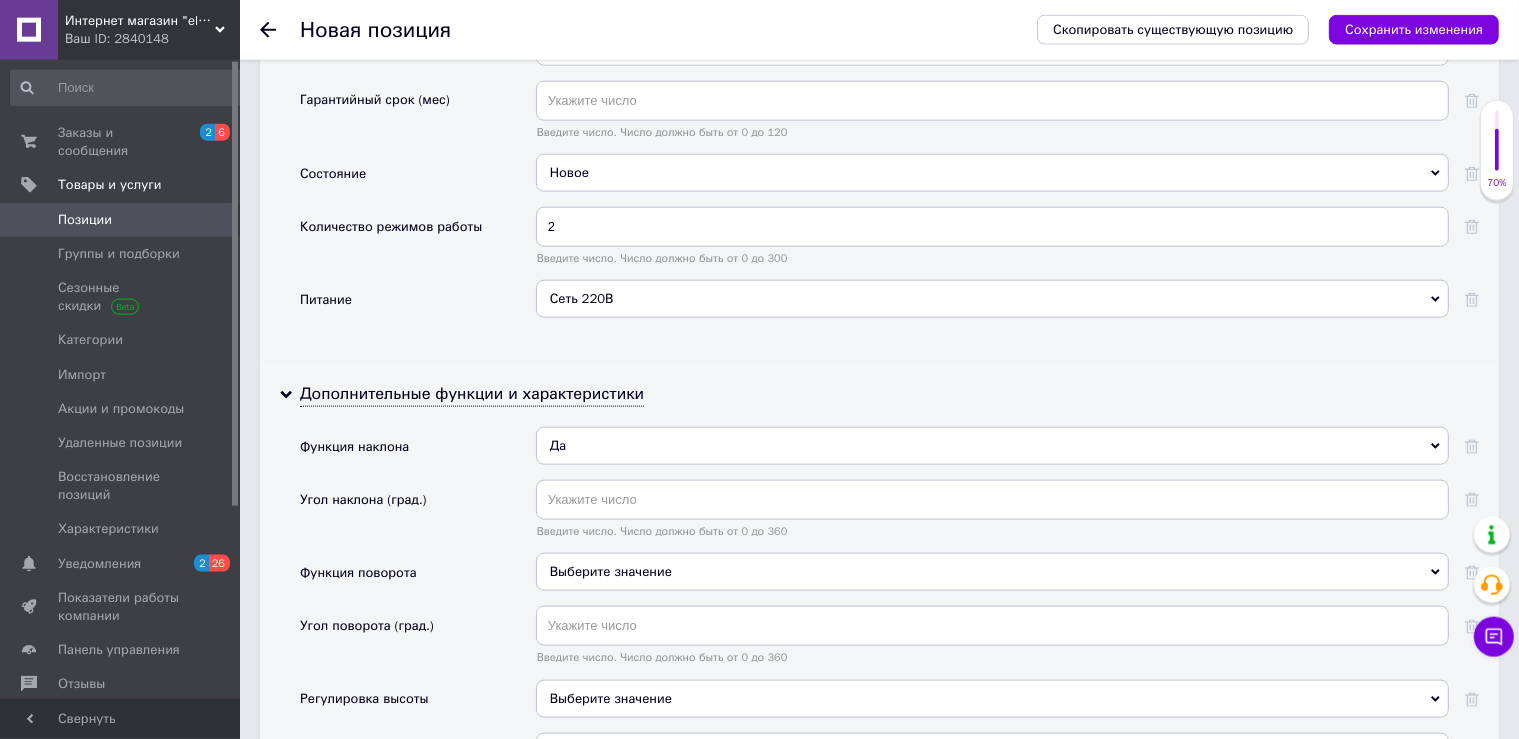 click on "Выберите значение" at bounding box center (992, 572) 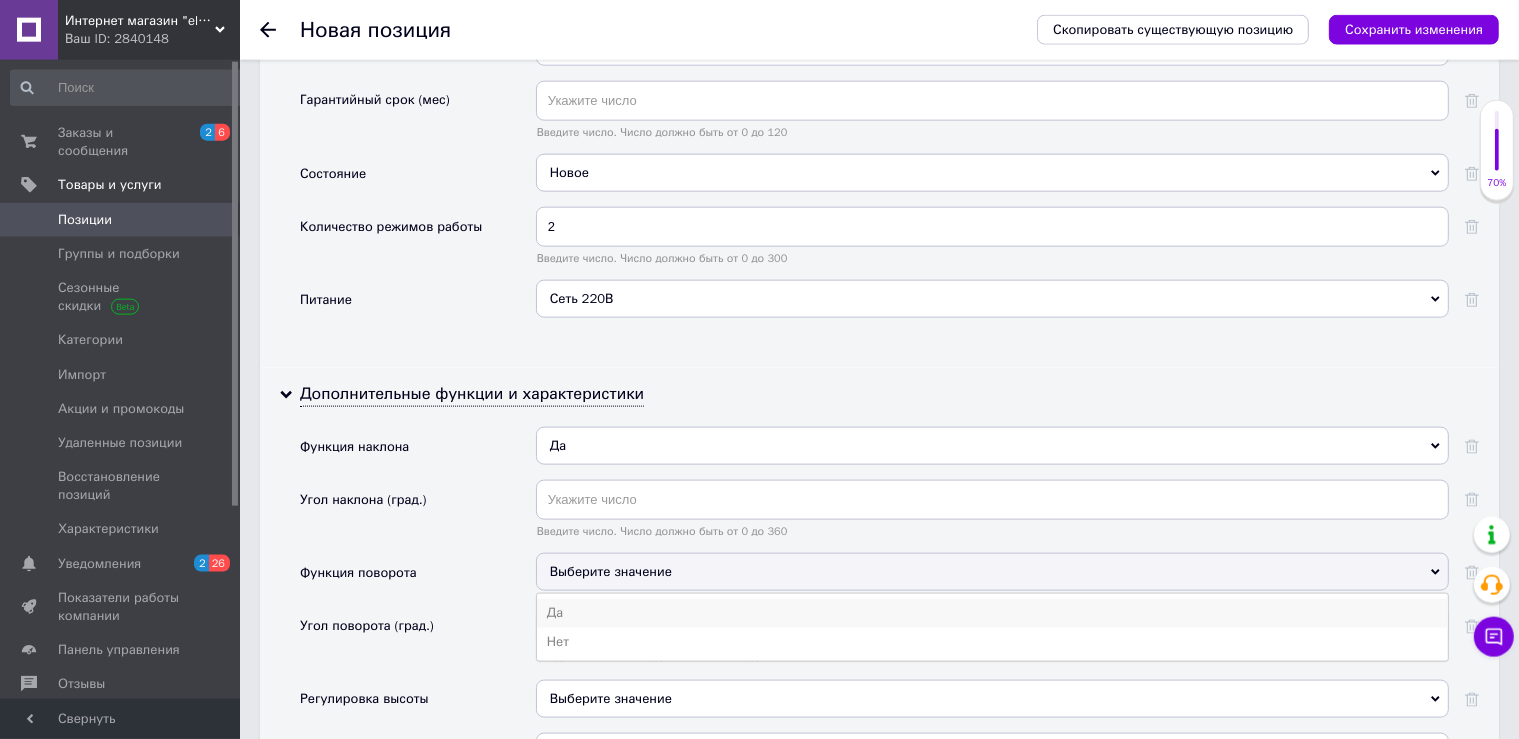 click on "Да" at bounding box center (992, 613) 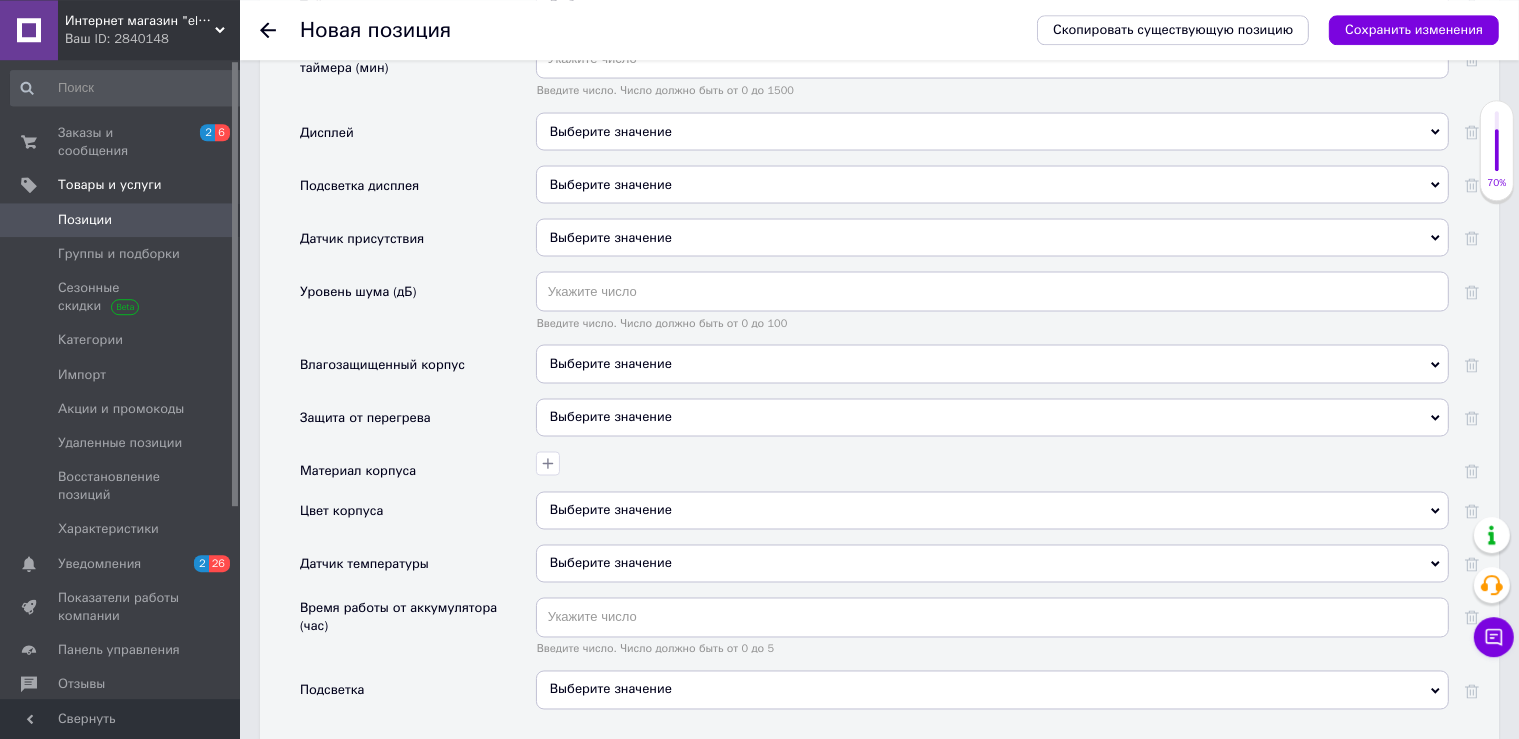scroll, scrollTop: 3432, scrollLeft: 0, axis: vertical 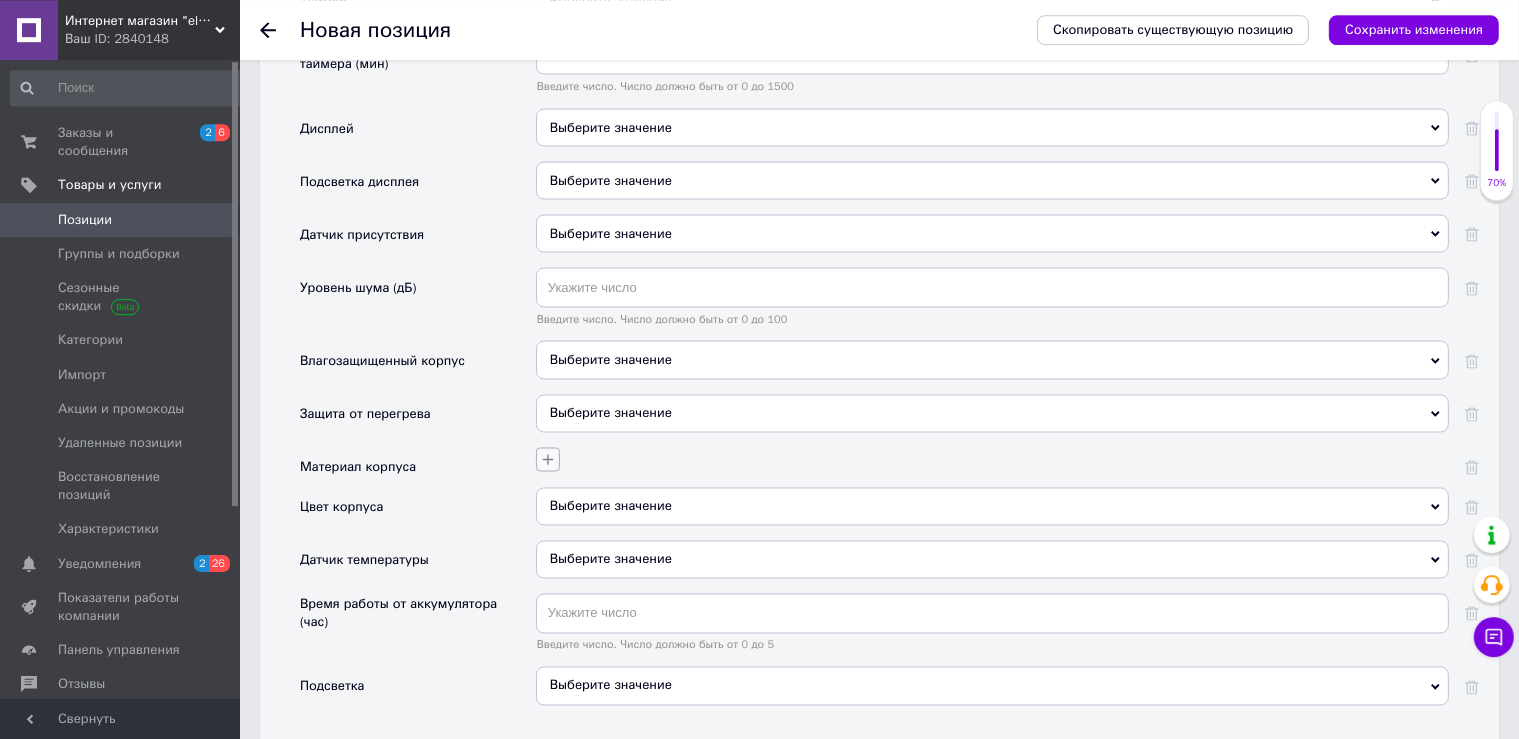 click 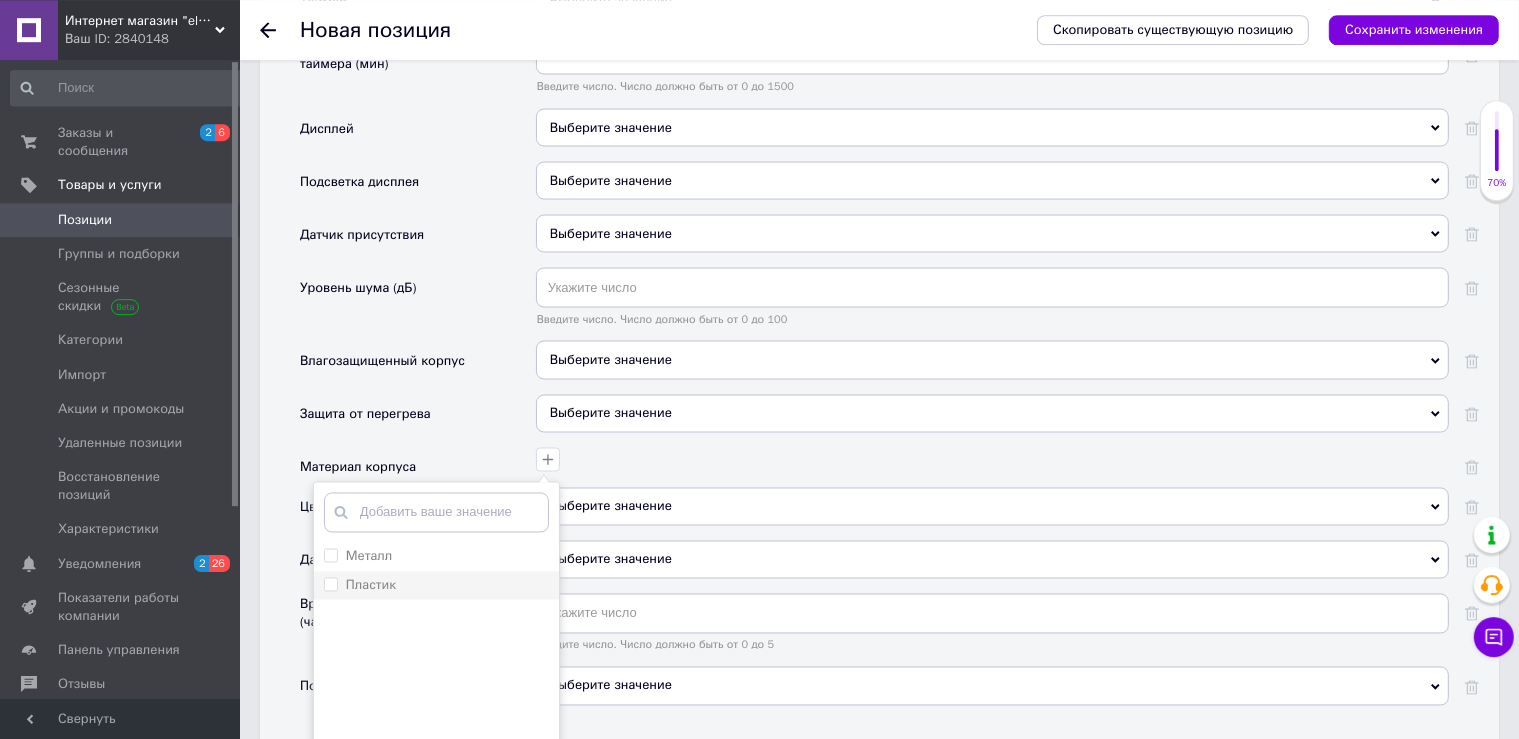 click on "Пластик" at bounding box center [436, 585] 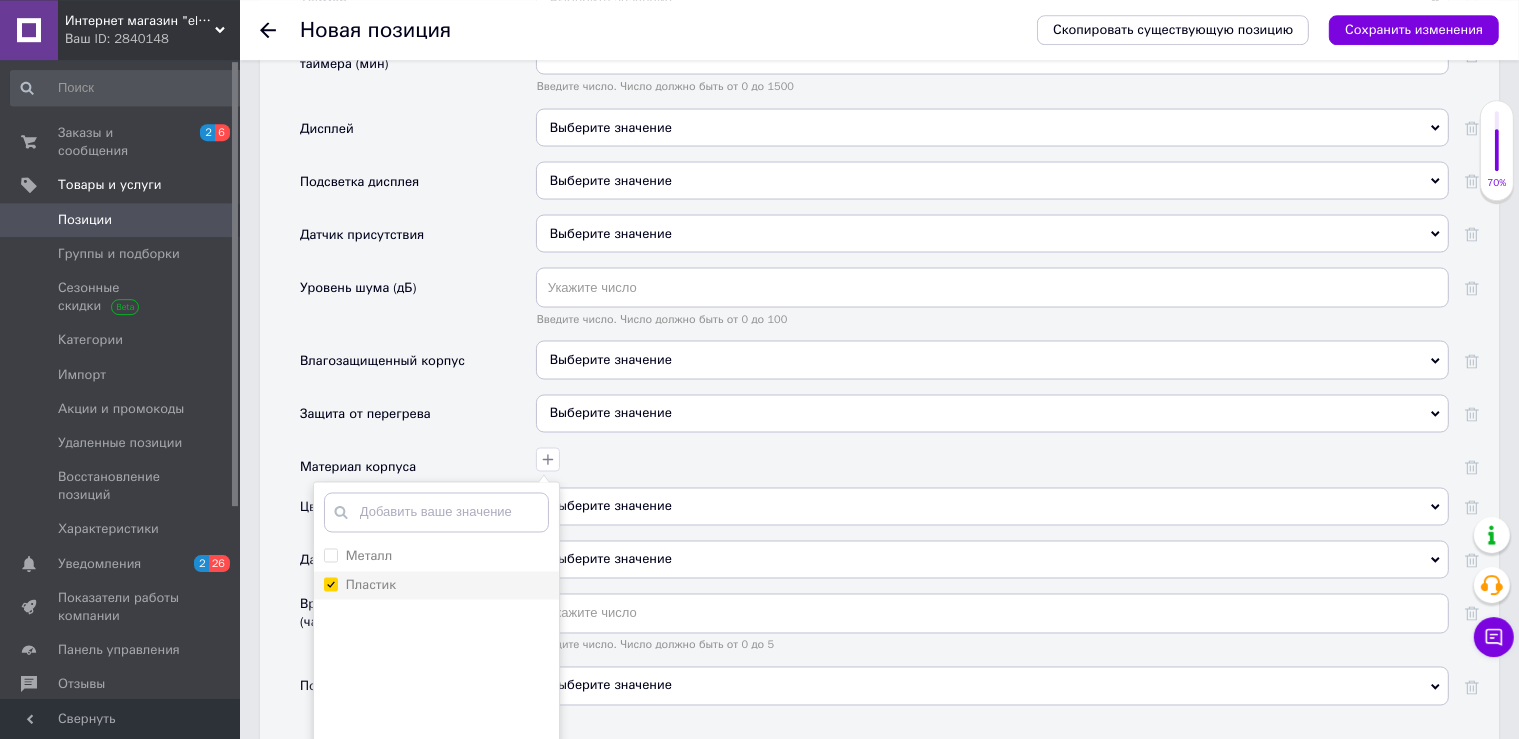 checkbox on "true" 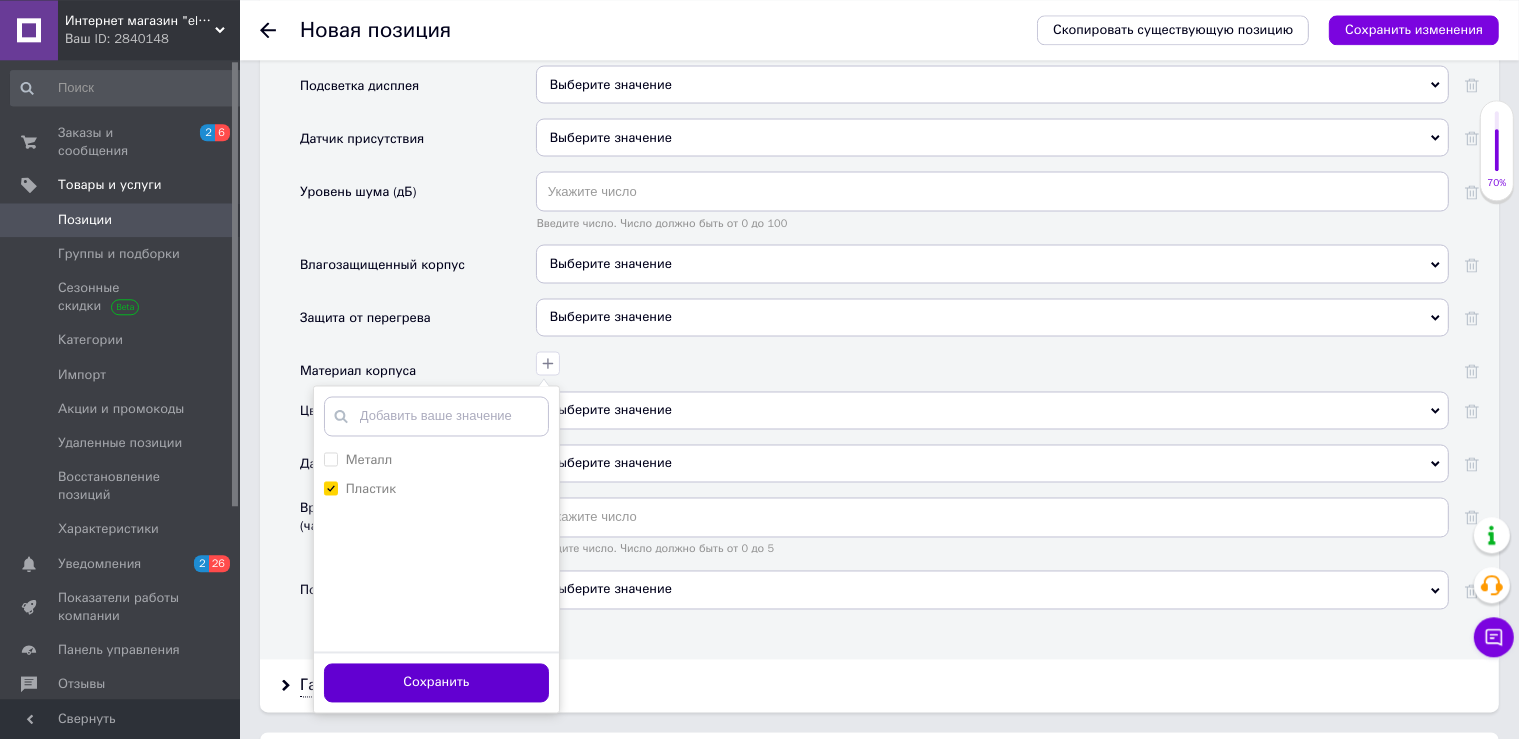 click on "Сохранить" at bounding box center (436, 682) 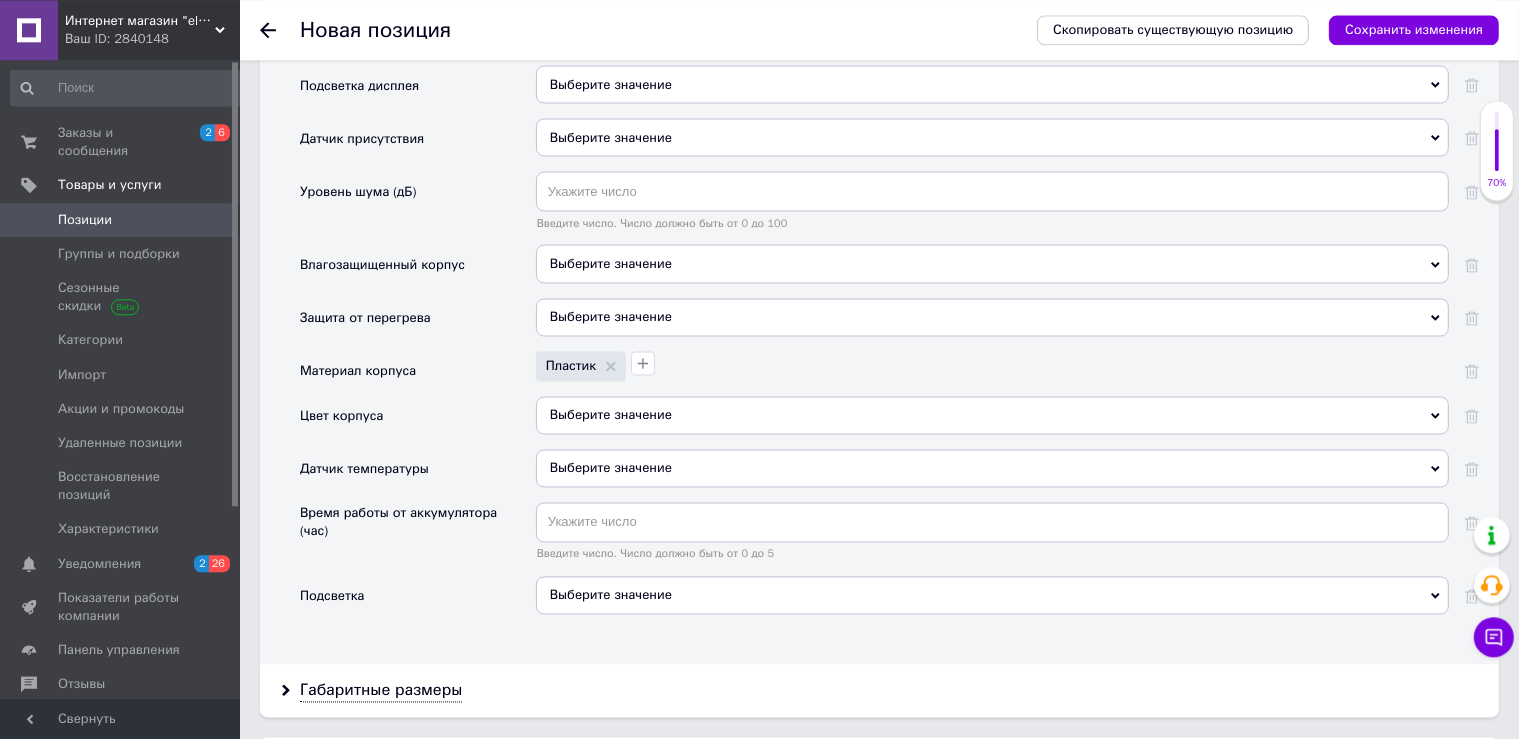 click on "Выберите значение" at bounding box center [611, 316] 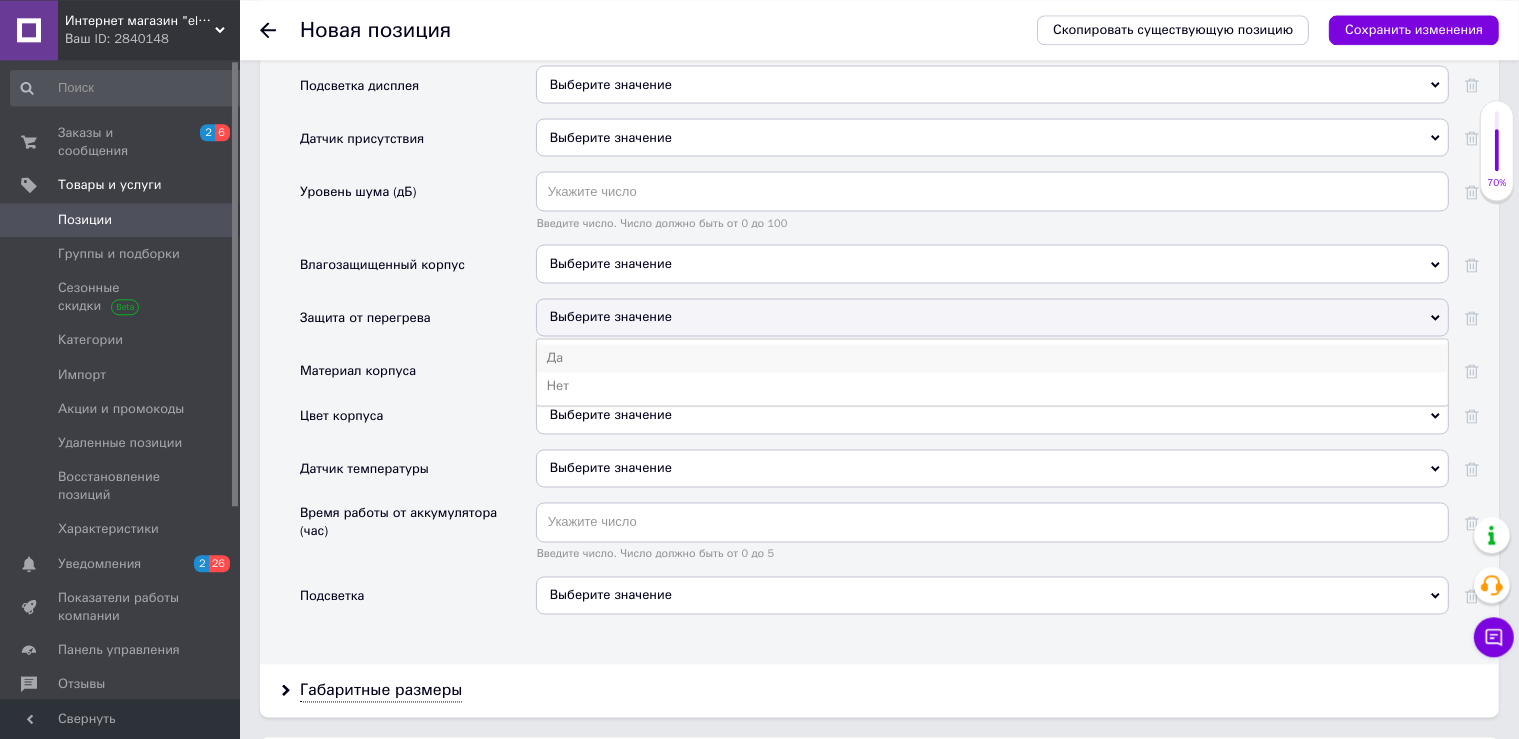 click on "Да" at bounding box center (992, 358) 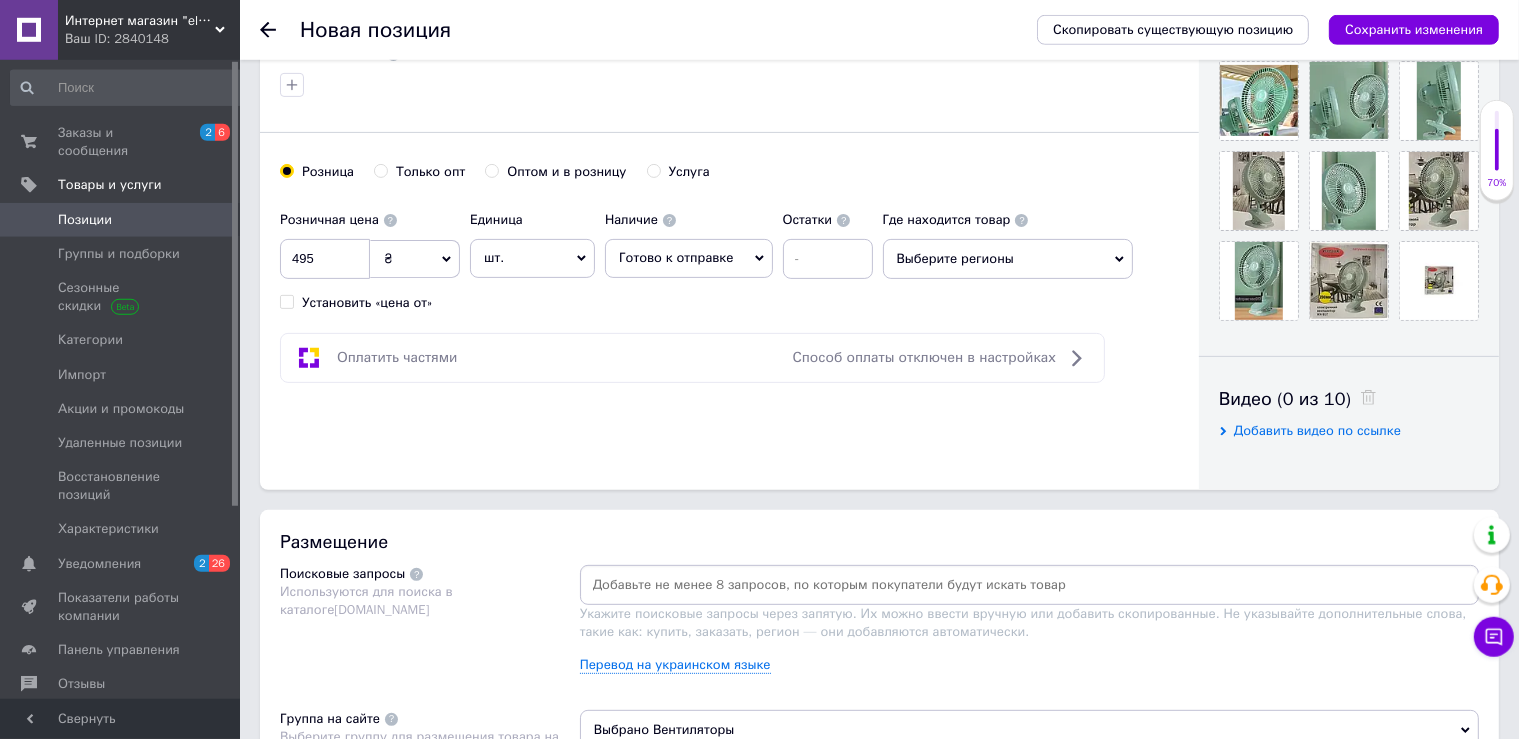 scroll, scrollTop: 0, scrollLeft: 0, axis: both 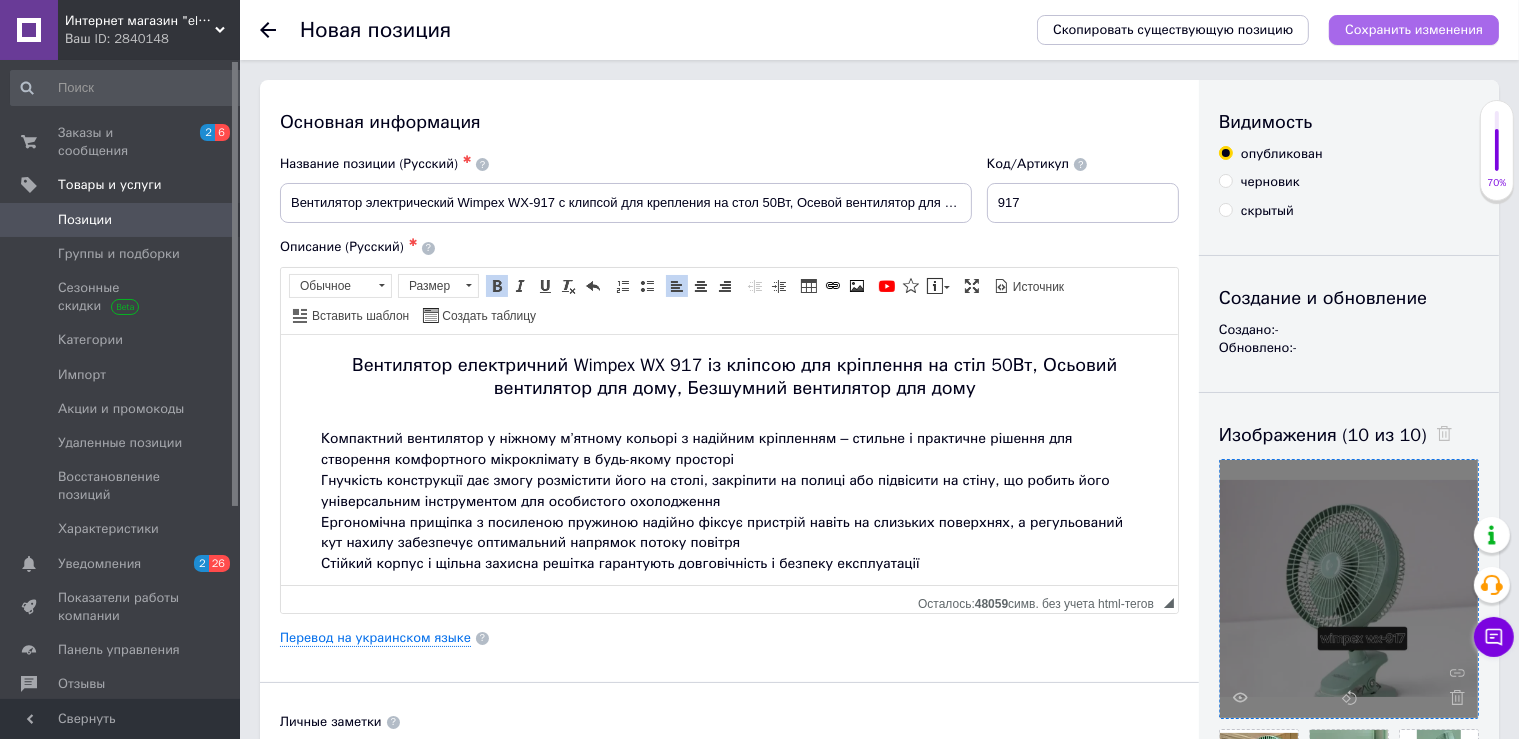 click on "Сохранить изменения" at bounding box center (1414, 29) 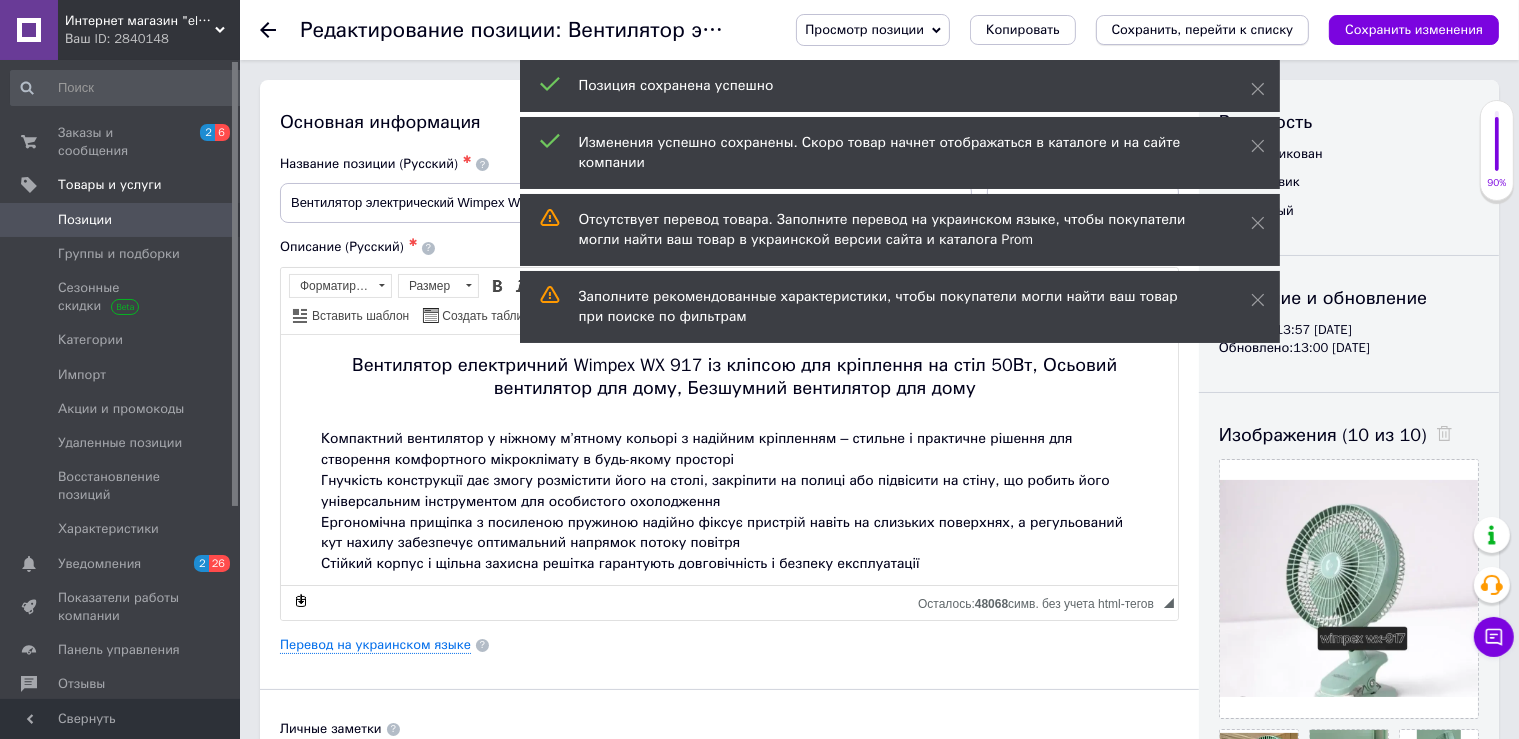 scroll, scrollTop: 0, scrollLeft: 0, axis: both 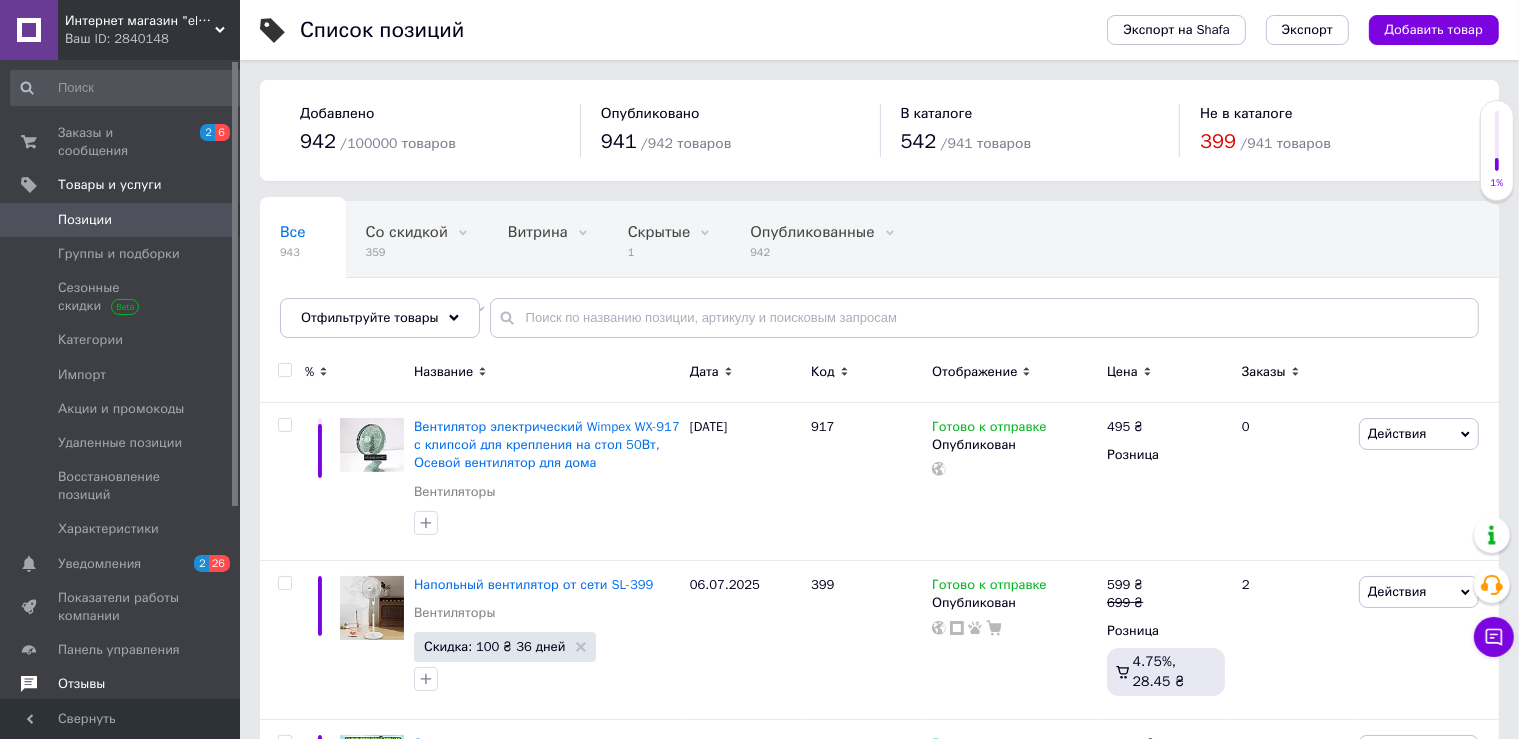 click on "Отзывы" at bounding box center (121, 684) 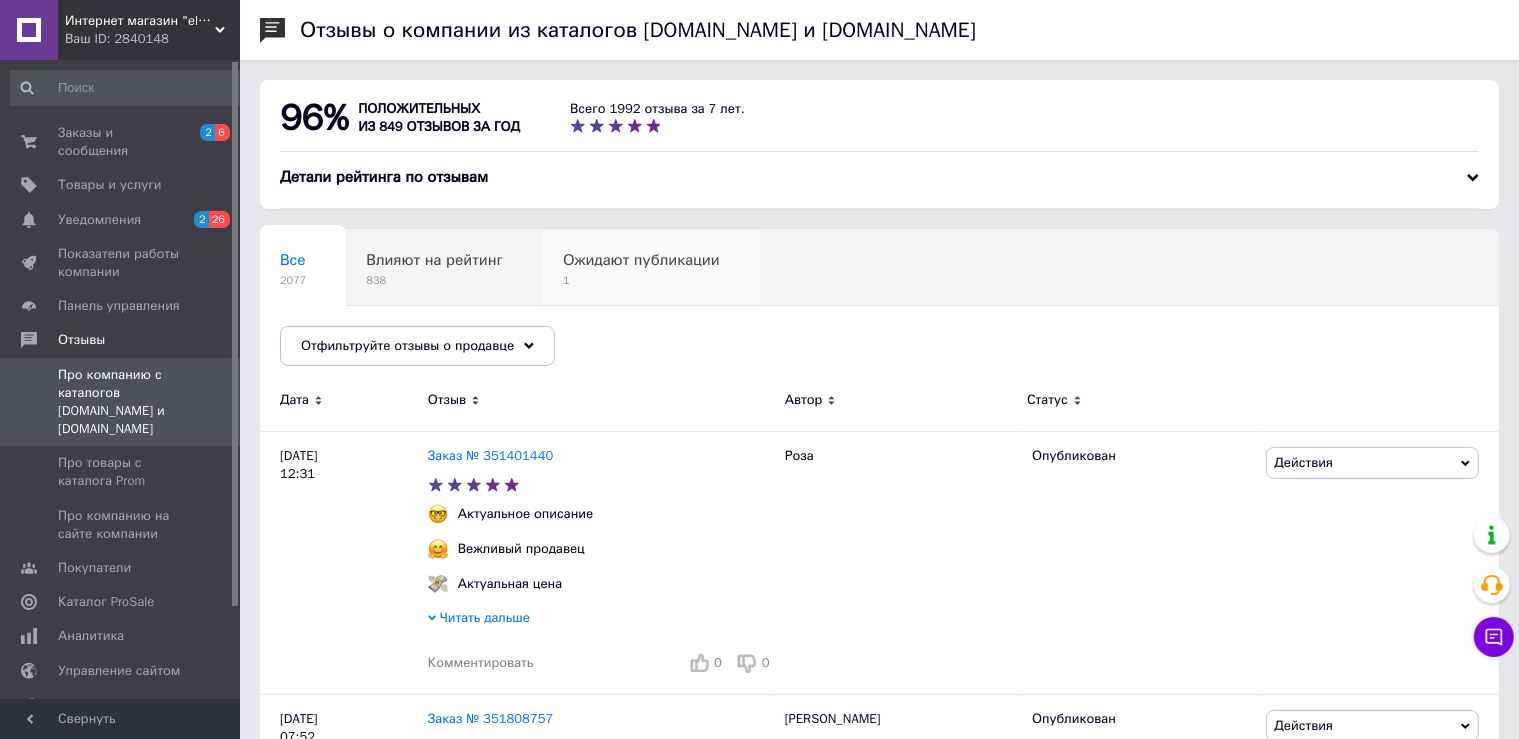 click on "1" at bounding box center [641, 280] 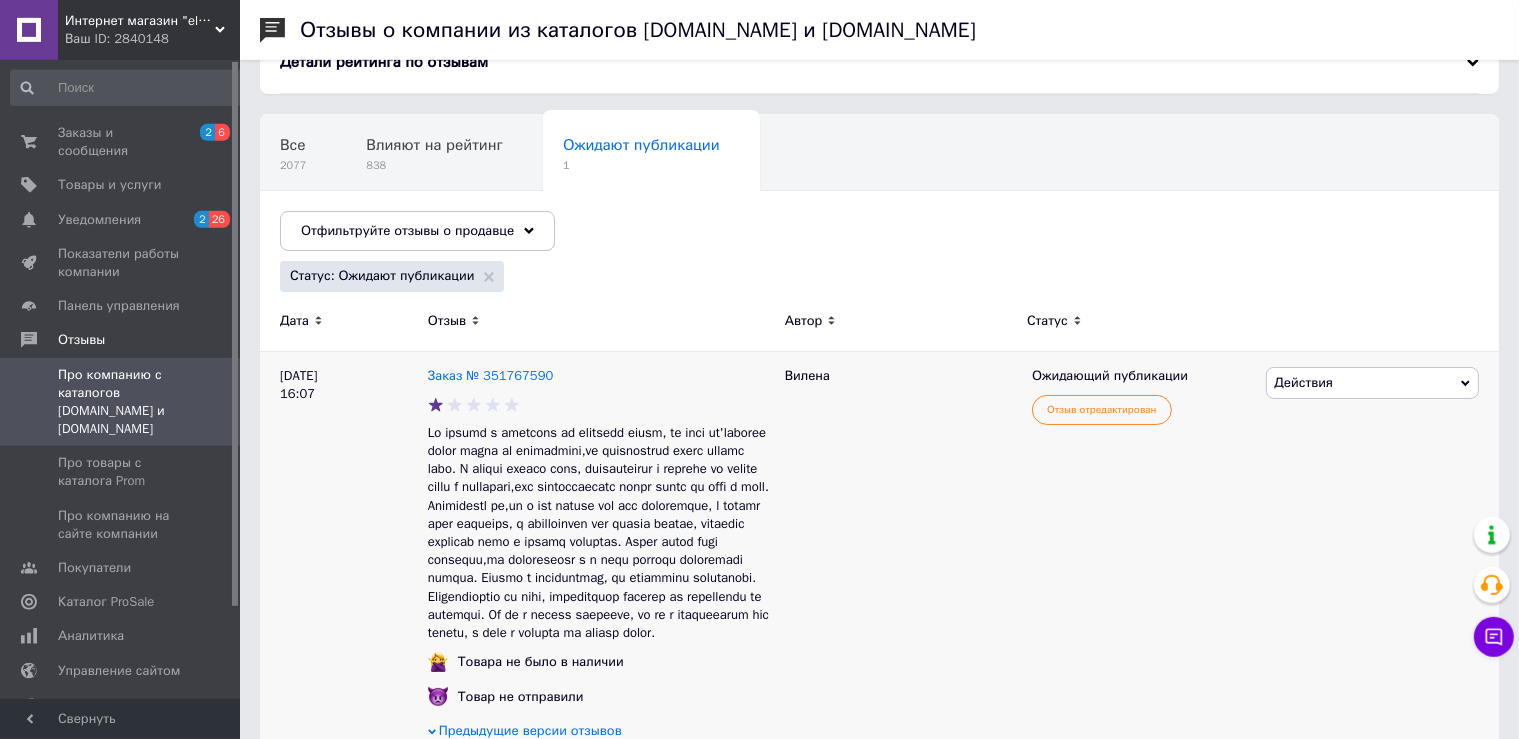 scroll, scrollTop: 120, scrollLeft: 0, axis: vertical 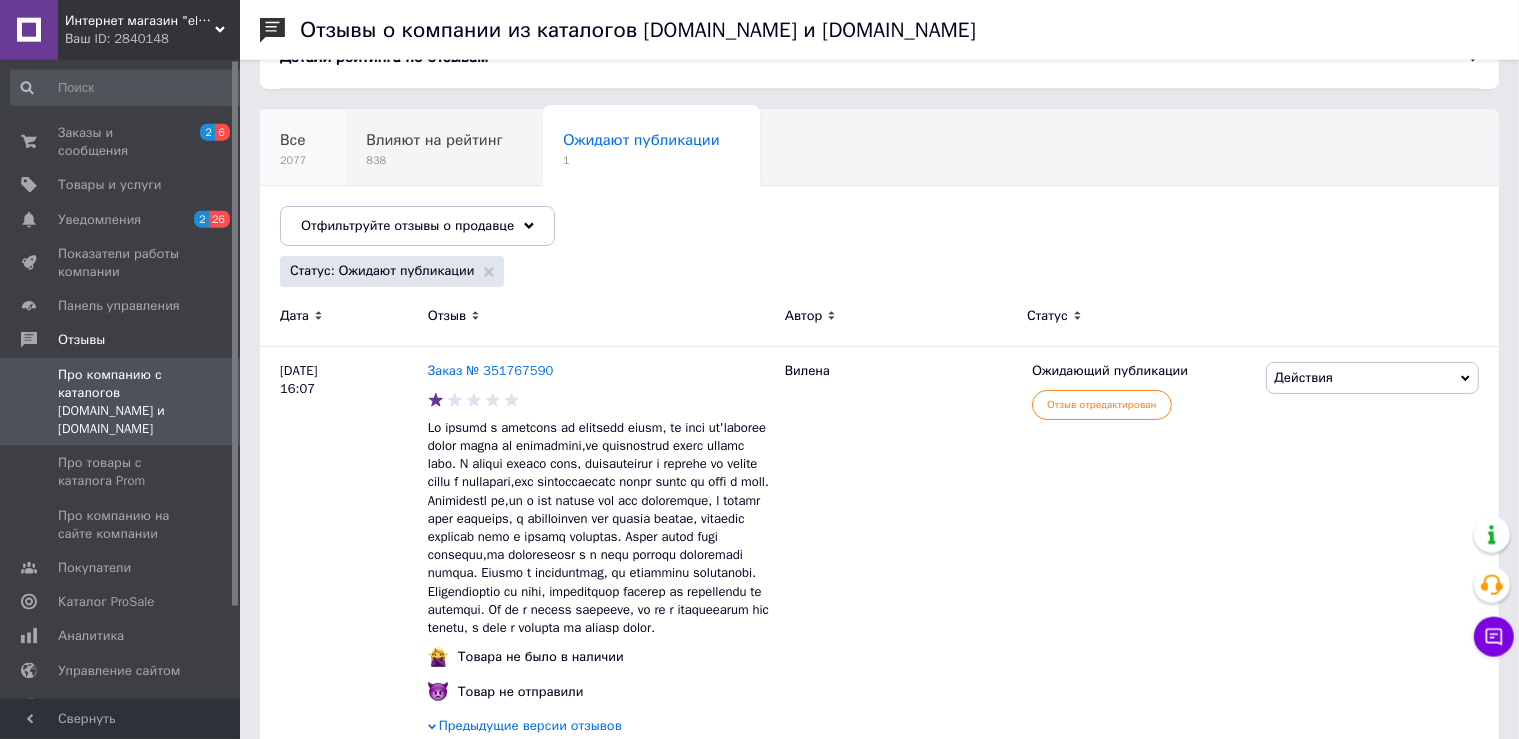 click on "Все 2077" at bounding box center [303, 148] 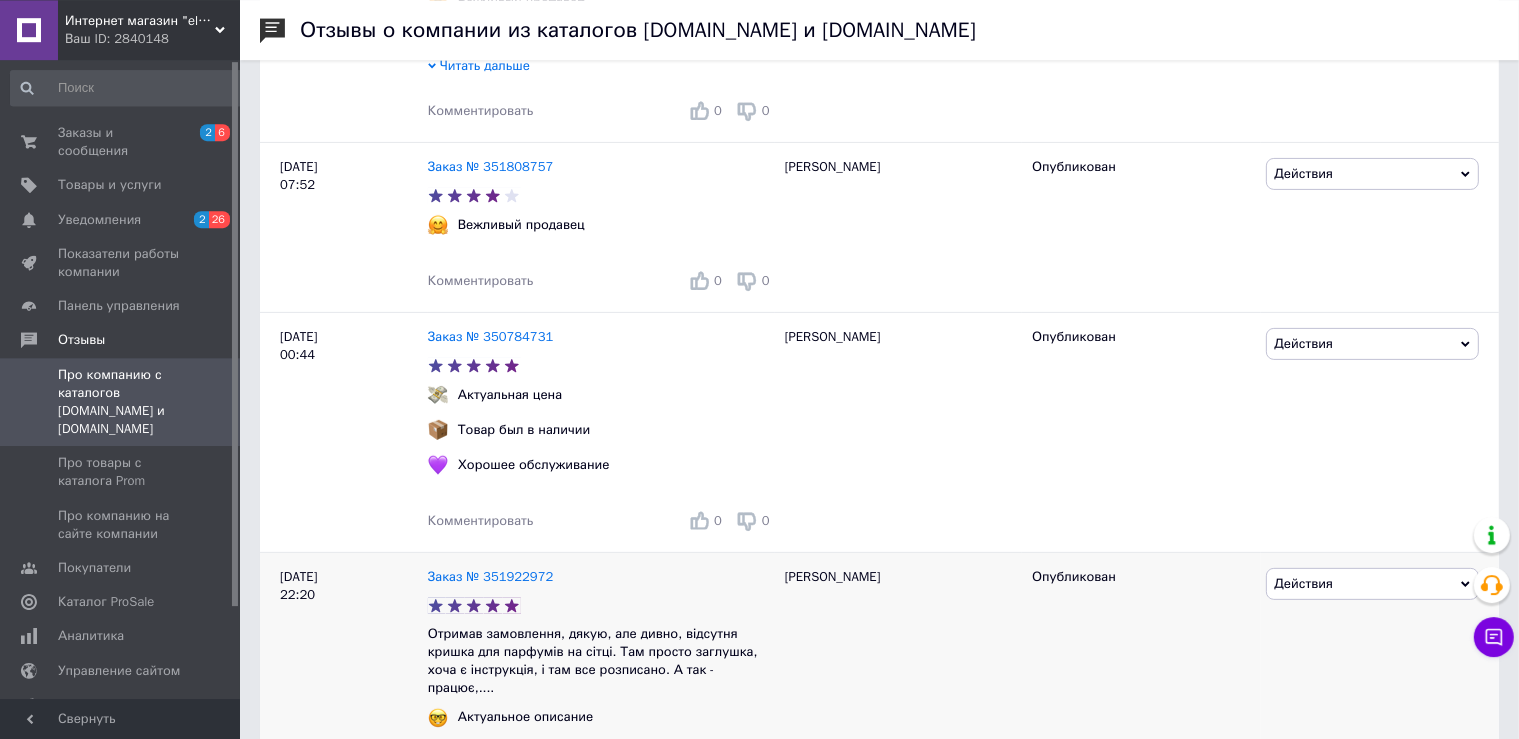 scroll, scrollTop: 0, scrollLeft: 0, axis: both 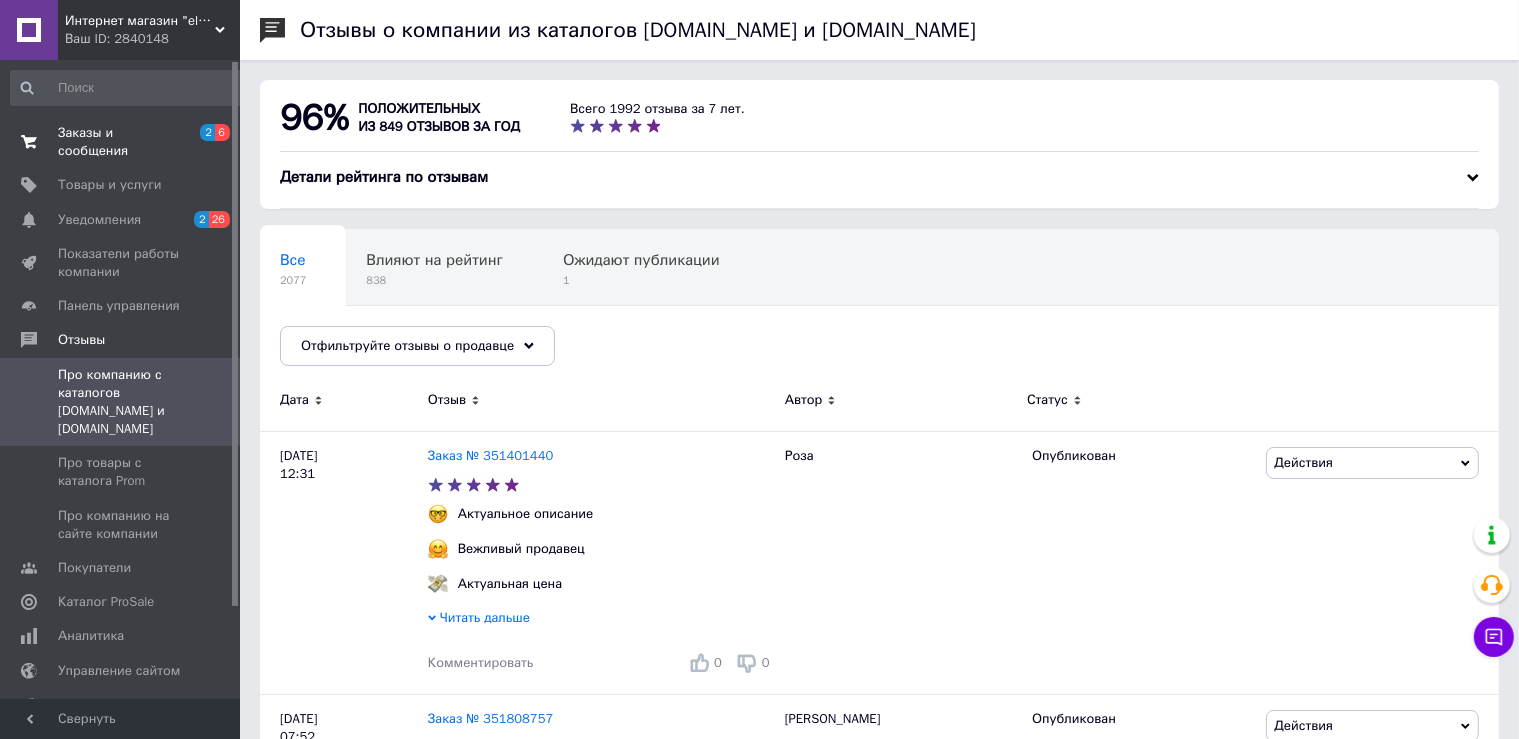 click on "Заказы и сообщения" at bounding box center [121, 142] 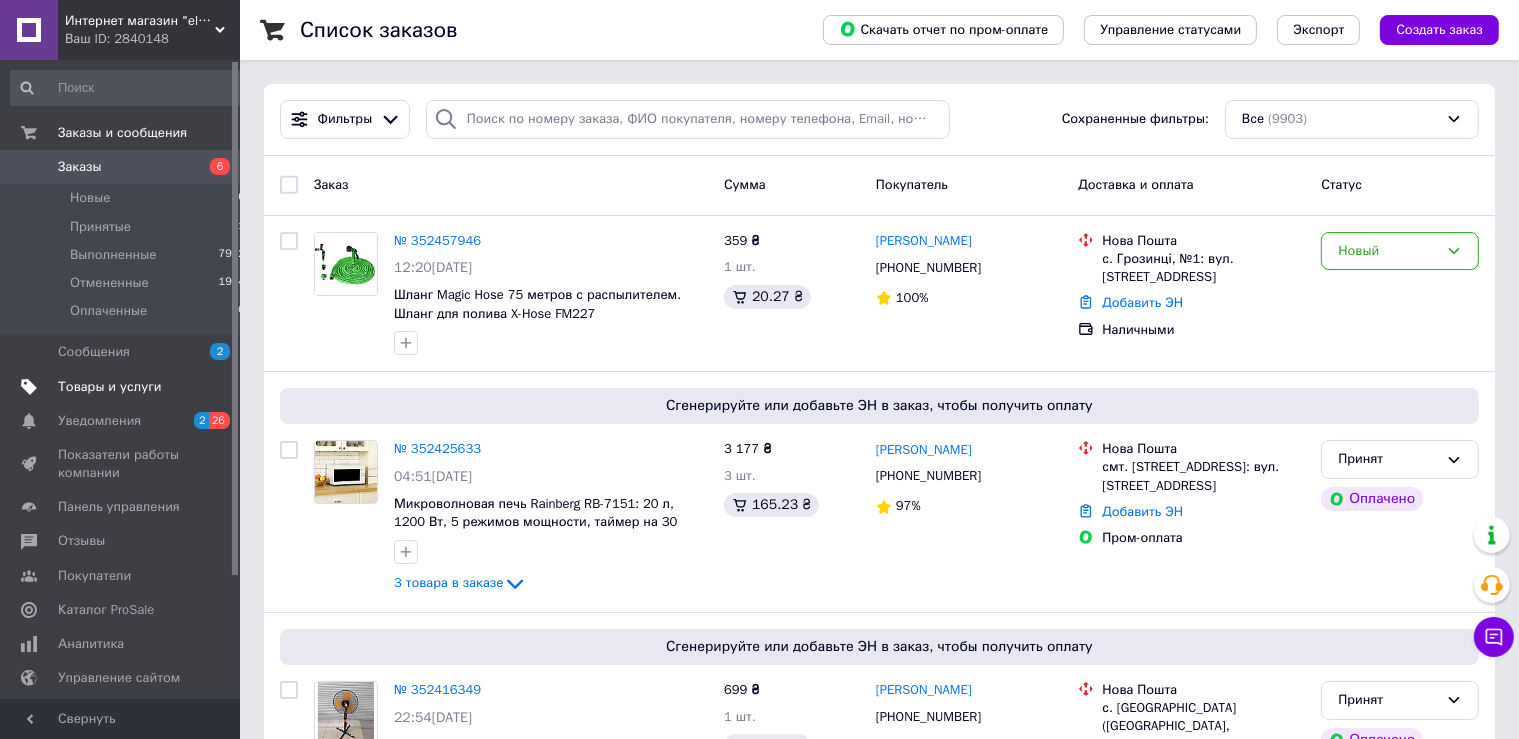 click on "Товары и услуги" at bounding box center [128, 387] 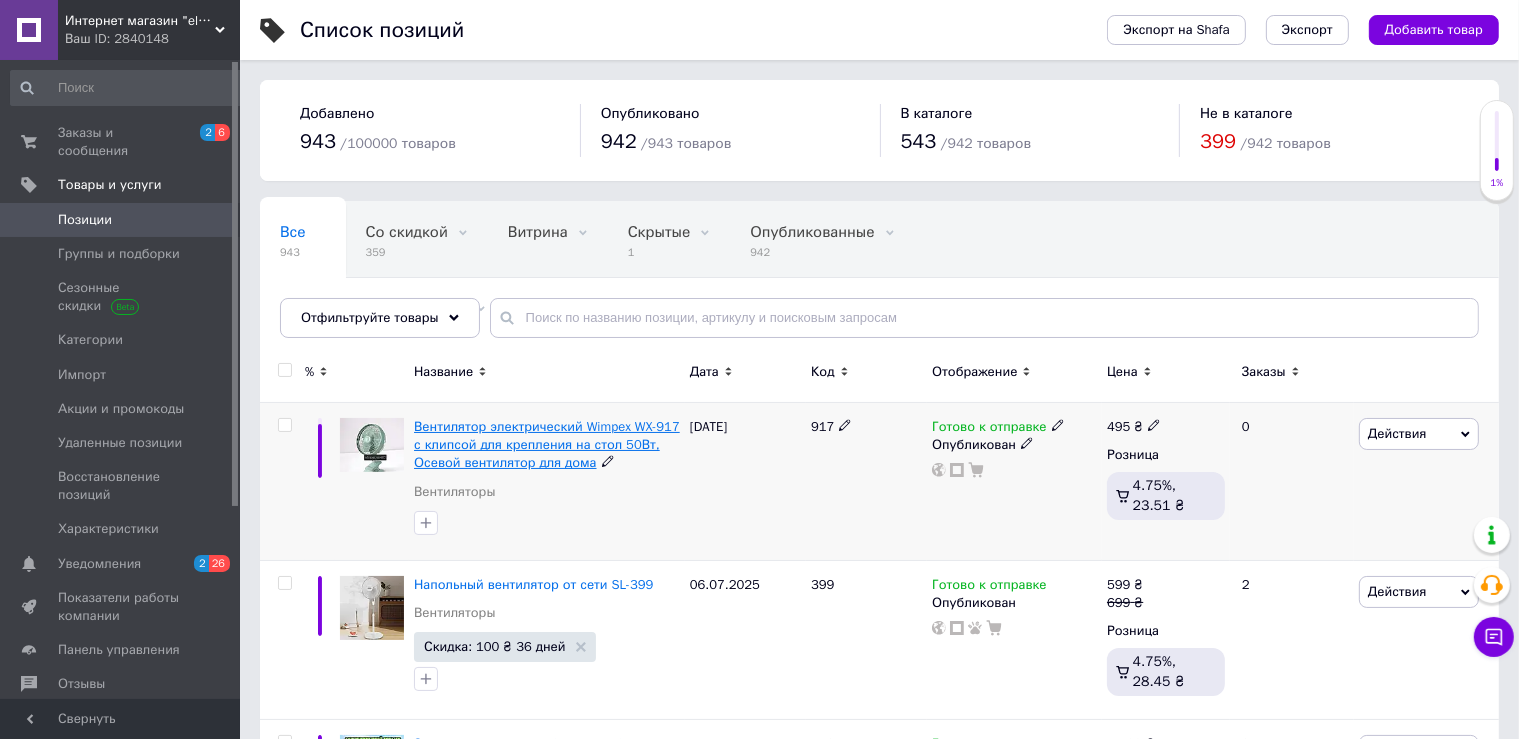 click on "Вентилятор электрический Wimpex WX-917 с клипсой для крепления на стол 50Вт, Осевой вентилятор для дома" at bounding box center [547, 444] 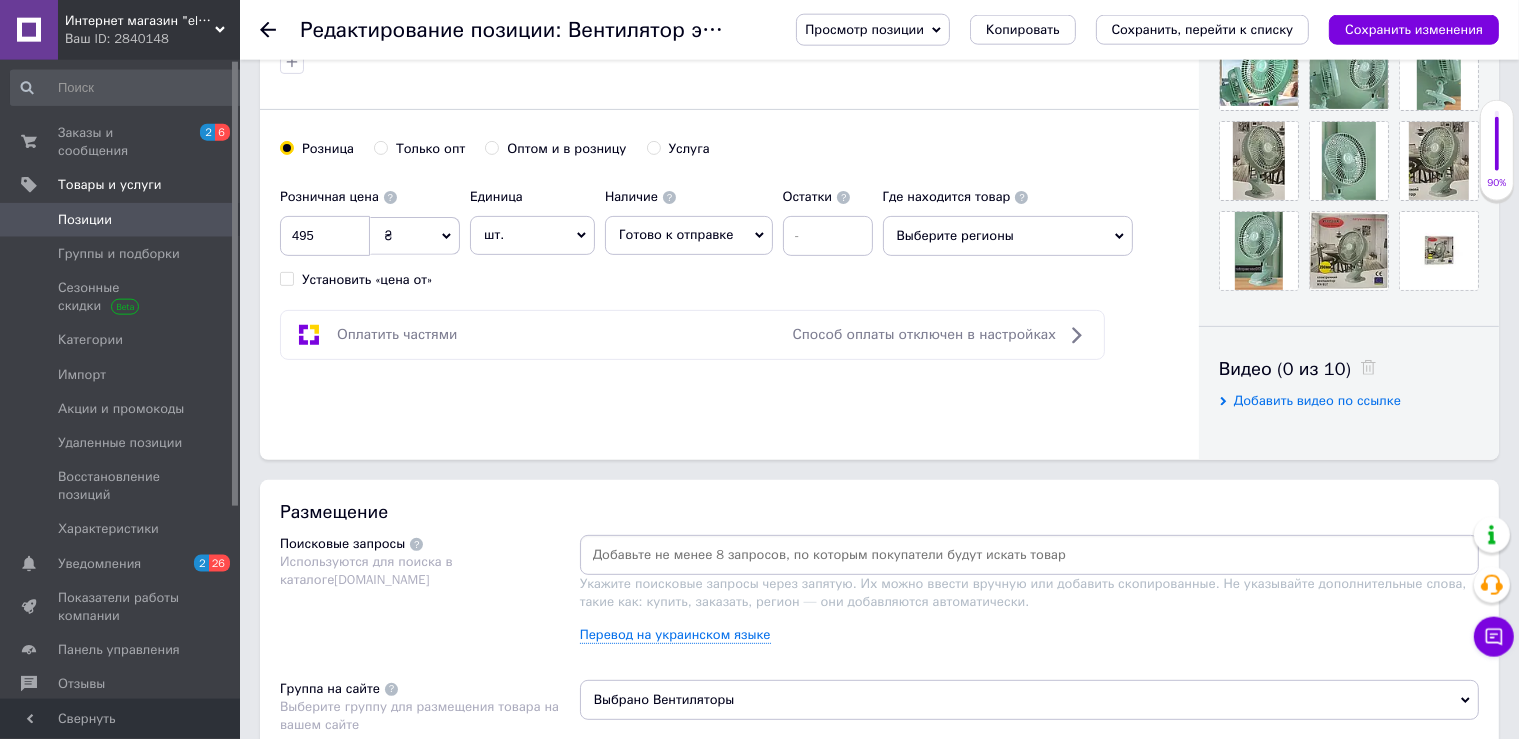 scroll, scrollTop: 700, scrollLeft: 0, axis: vertical 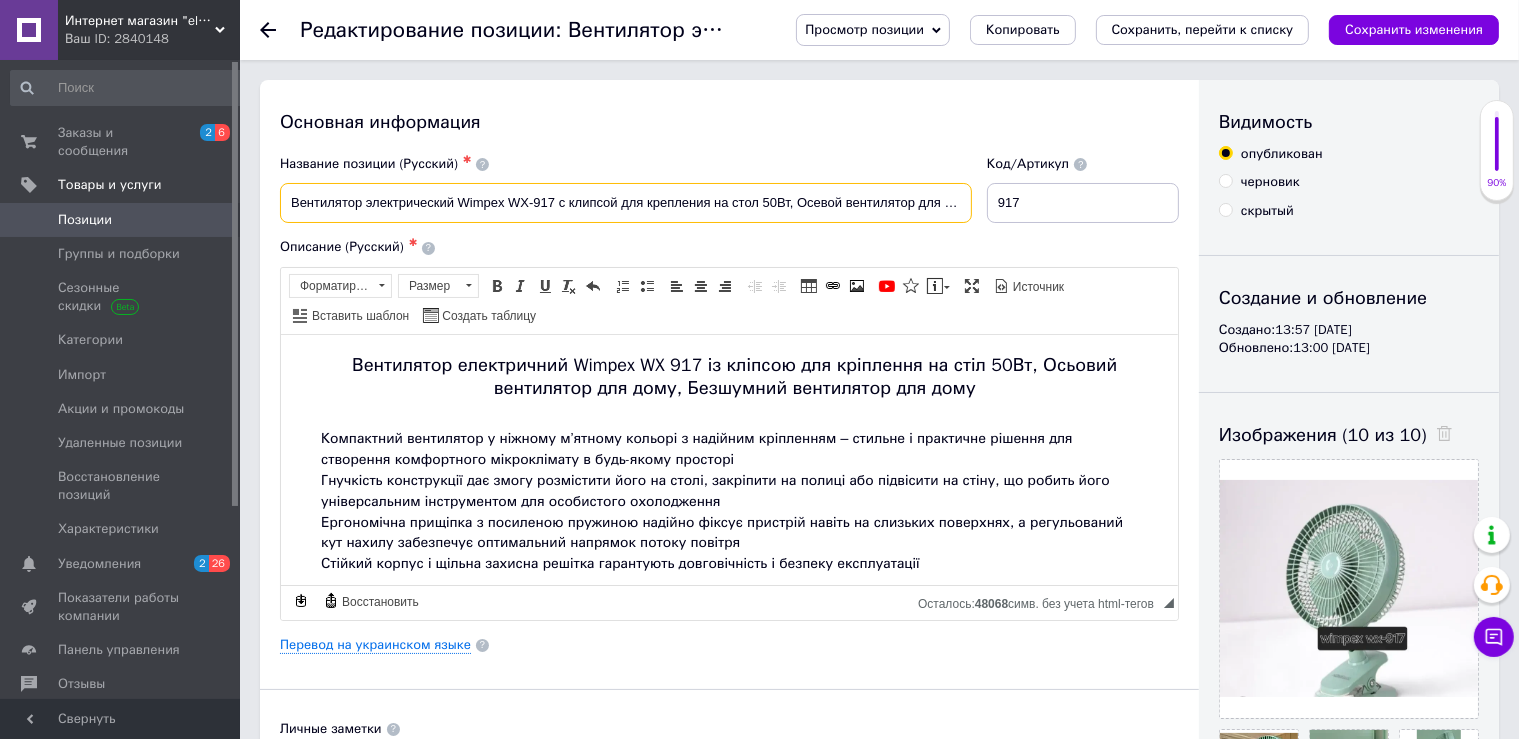 drag, startPoint x: 280, startPoint y: 204, endPoint x: 1057, endPoint y: 190, distance: 777.1261 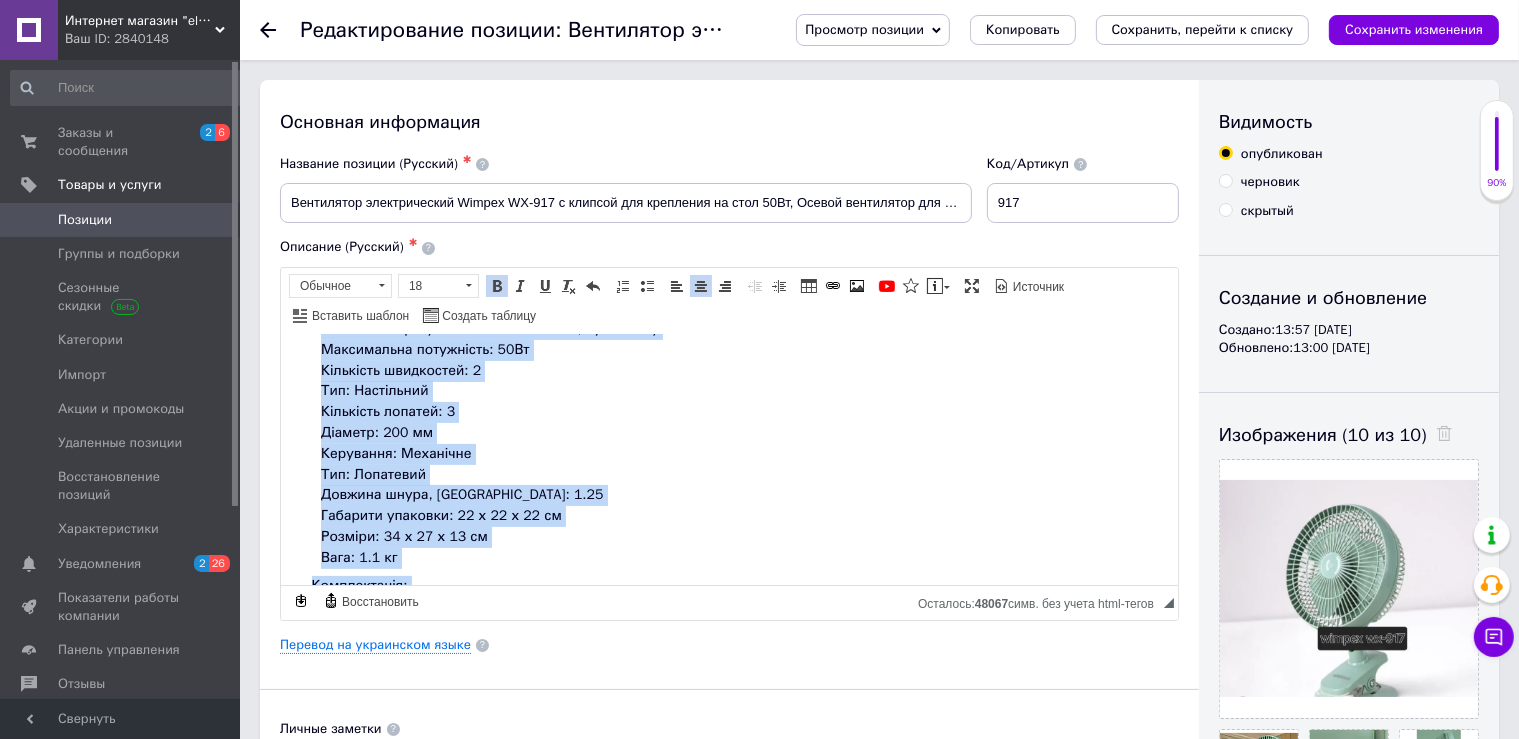 scroll, scrollTop: 659, scrollLeft: 0, axis: vertical 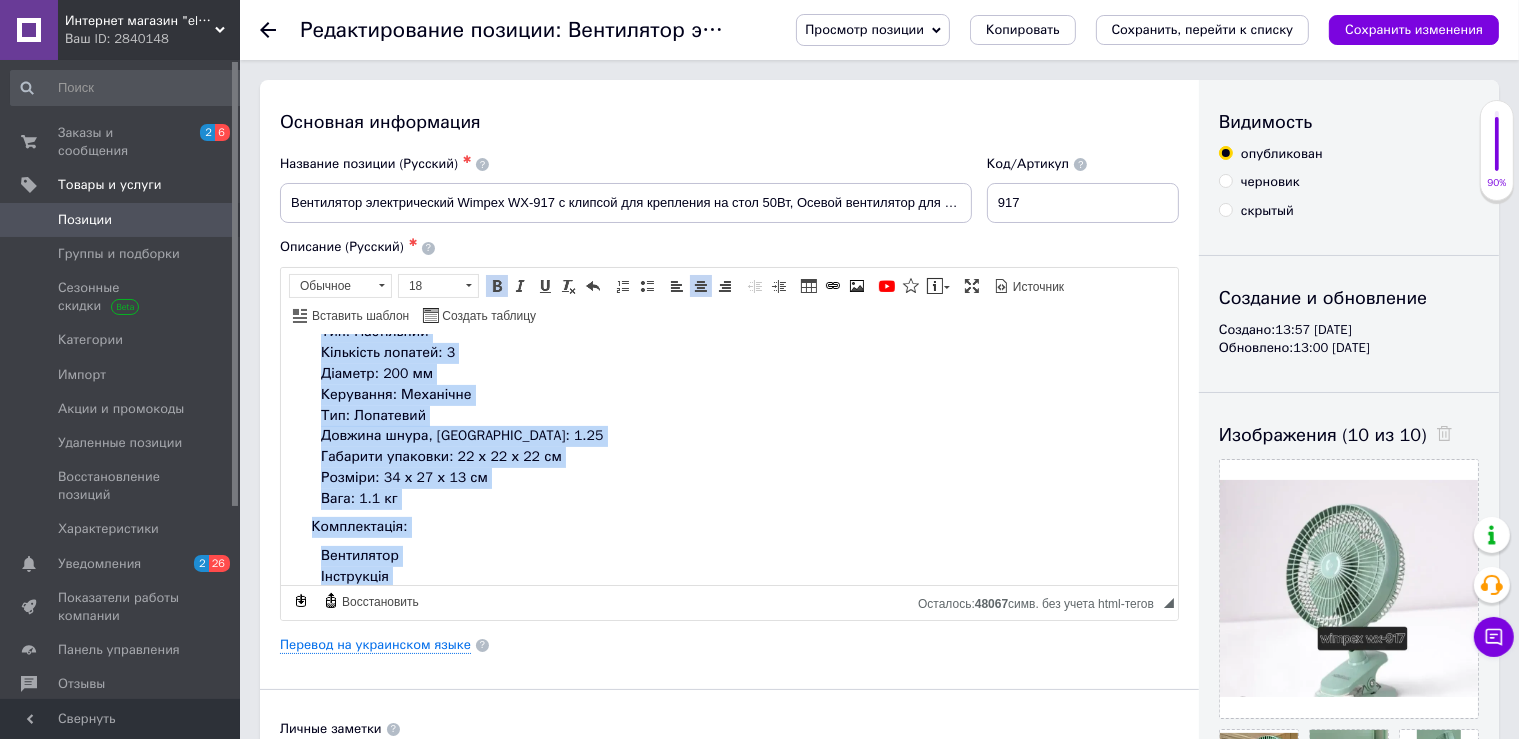 drag, startPoint x: 323, startPoint y: 349, endPoint x: 810, endPoint y: 627, distance: 560.7611 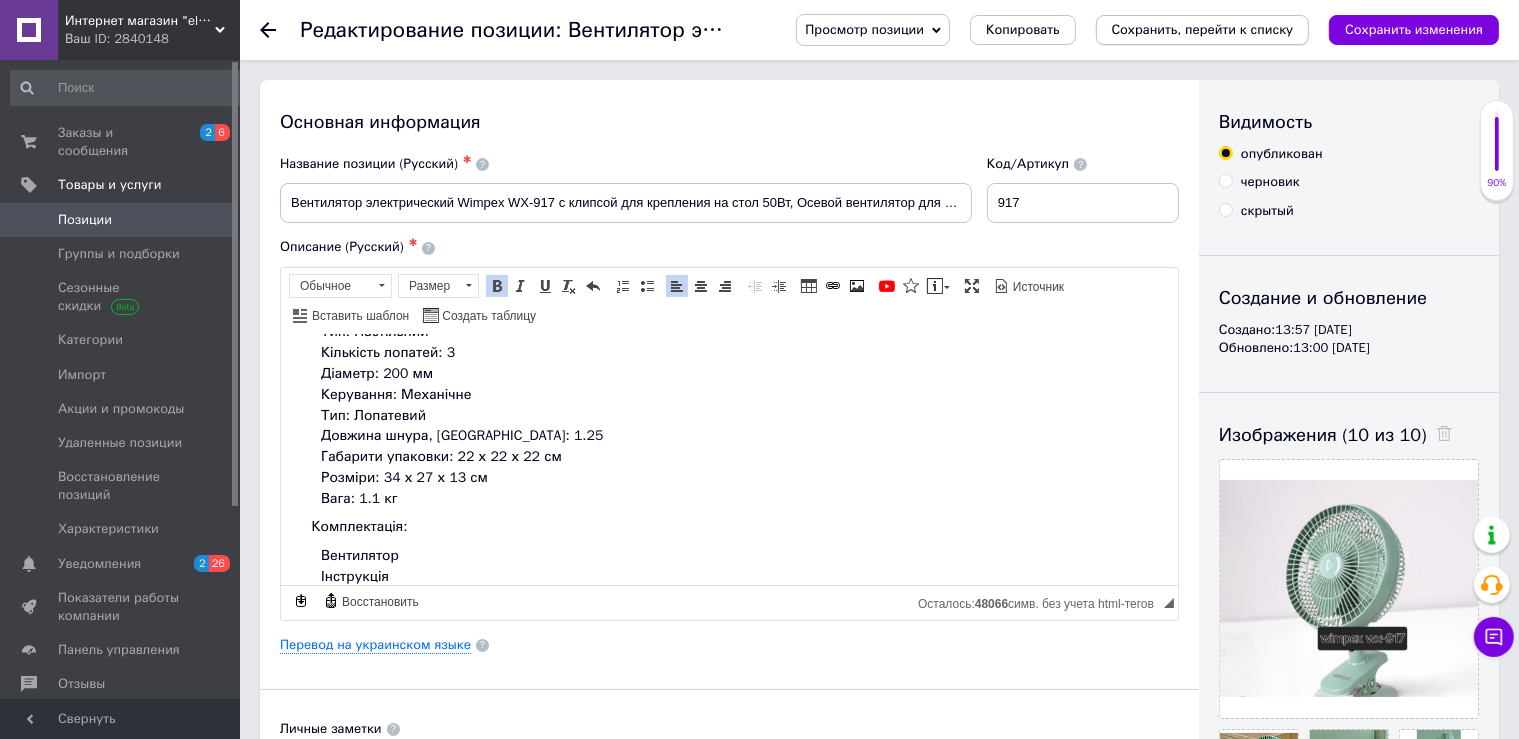 click on "Сохранить, перейти к списку" at bounding box center (1203, 29) 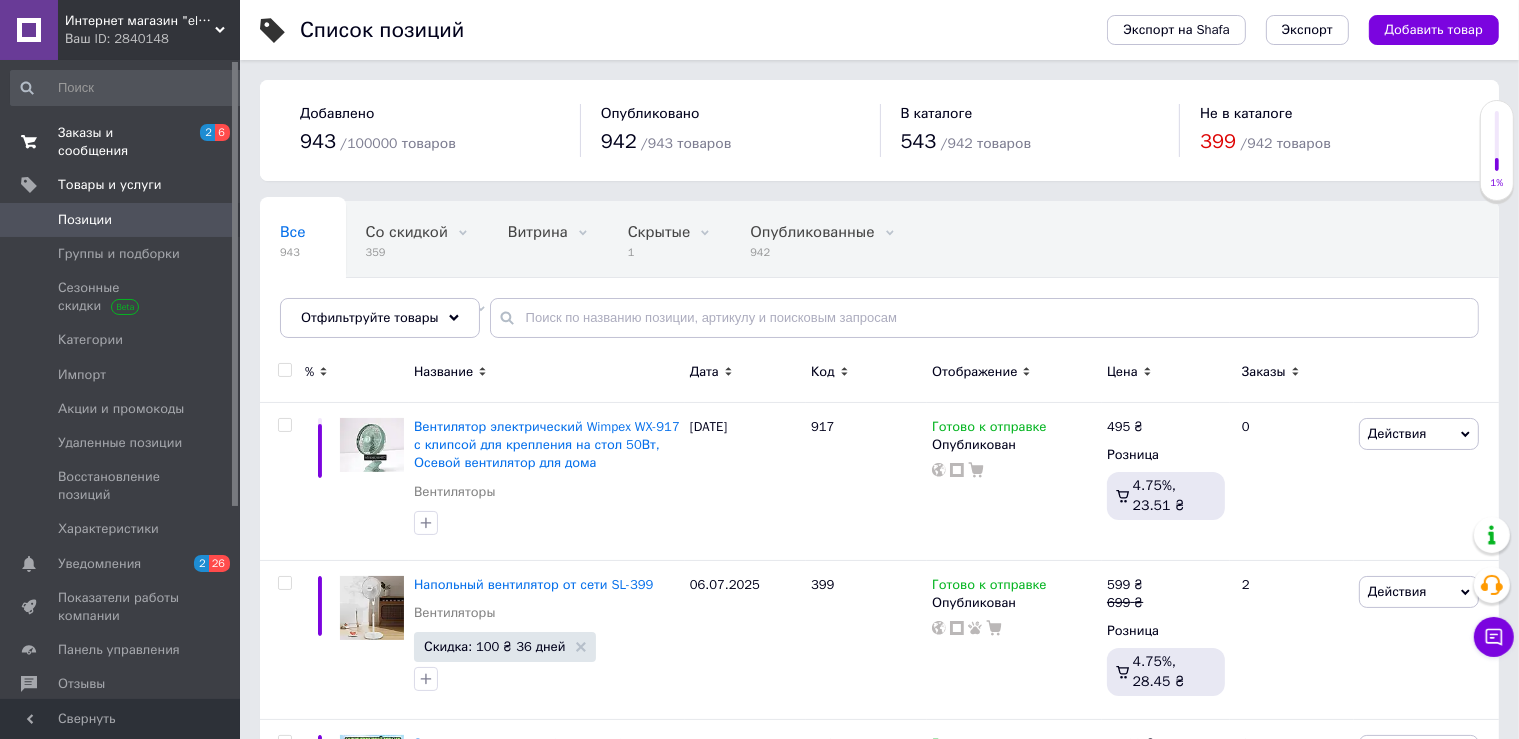 click on "Заказы и сообщения" at bounding box center [121, 142] 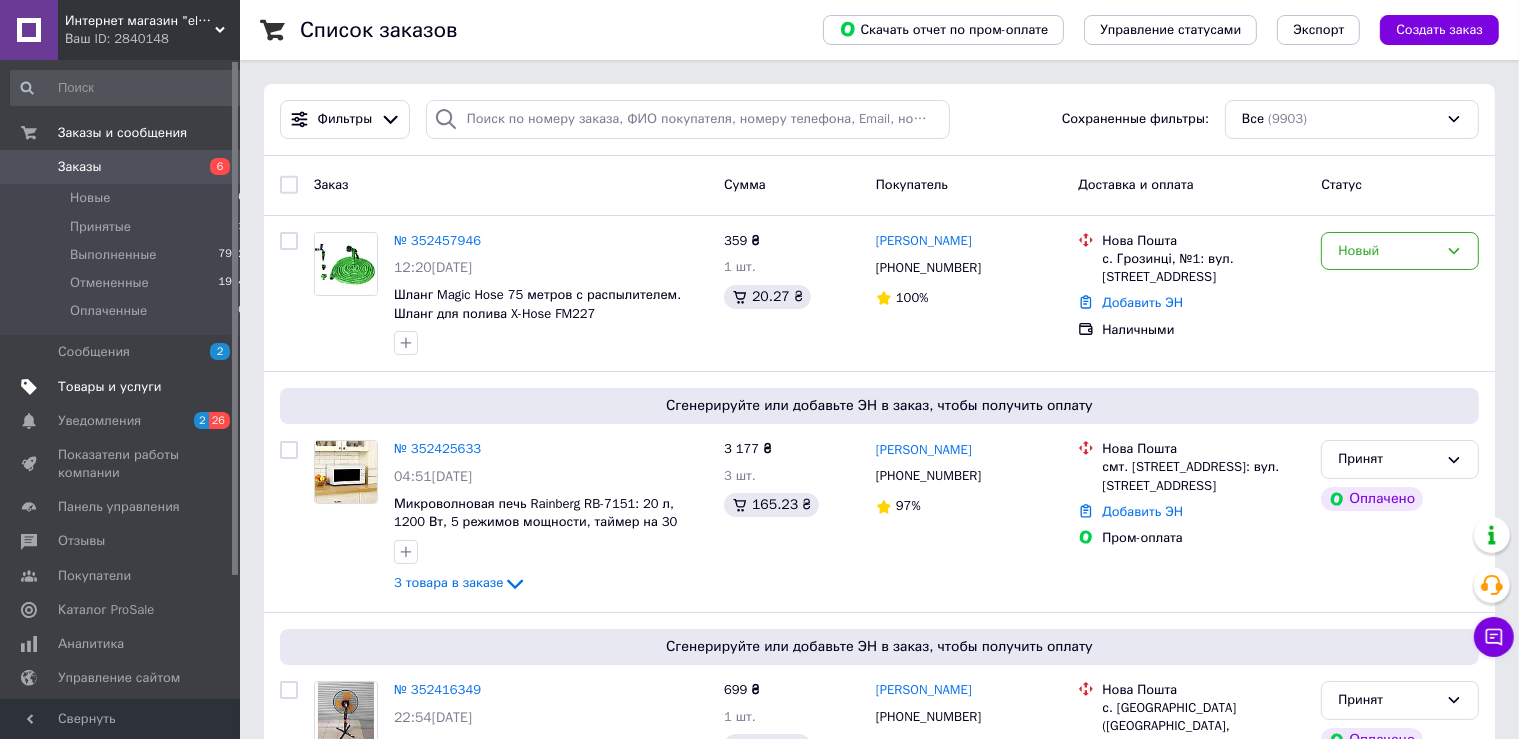 click on "Товары и услуги" at bounding box center [110, 387] 